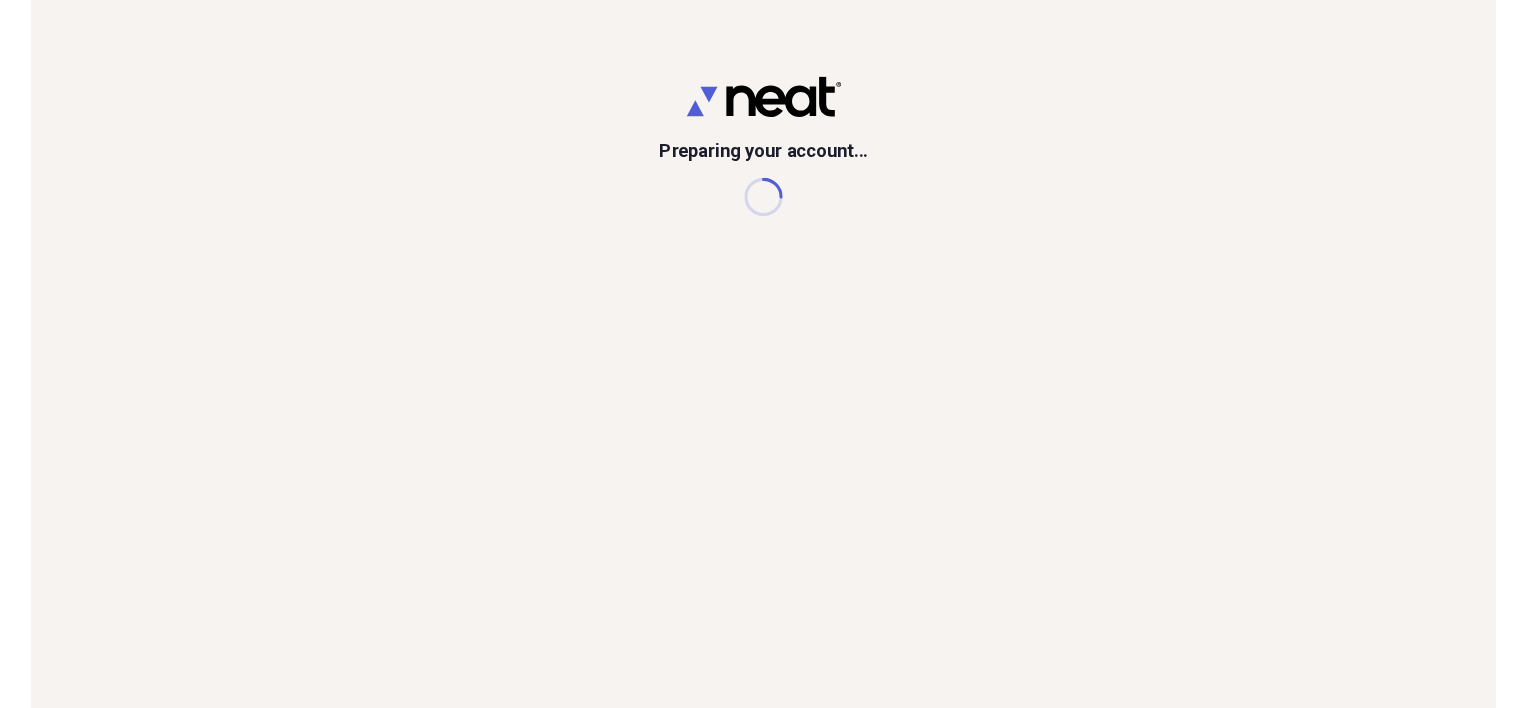 scroll, scrollTop: 0, scrollLeft: 0, axis: both 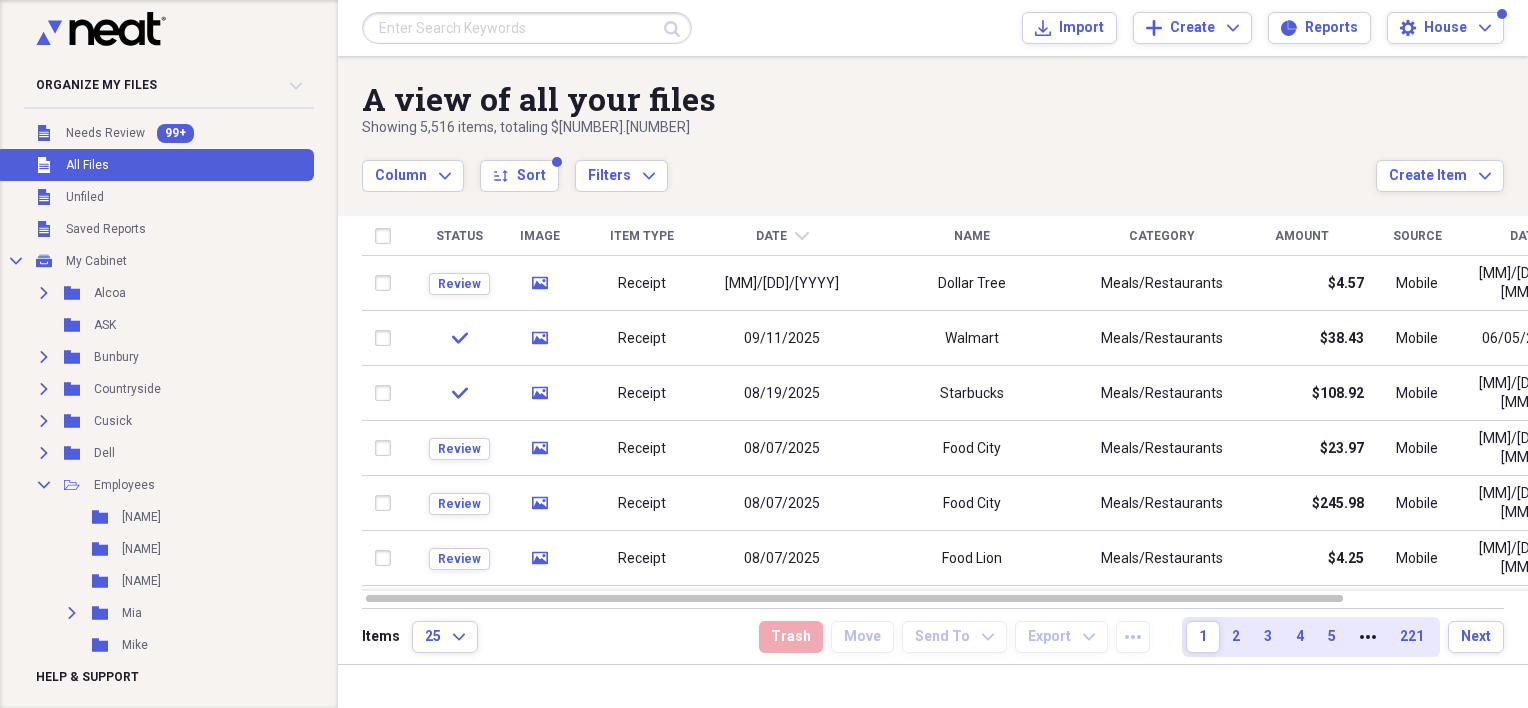click at bounding box center [527, 28] 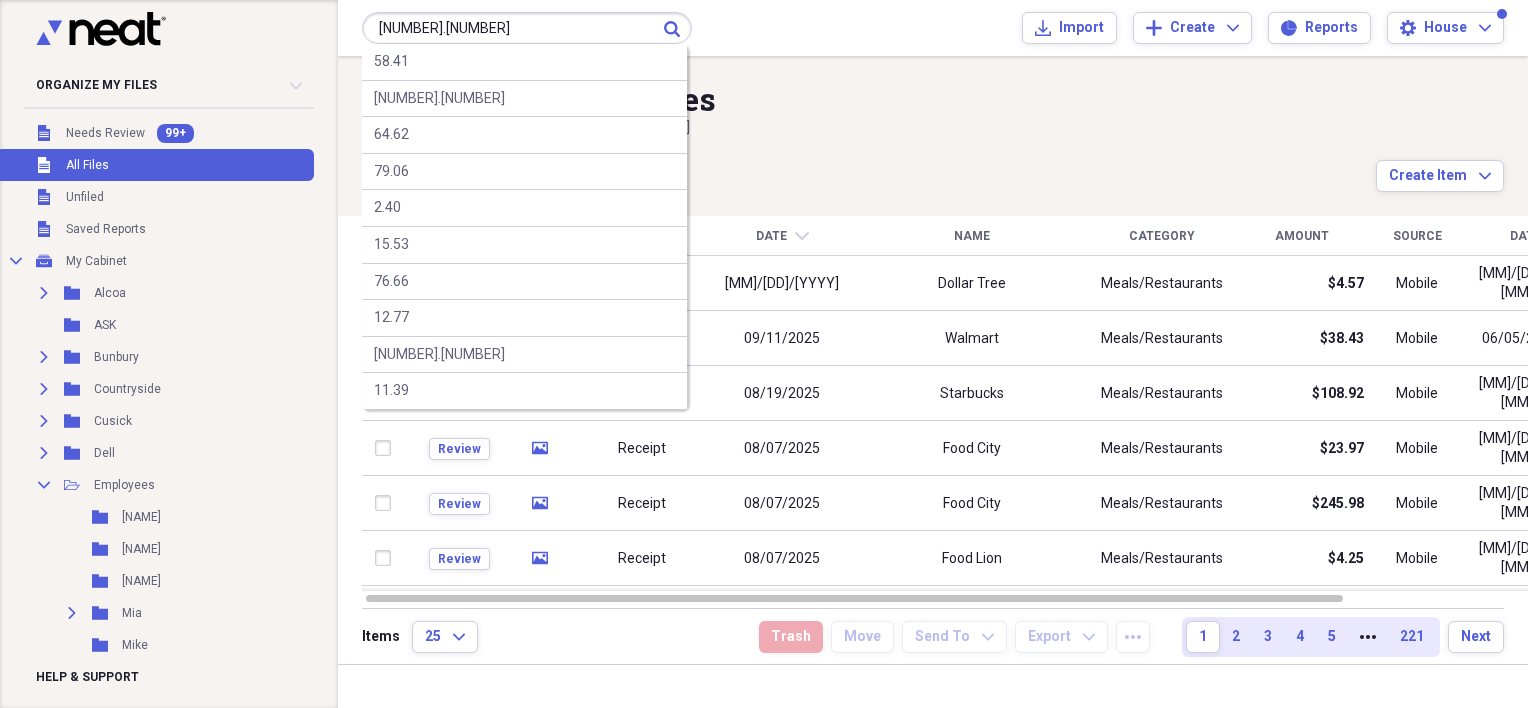 type on "[NUMBER].[NUMBER]" 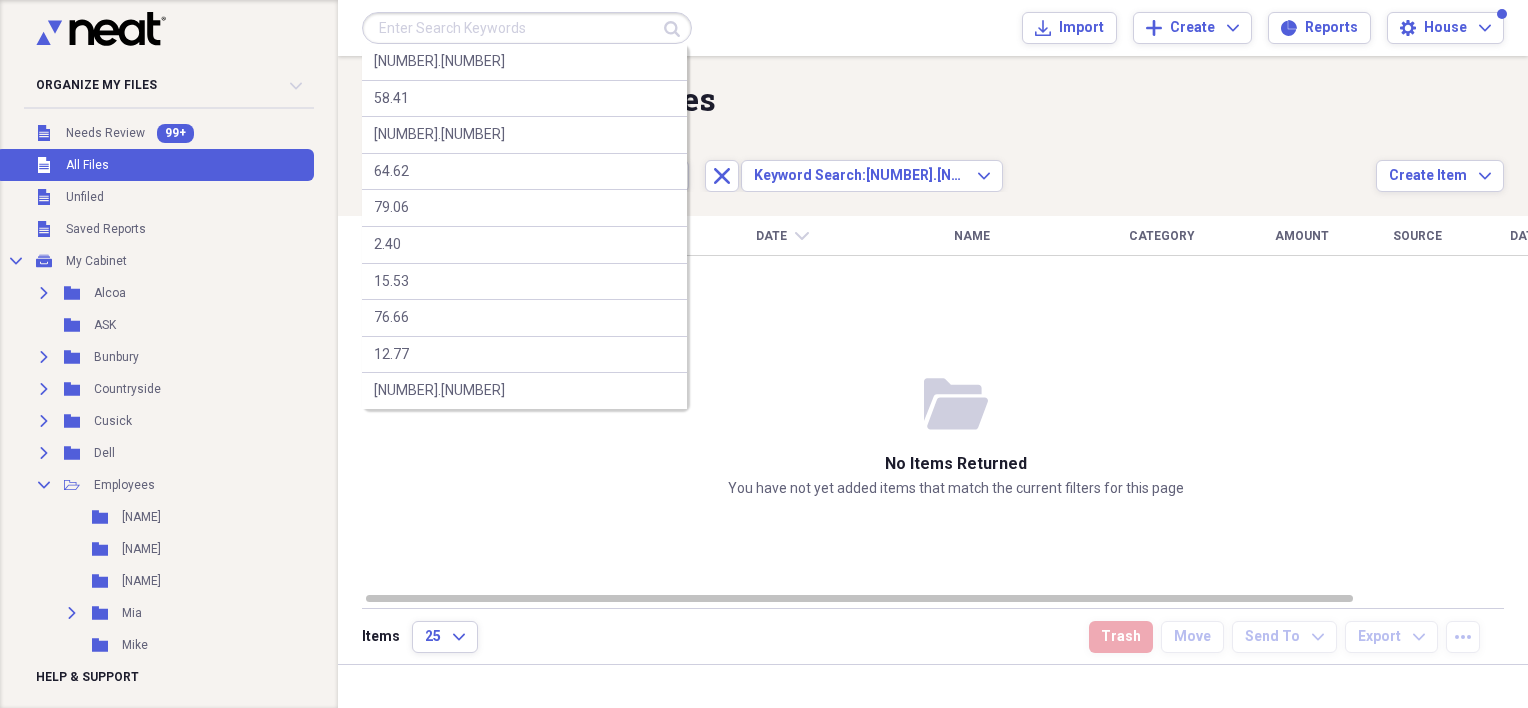 click at bounding box center [527, 28] 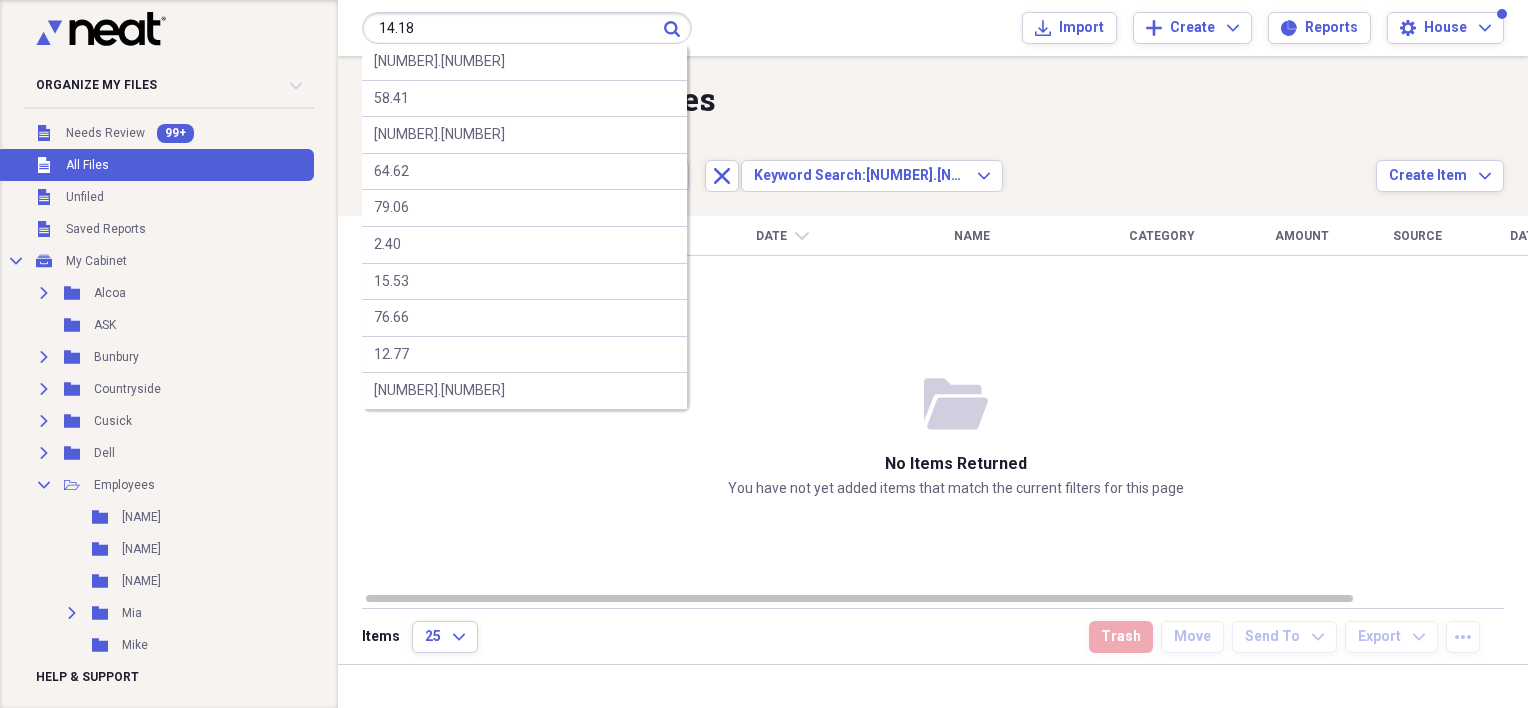 type on "14.18" 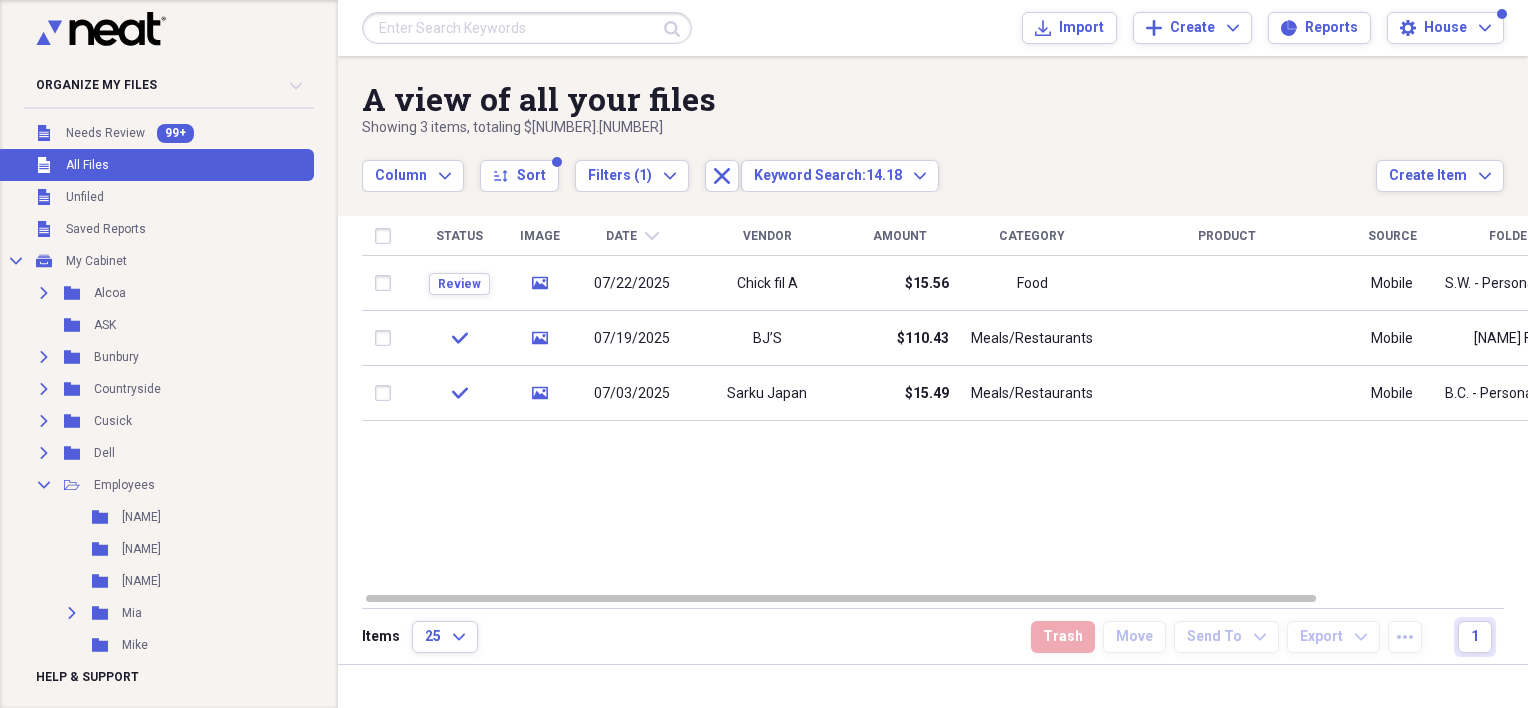 click at bounding box center (527, 28) 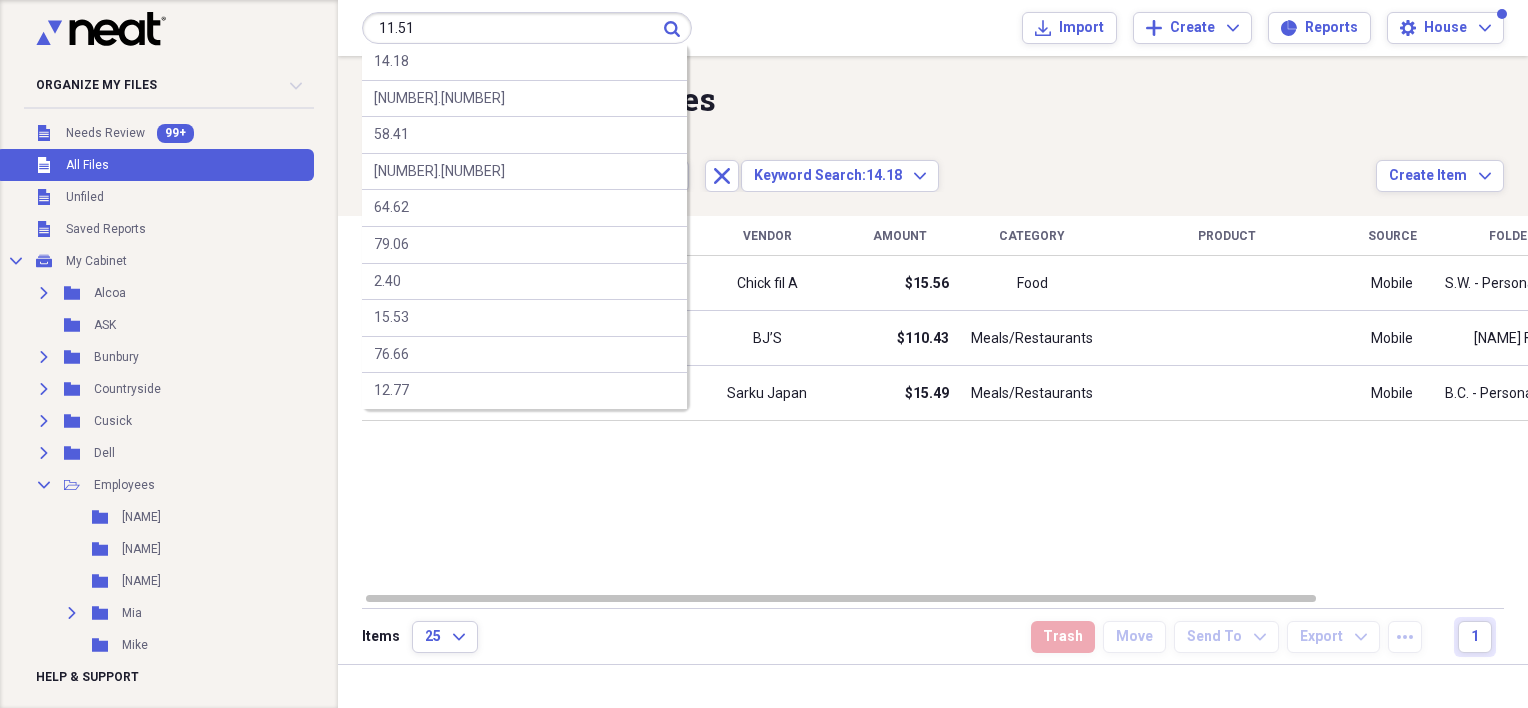 type on "11.51" 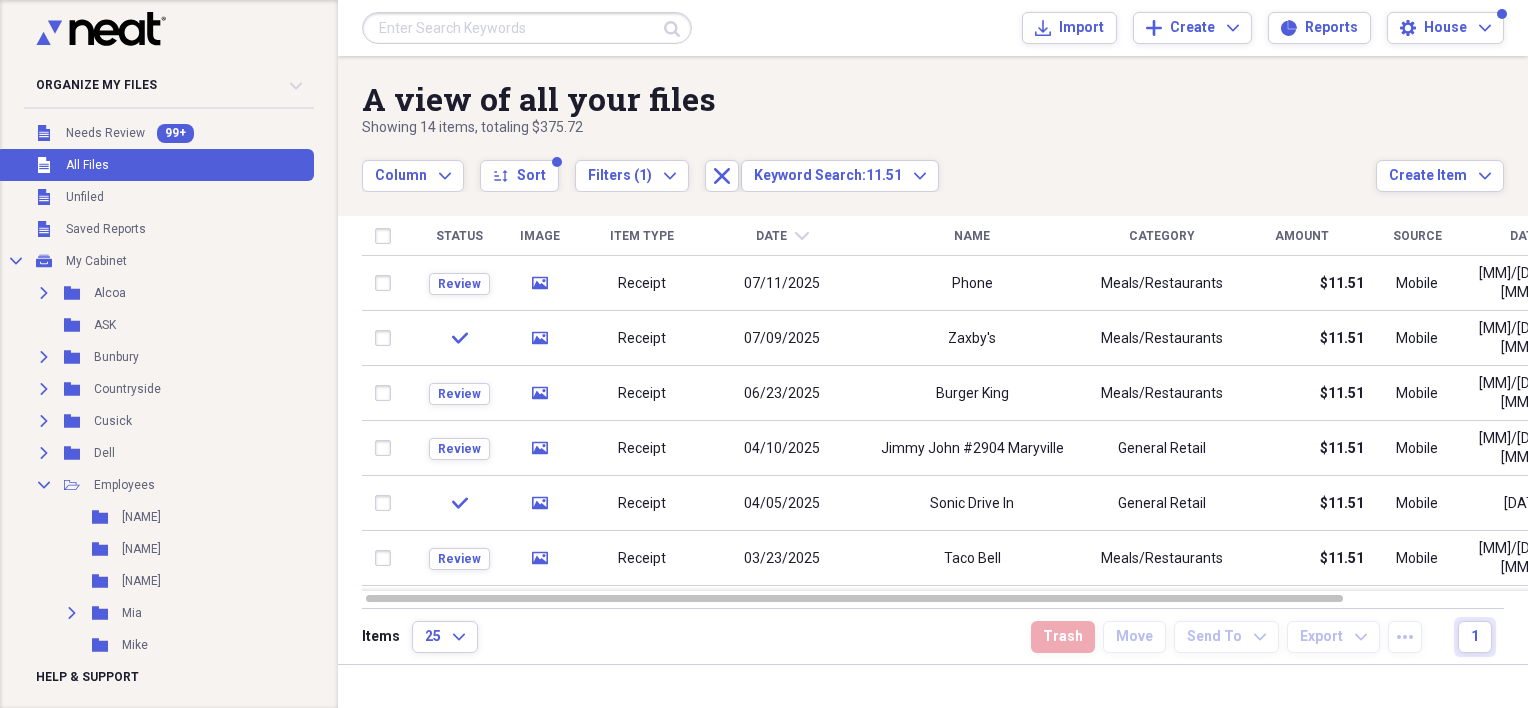 click at bounding box center (527, 28) 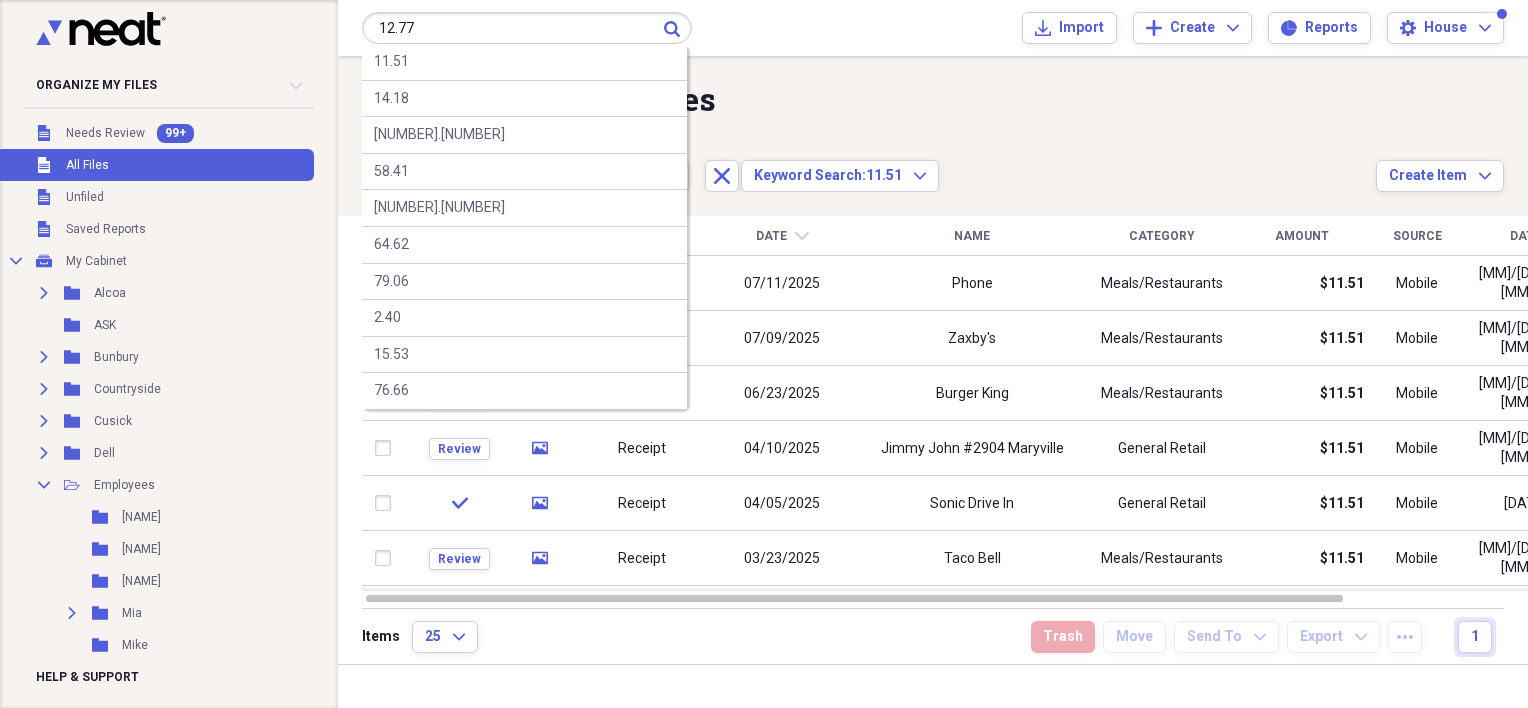 type on "12.77" 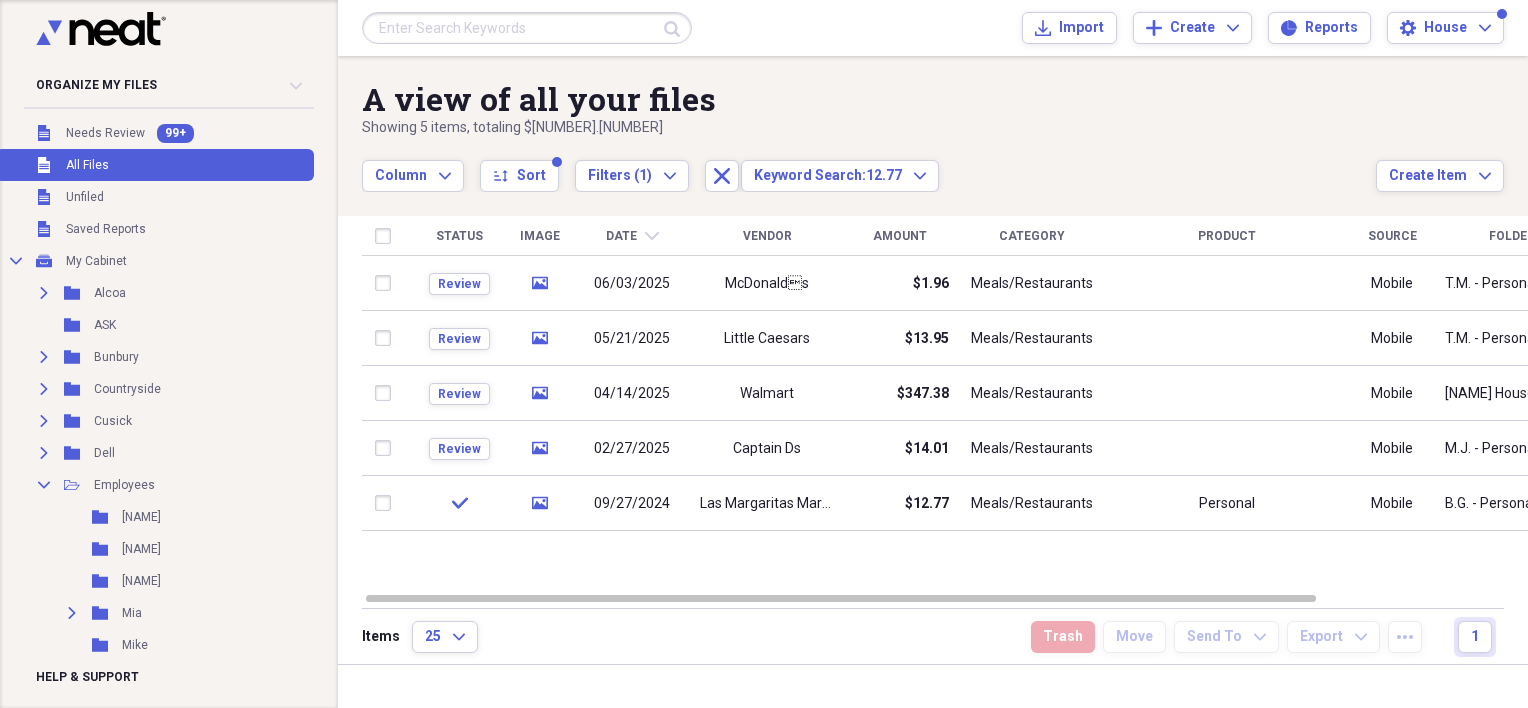 click at bounding box center (527, 28) 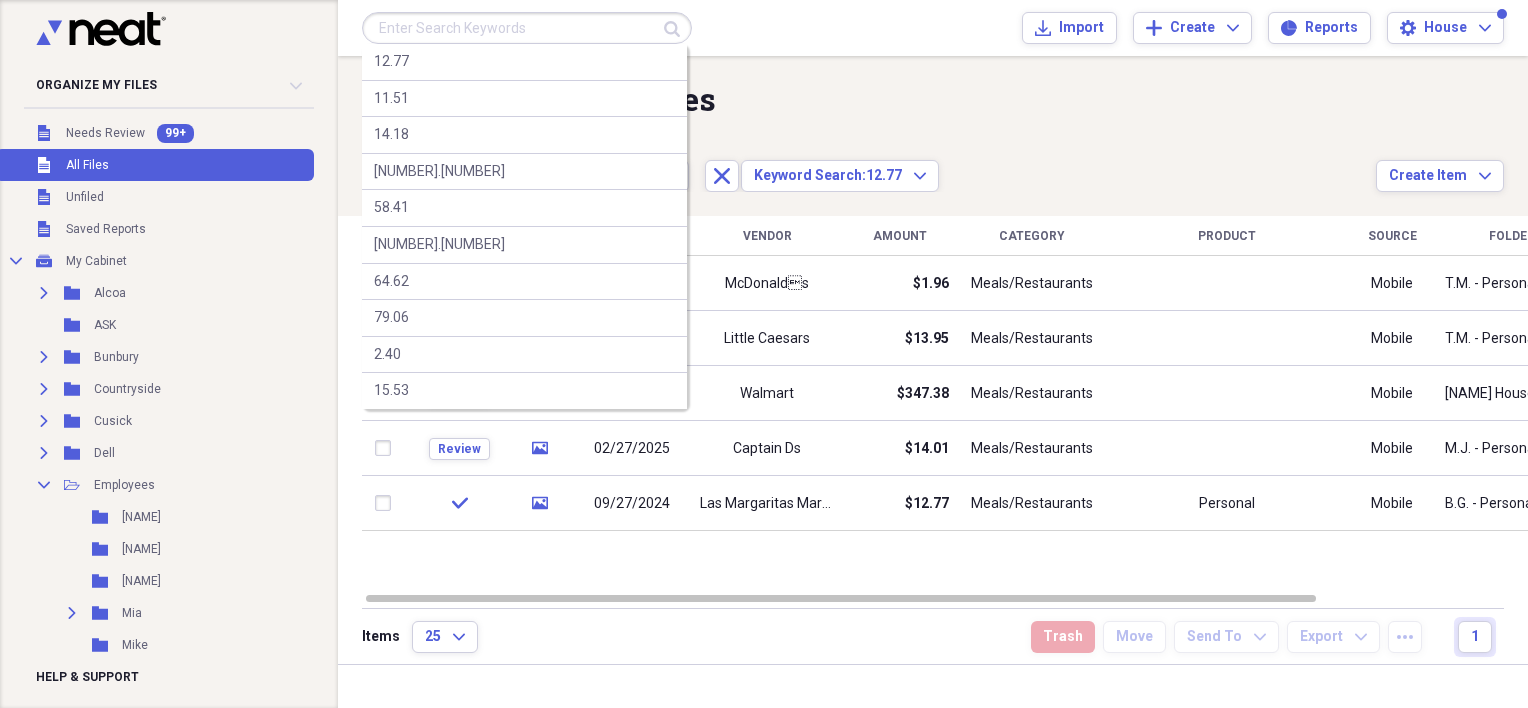 click at bounding box center (527, 28) 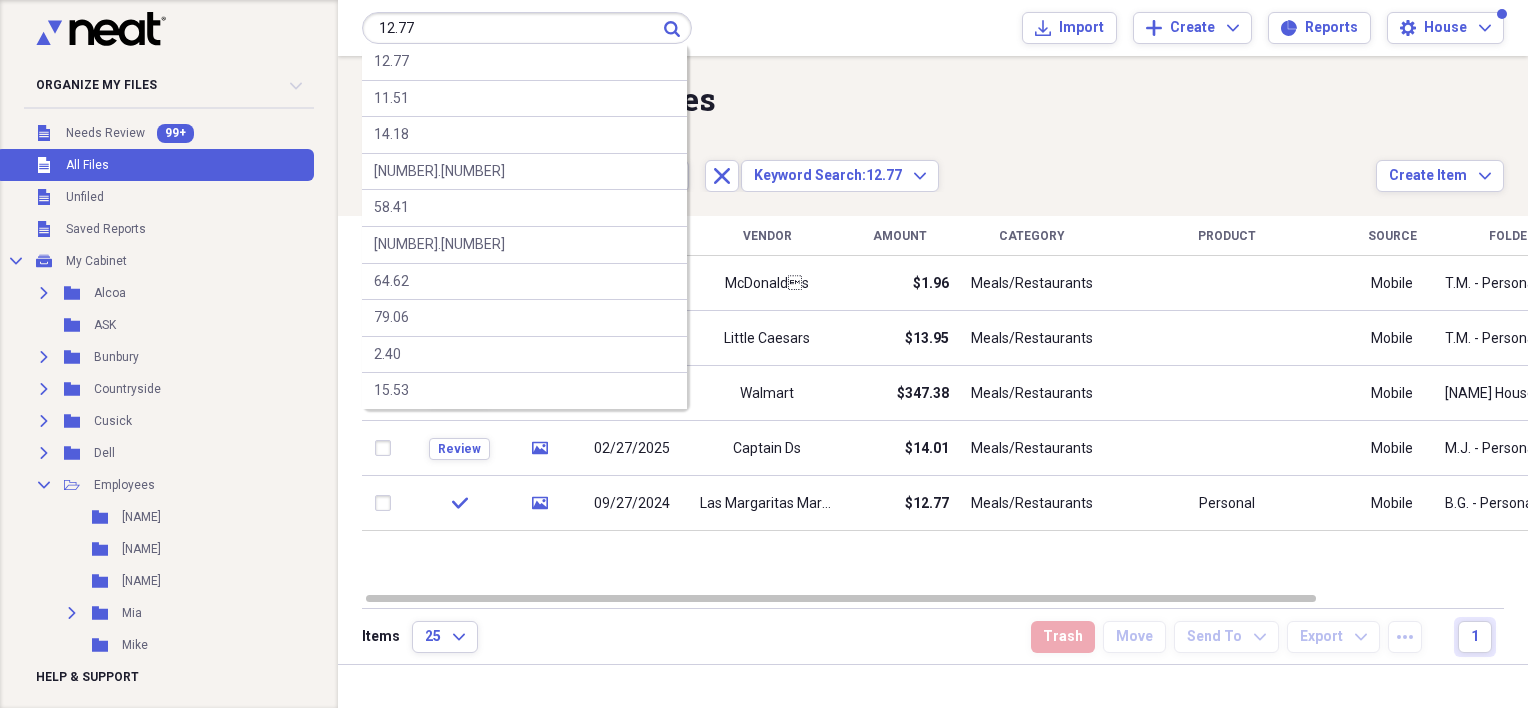 type on "12.77" 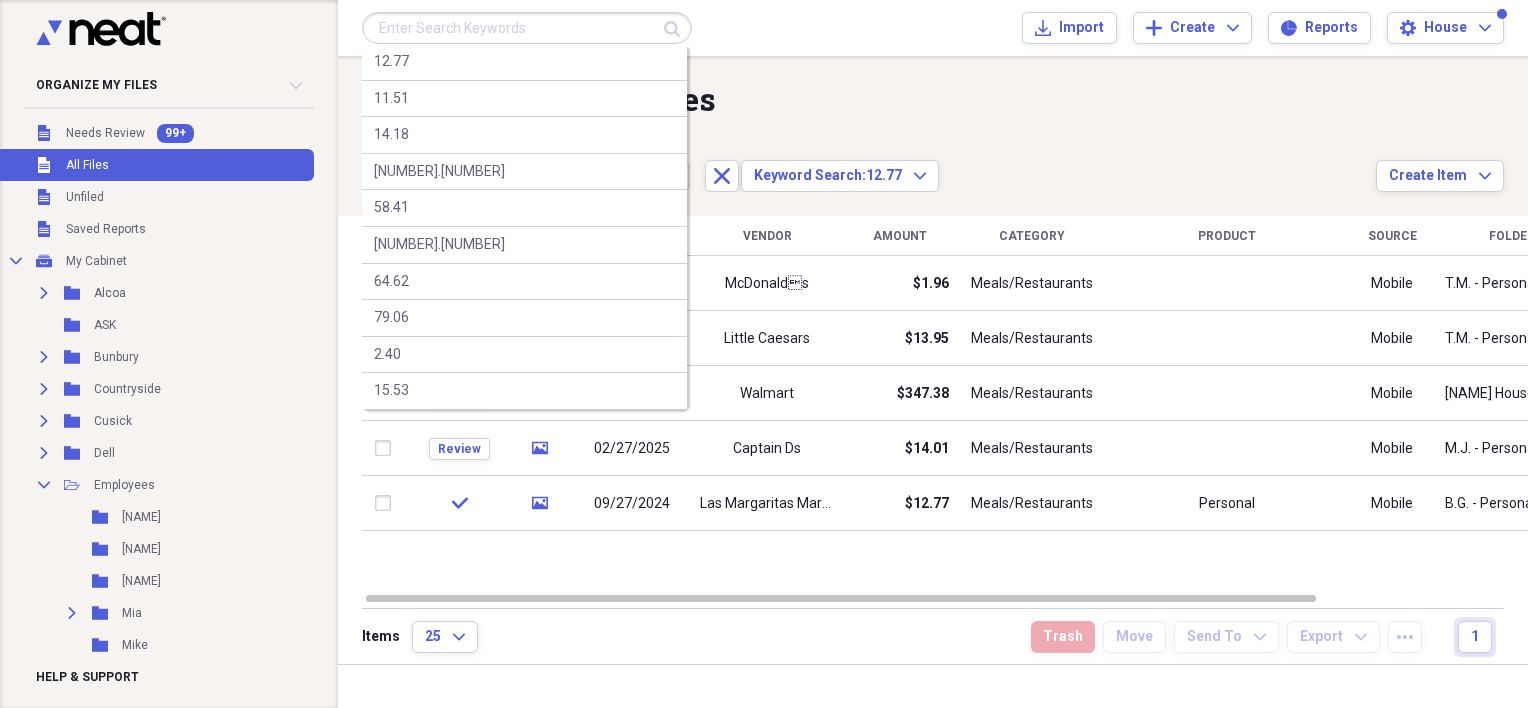 click at bounding box center [527, 28] 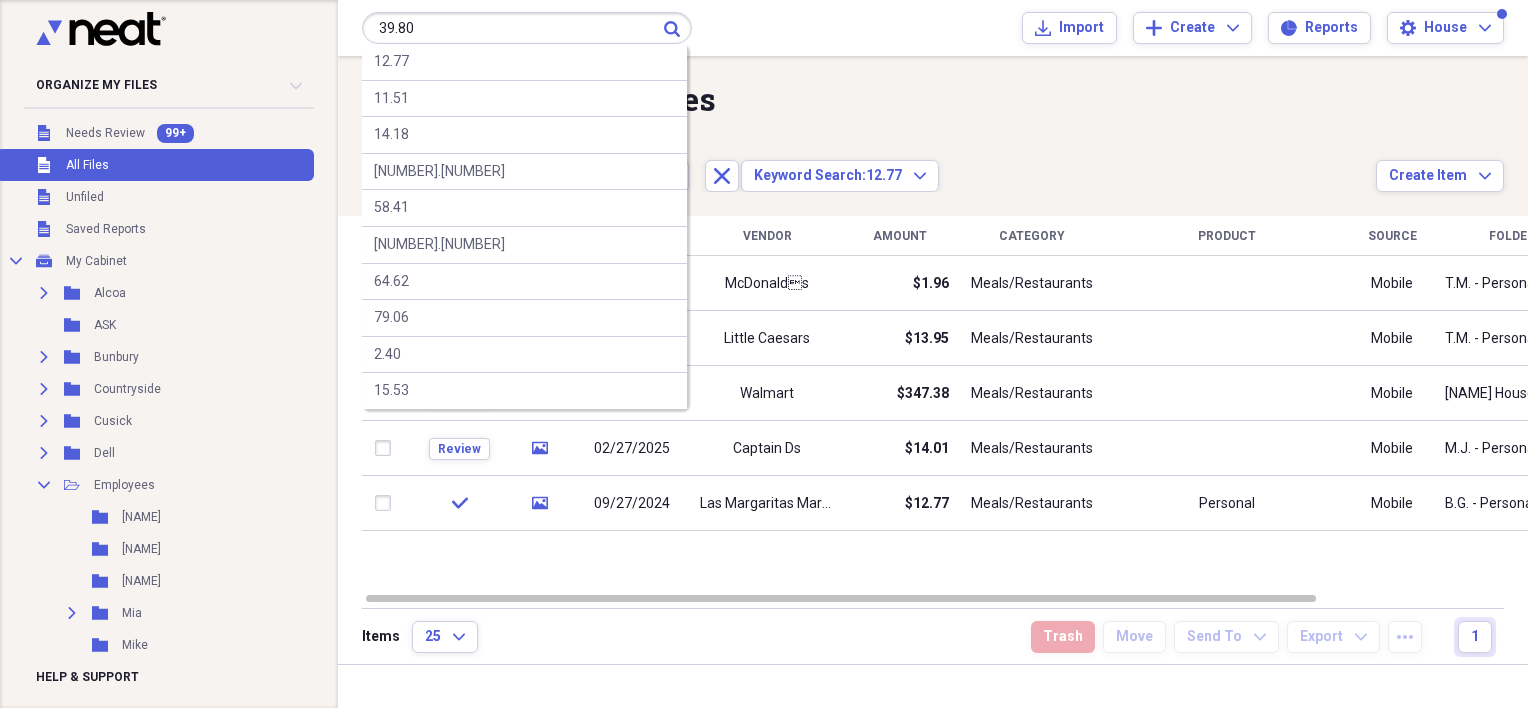 type on "39.80" 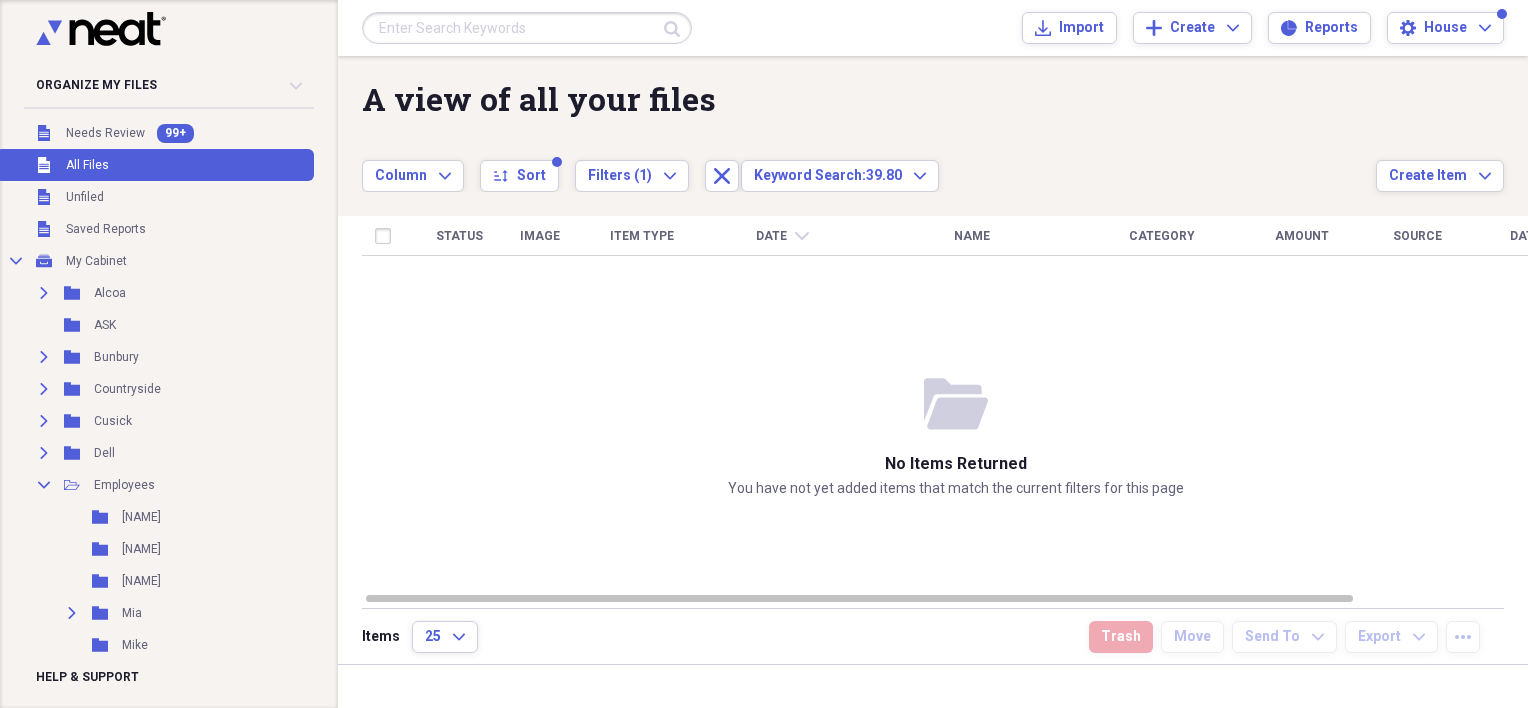 click at bounding box center (527, 28) 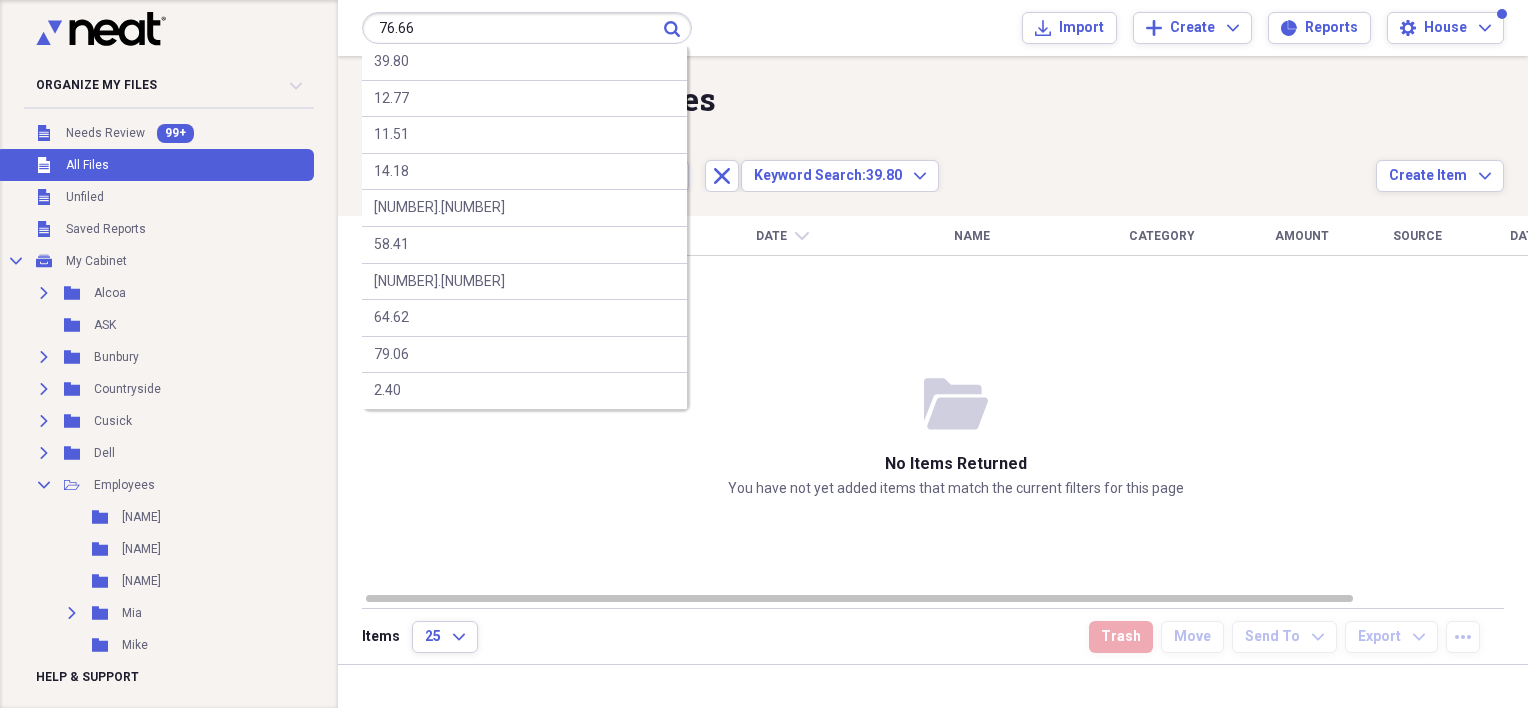 type on "76.66" 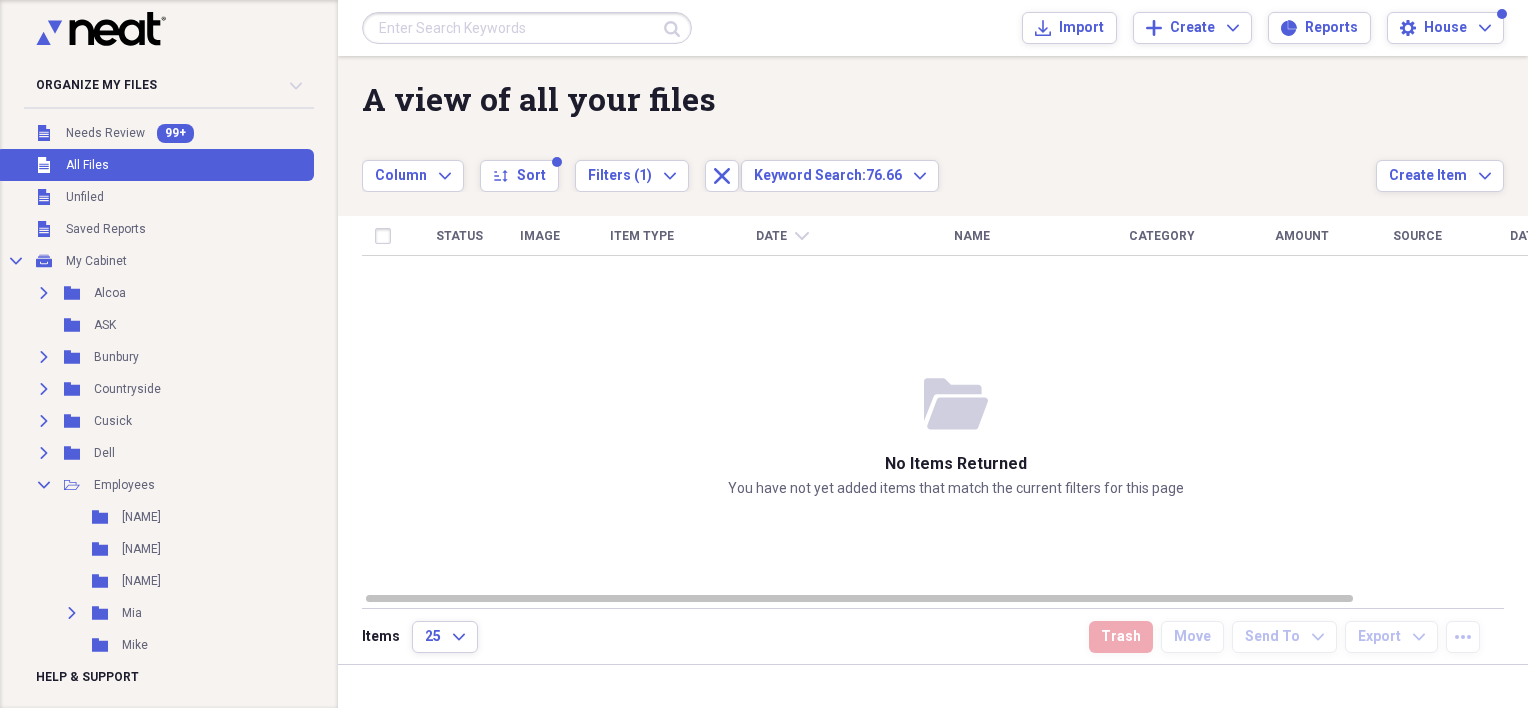 click at bounding box center [527, 28] 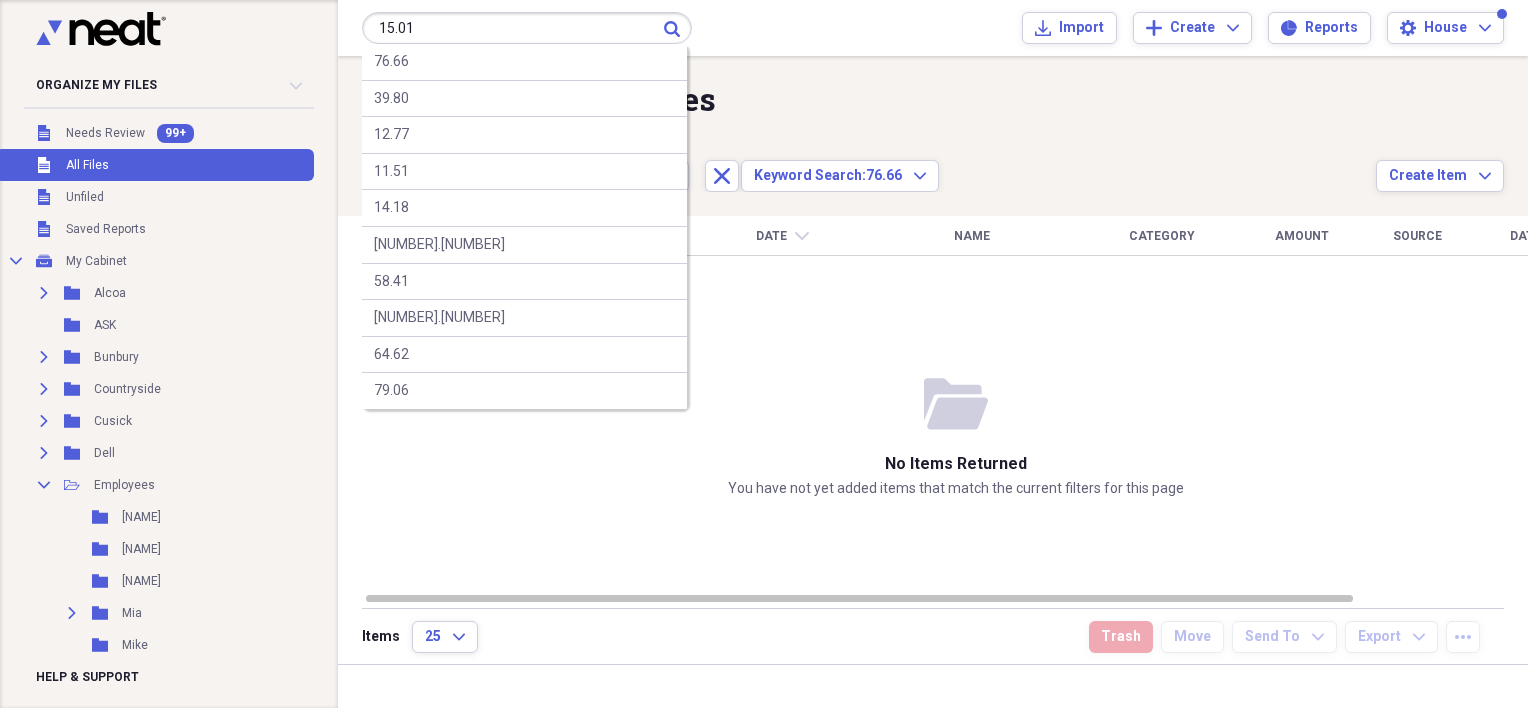 type on "15.01" 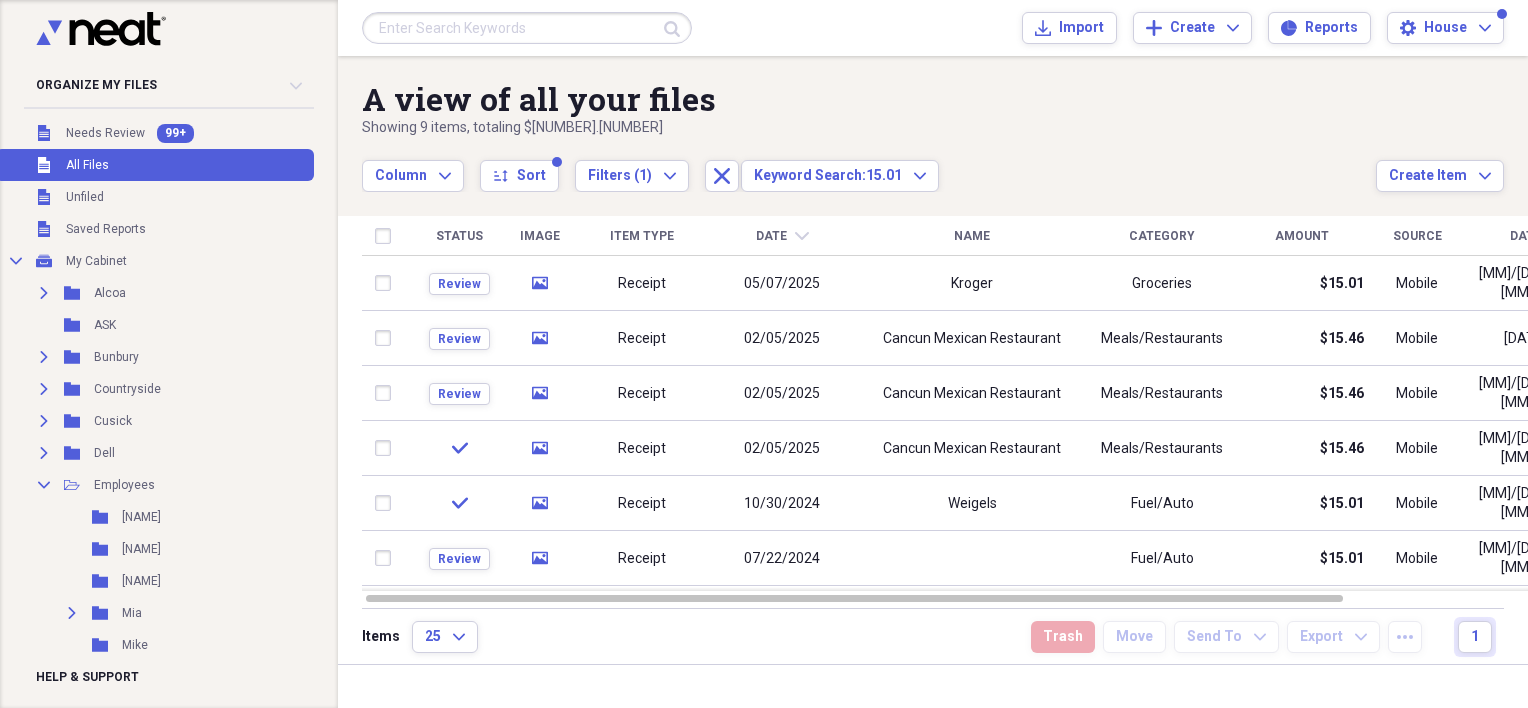 click at bounding box center (527, 28) 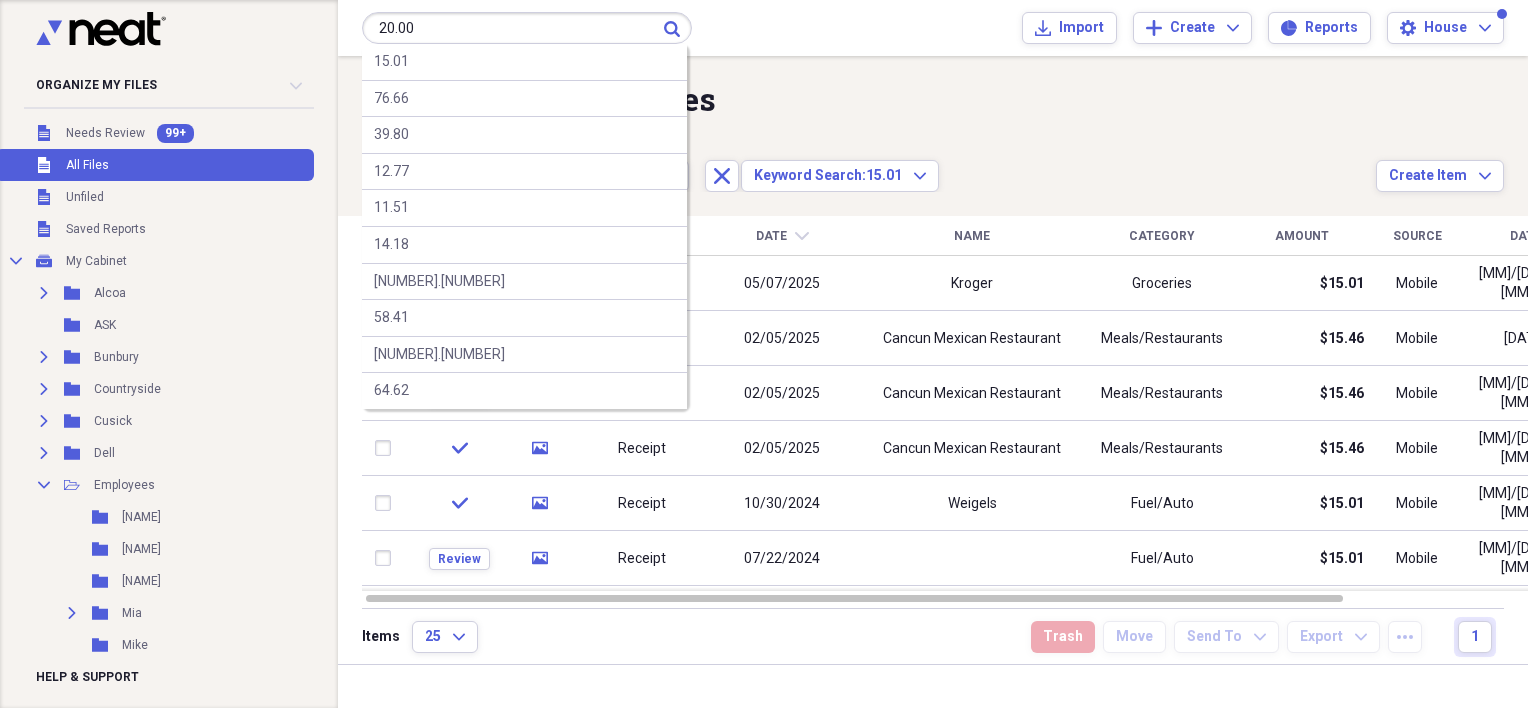 type on "20.00" 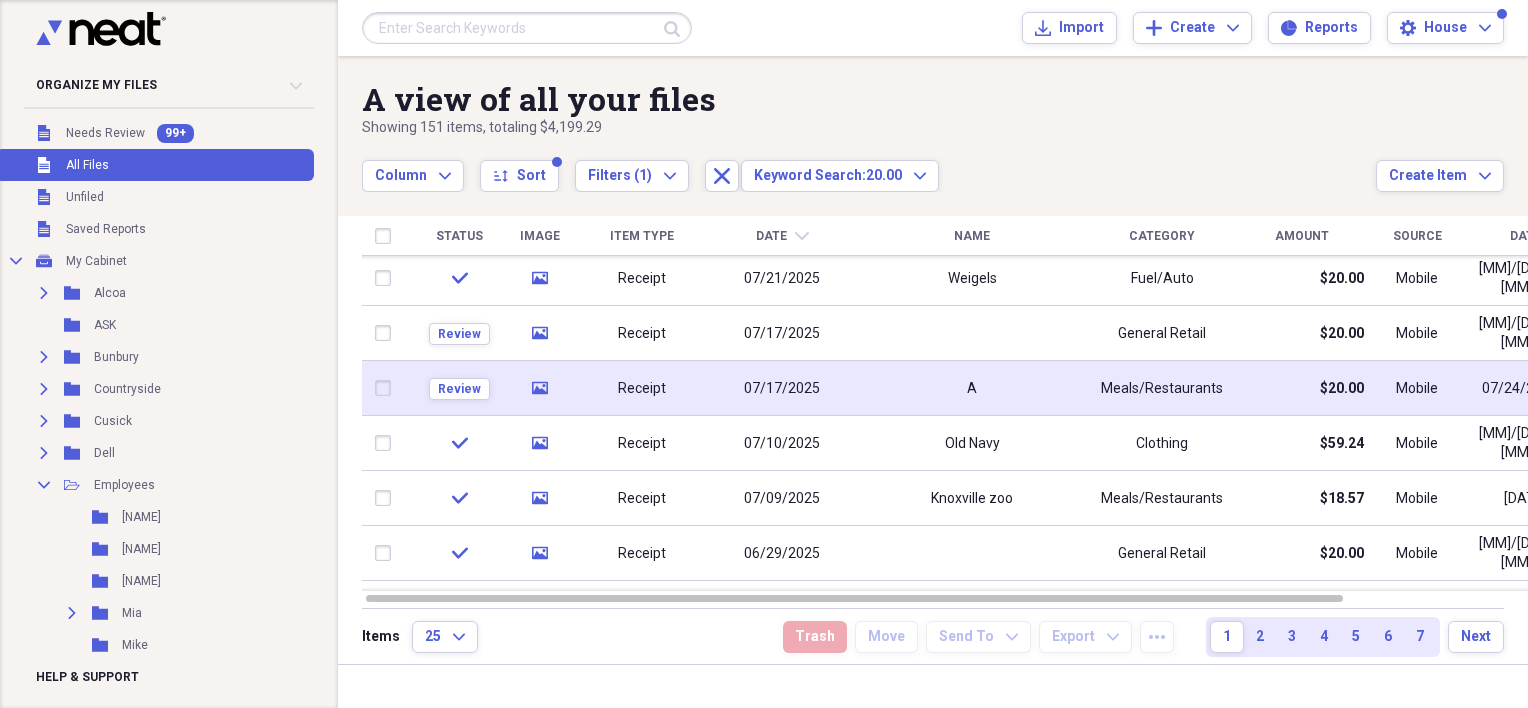 click on "07/17/2025" at bounding box center [782, 389] 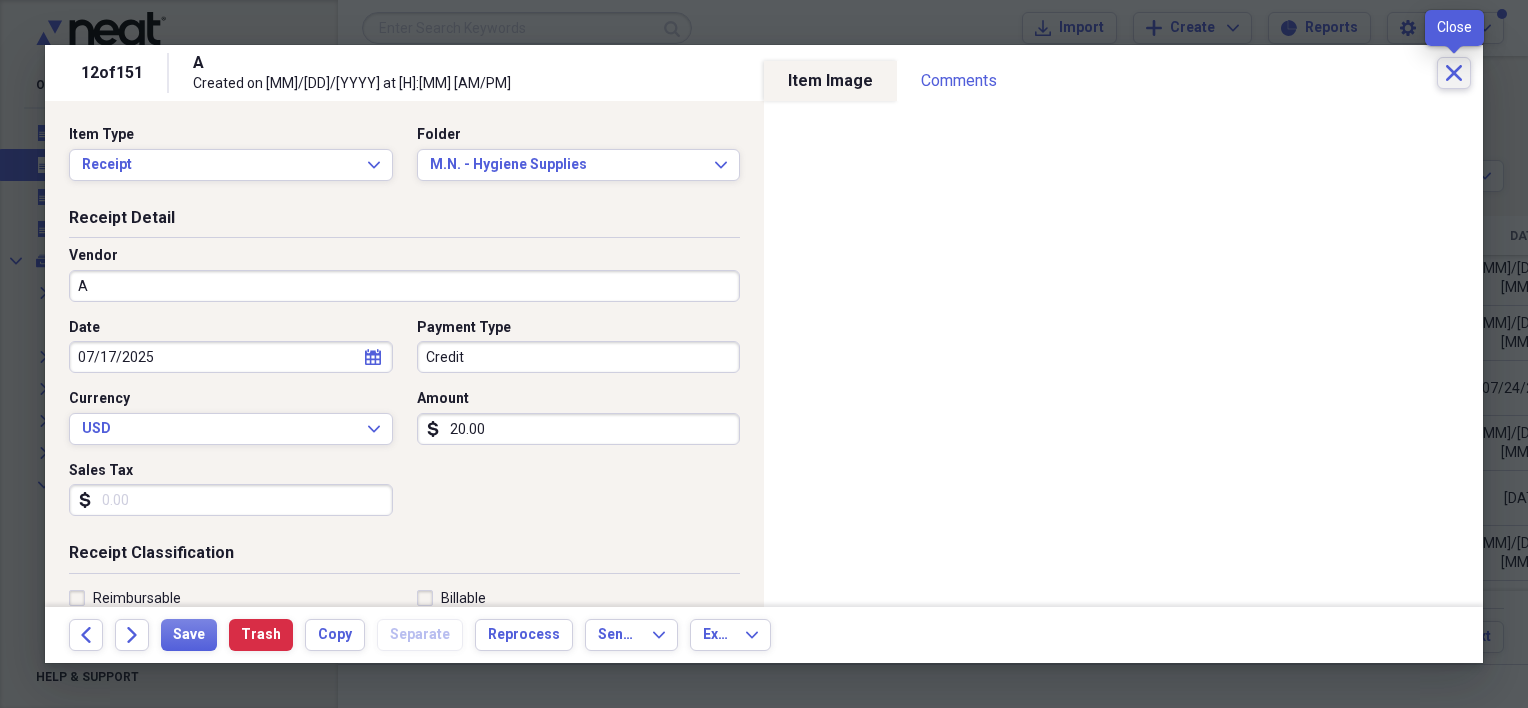 click on "Close" at bounding box center [1454, 73] 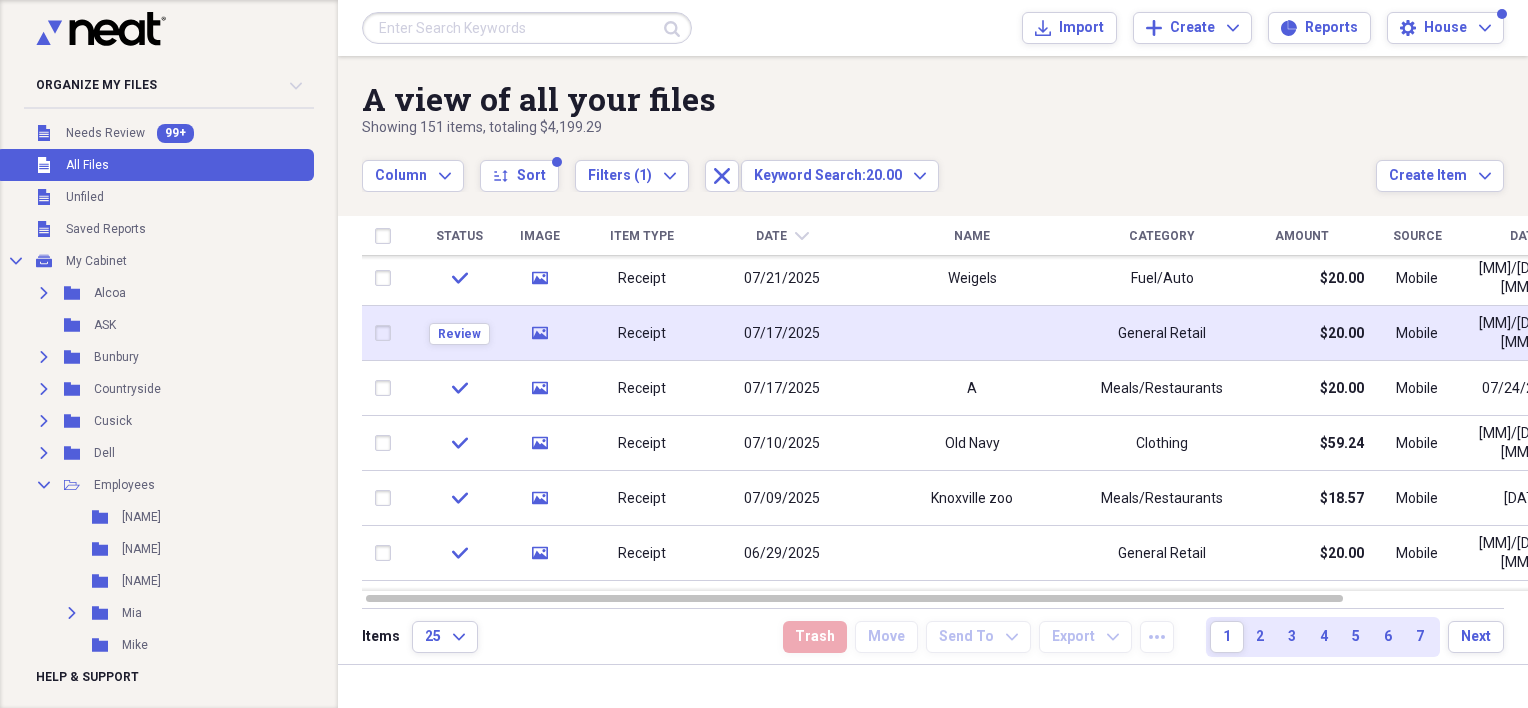 click on "07/17/2025" at bounding box center (782, 333) 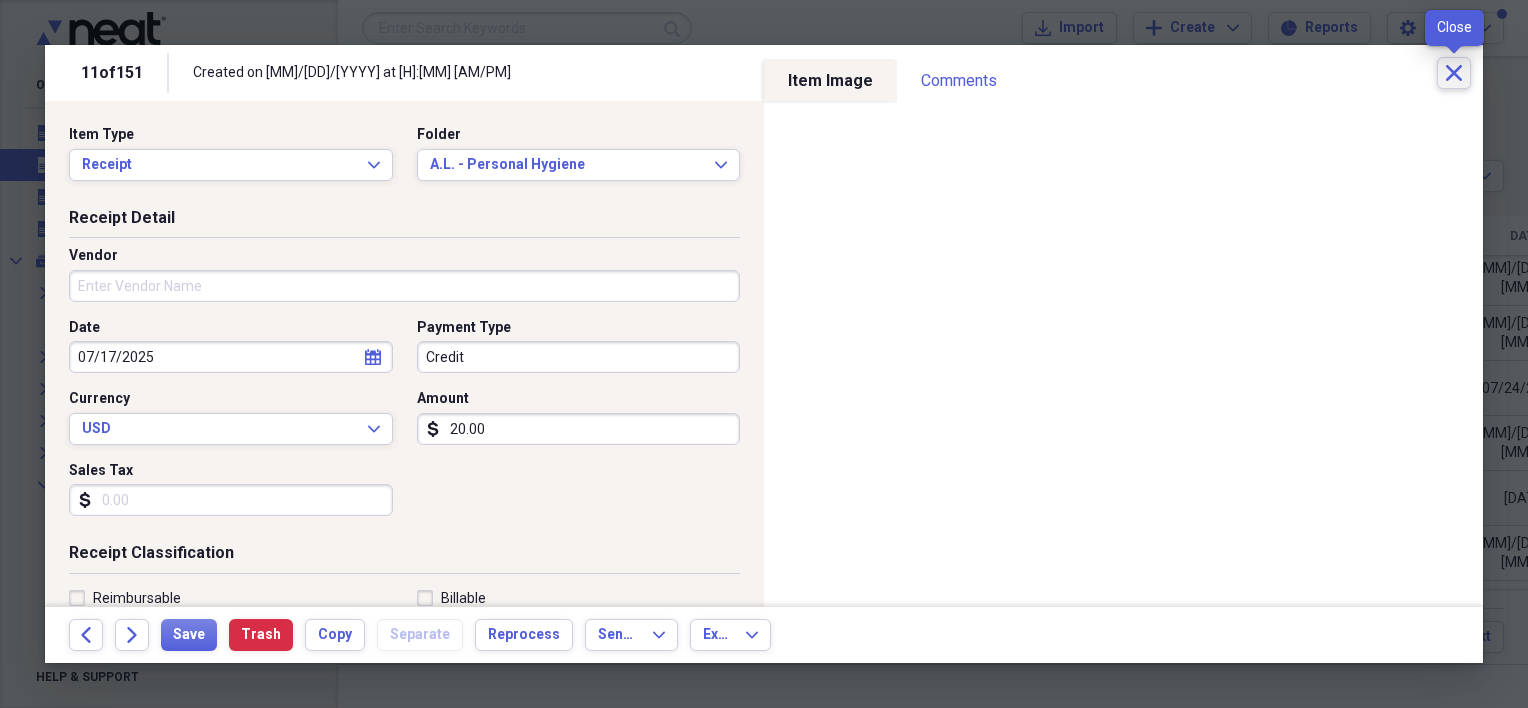click on "Close" 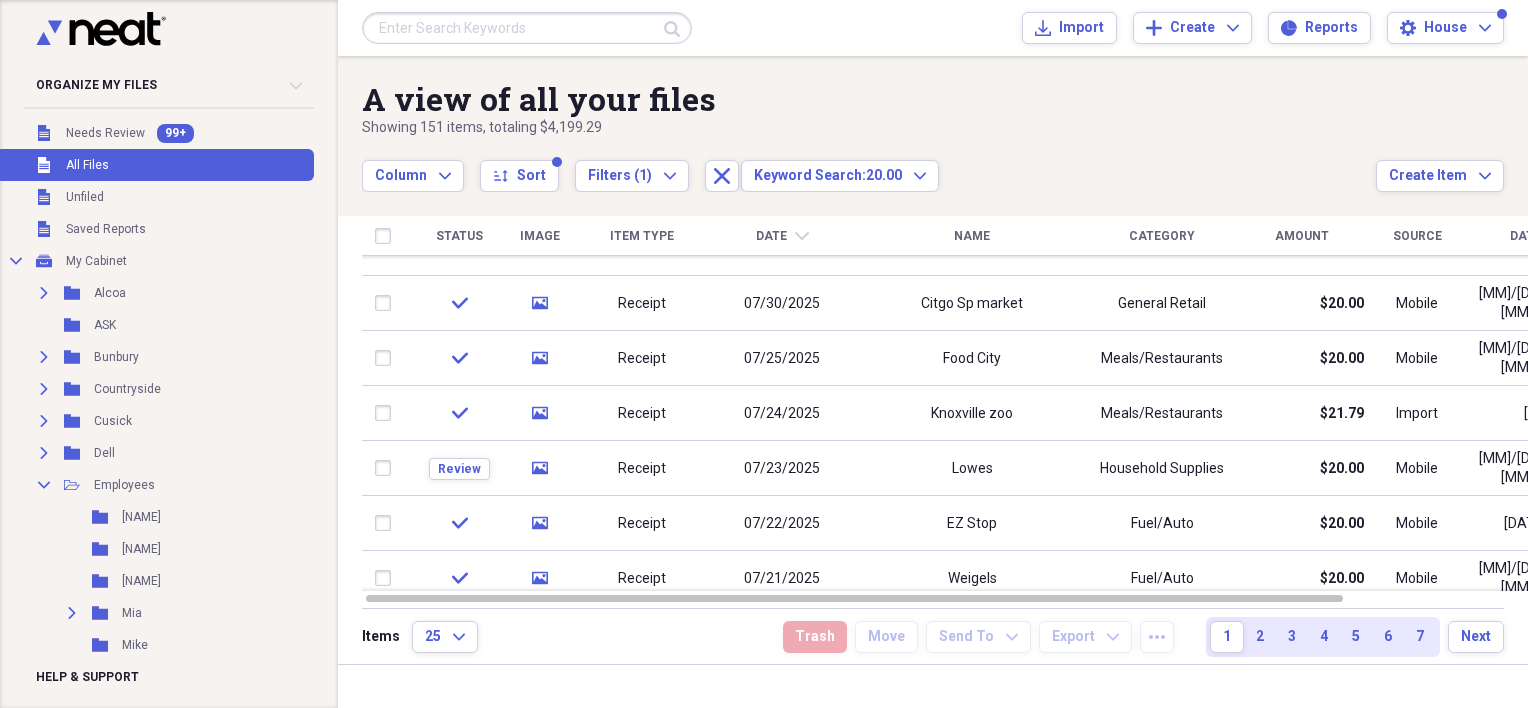 click at bounding box center [527, 28] 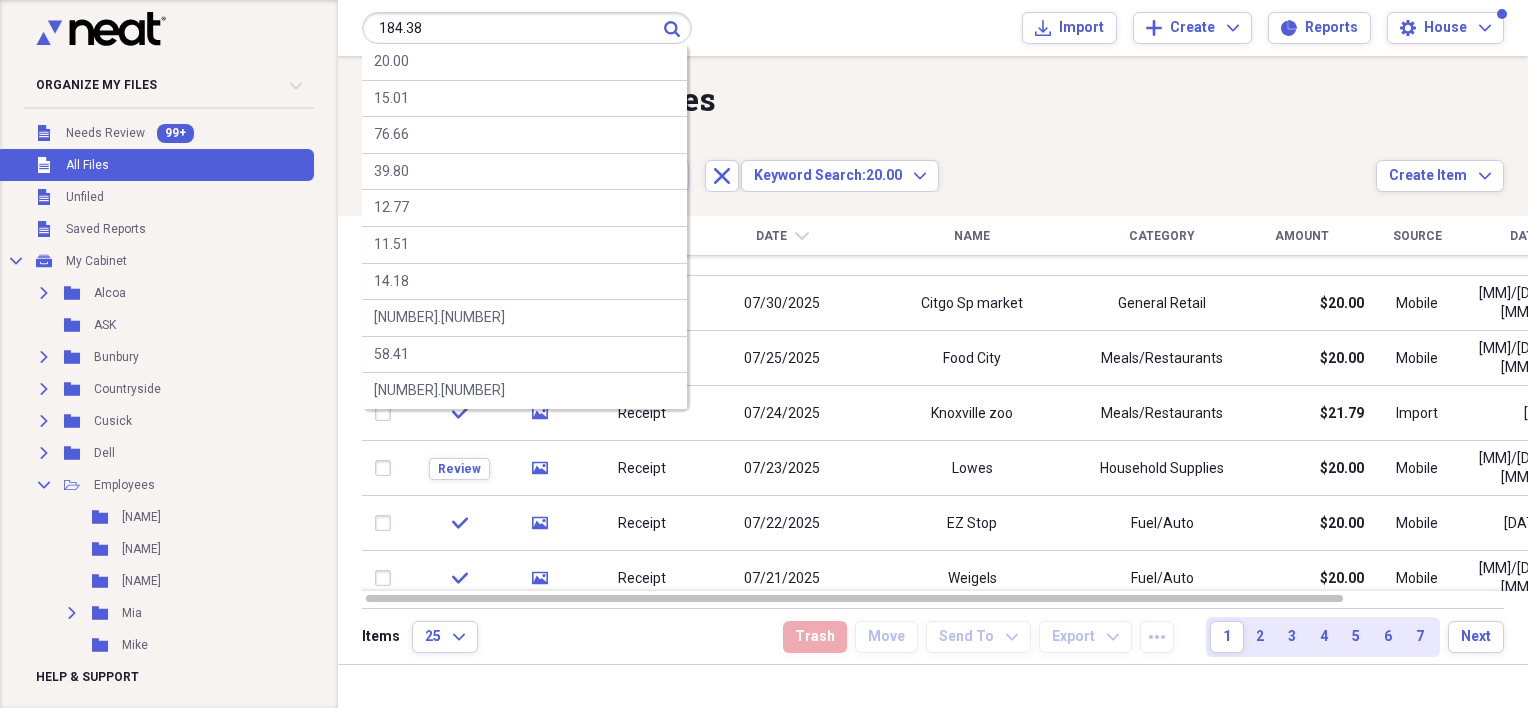 type on "184.38" 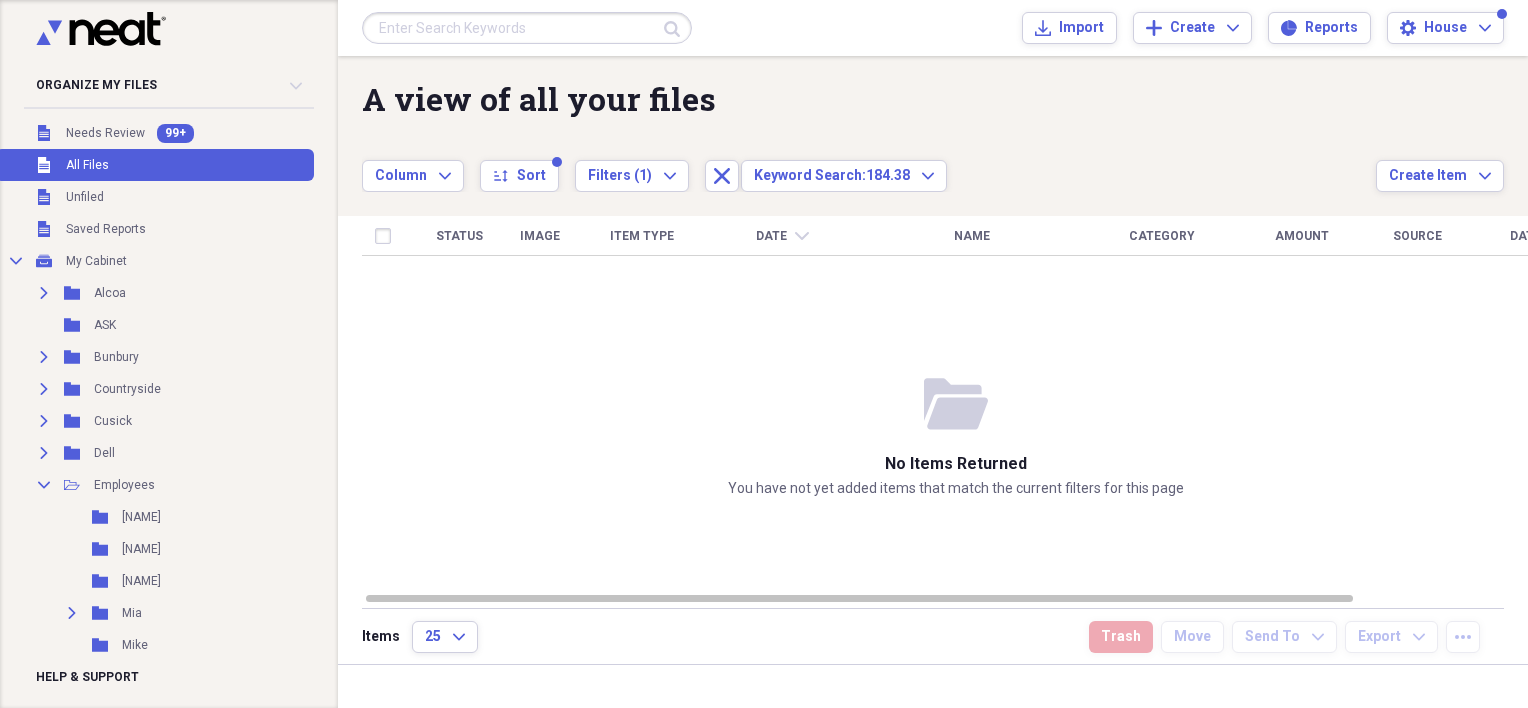 click at bounding box center [527, 28] 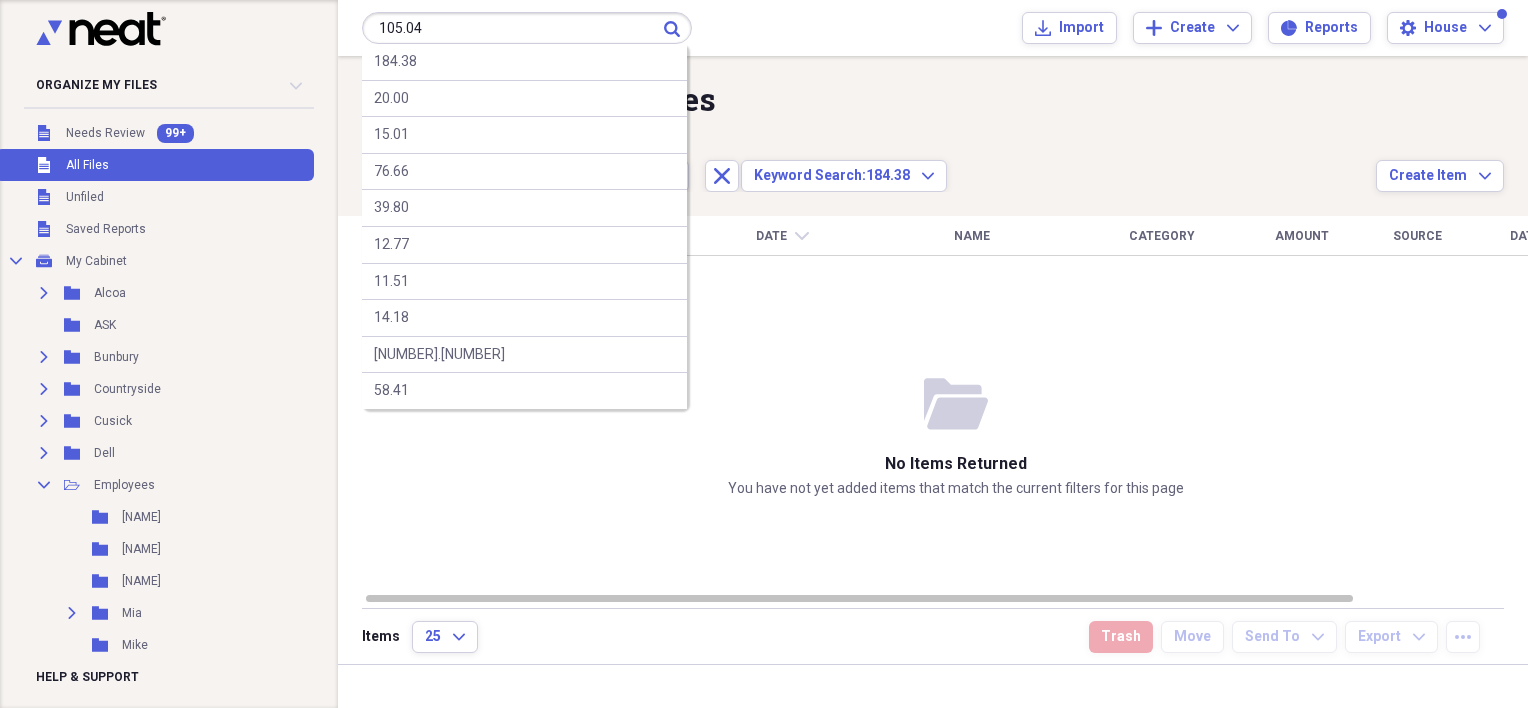 type on "105.04" 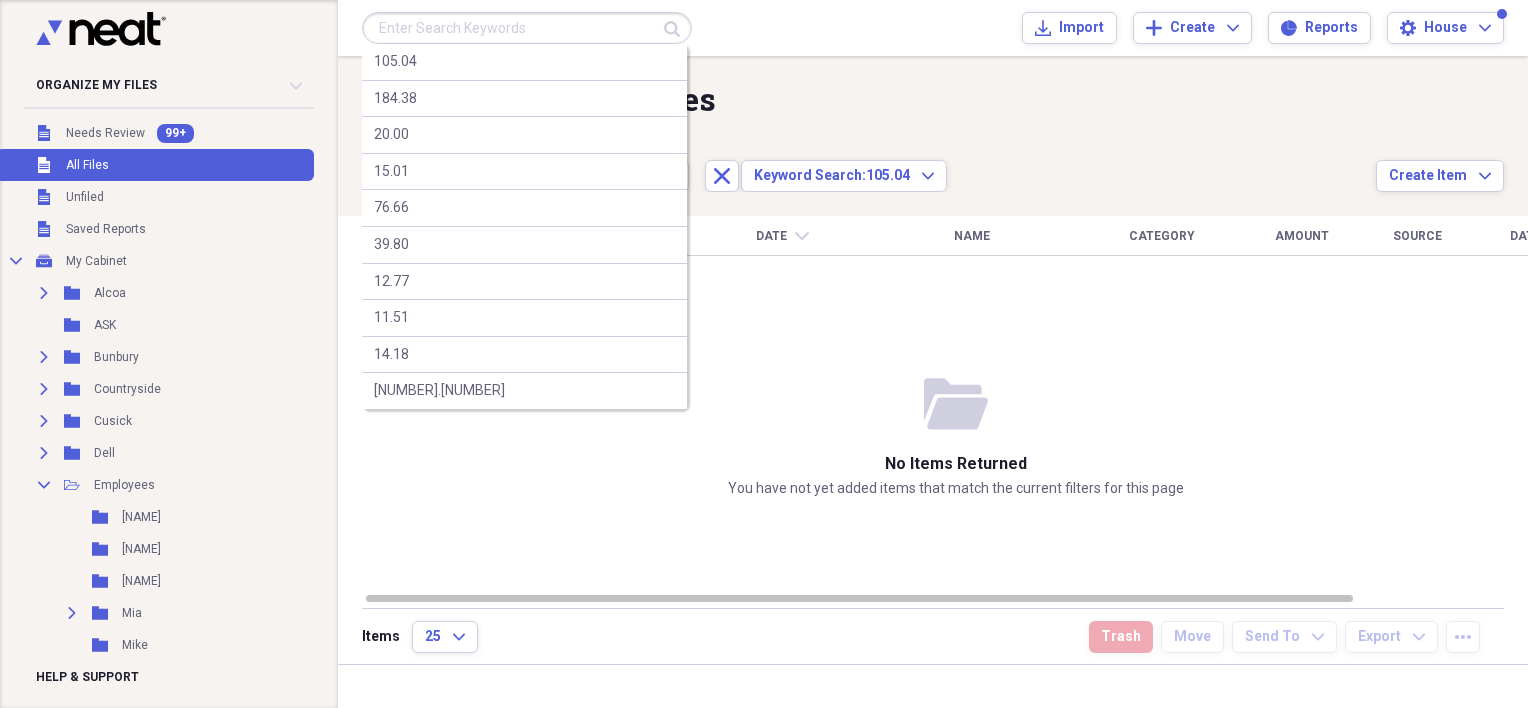 click at bounding box center [527, 28] 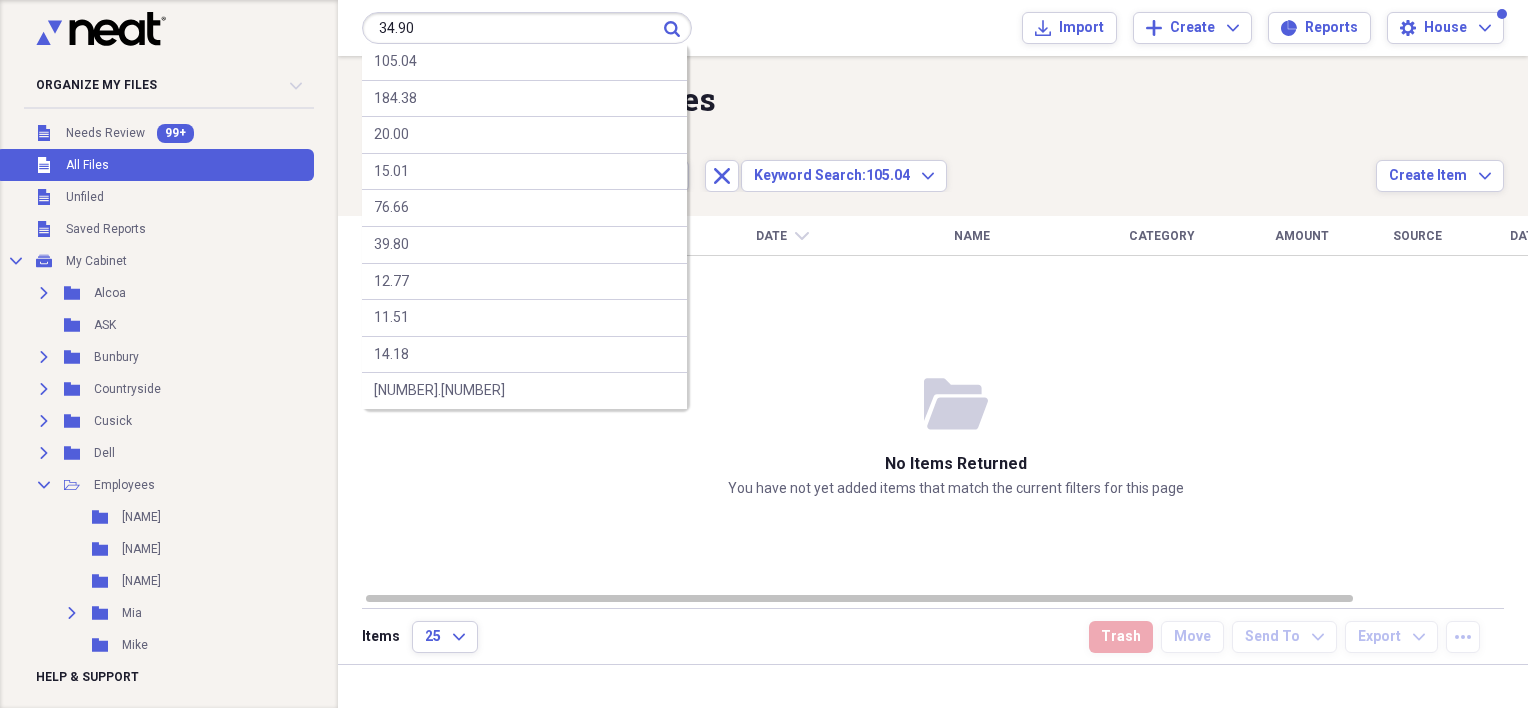 type on "34.90" 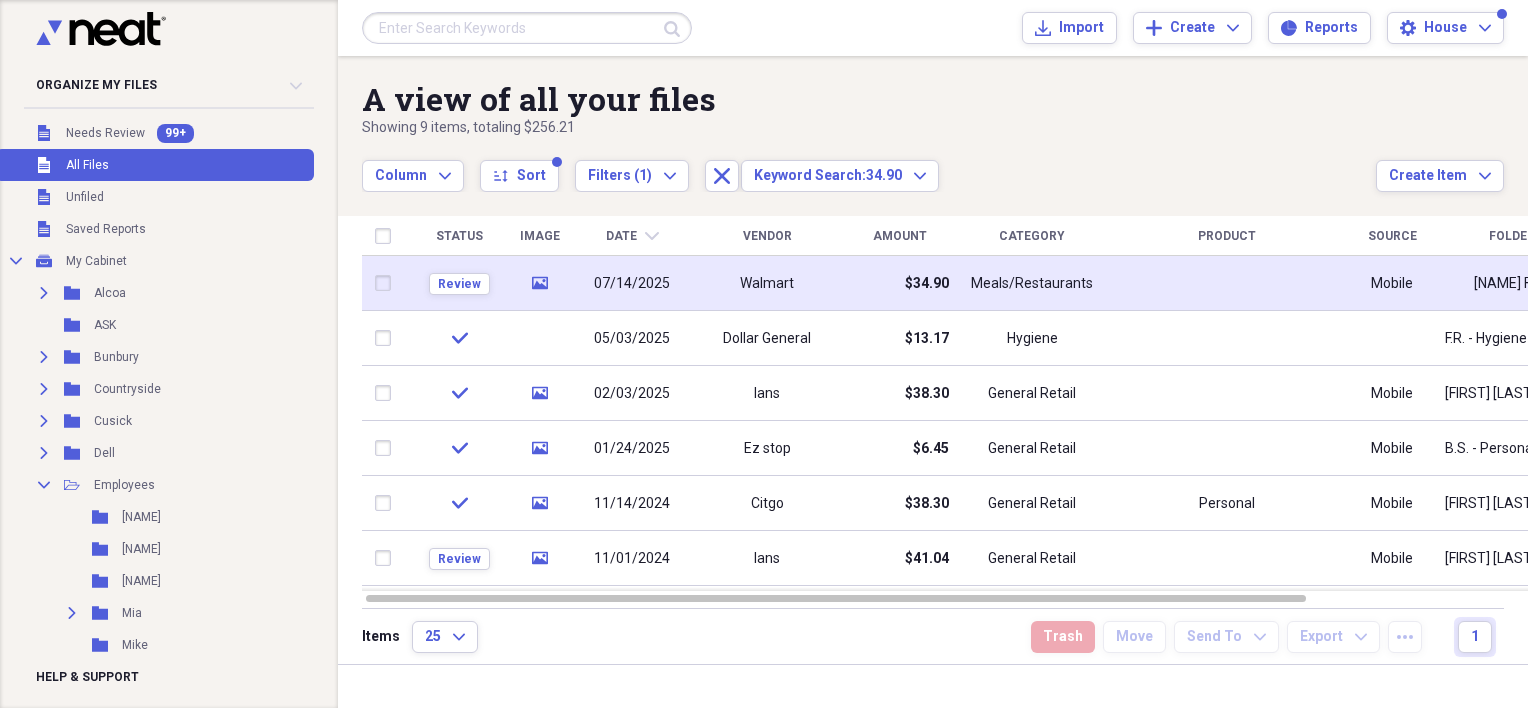 click on "Walmart" at bounding box center [767, 283] 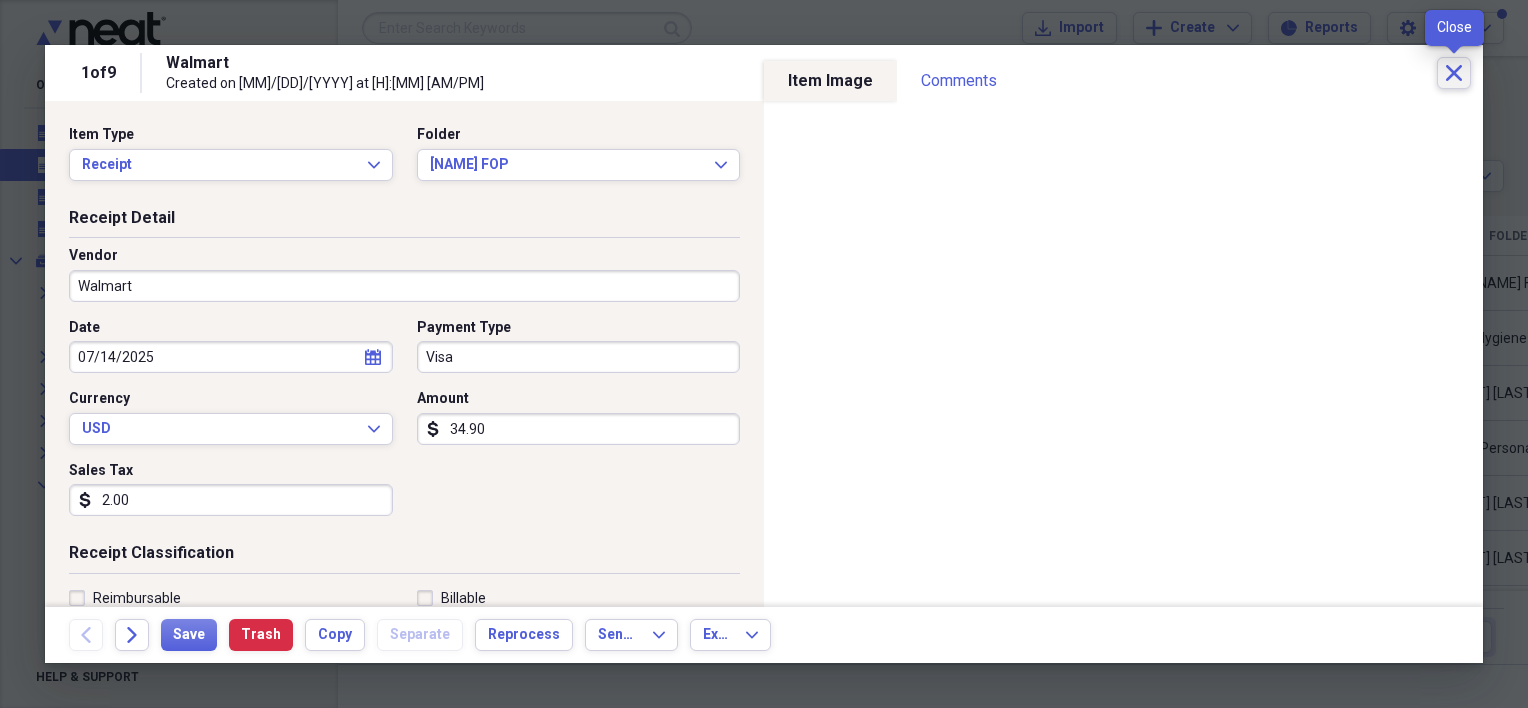 click on "Close" at bounding box center [1454, 73] 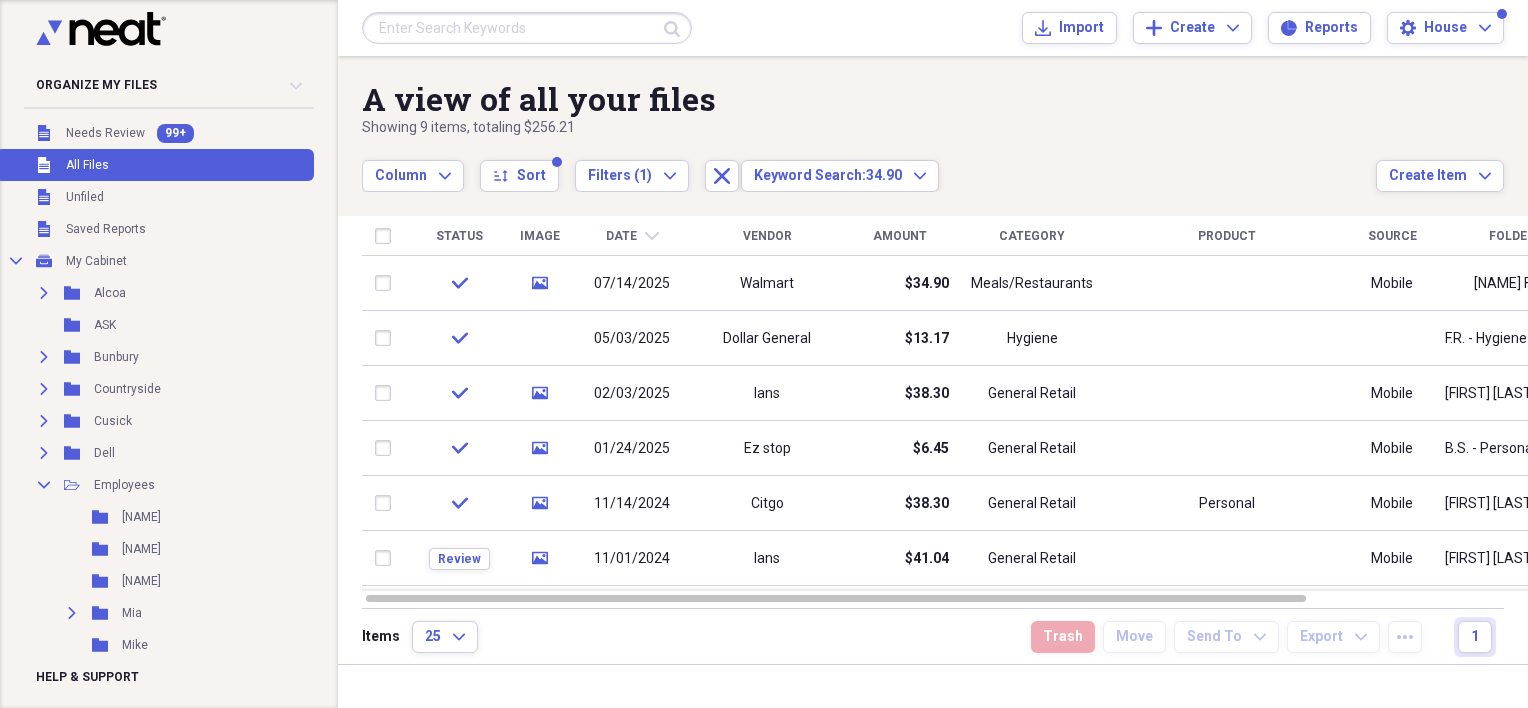click at bounding box center [527, 28] 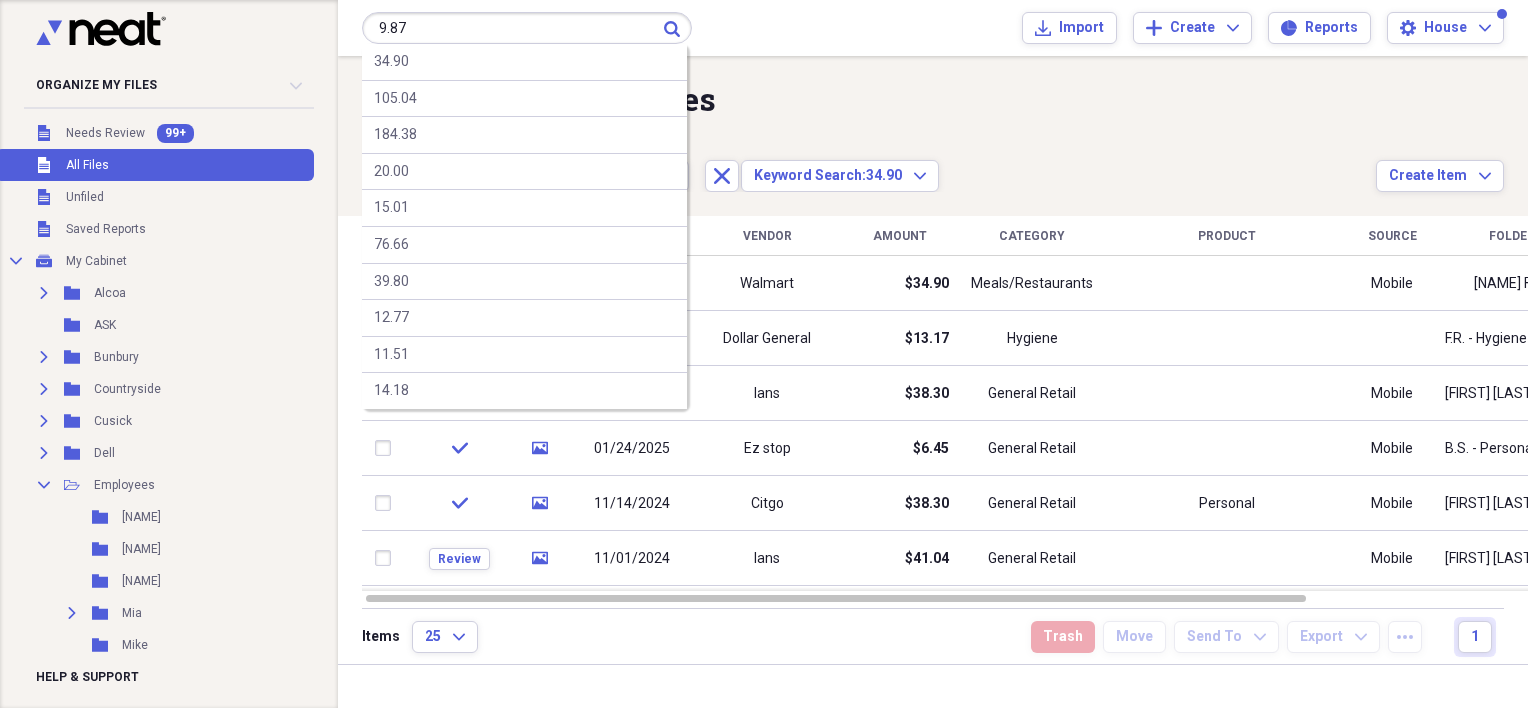 type on "9.87" 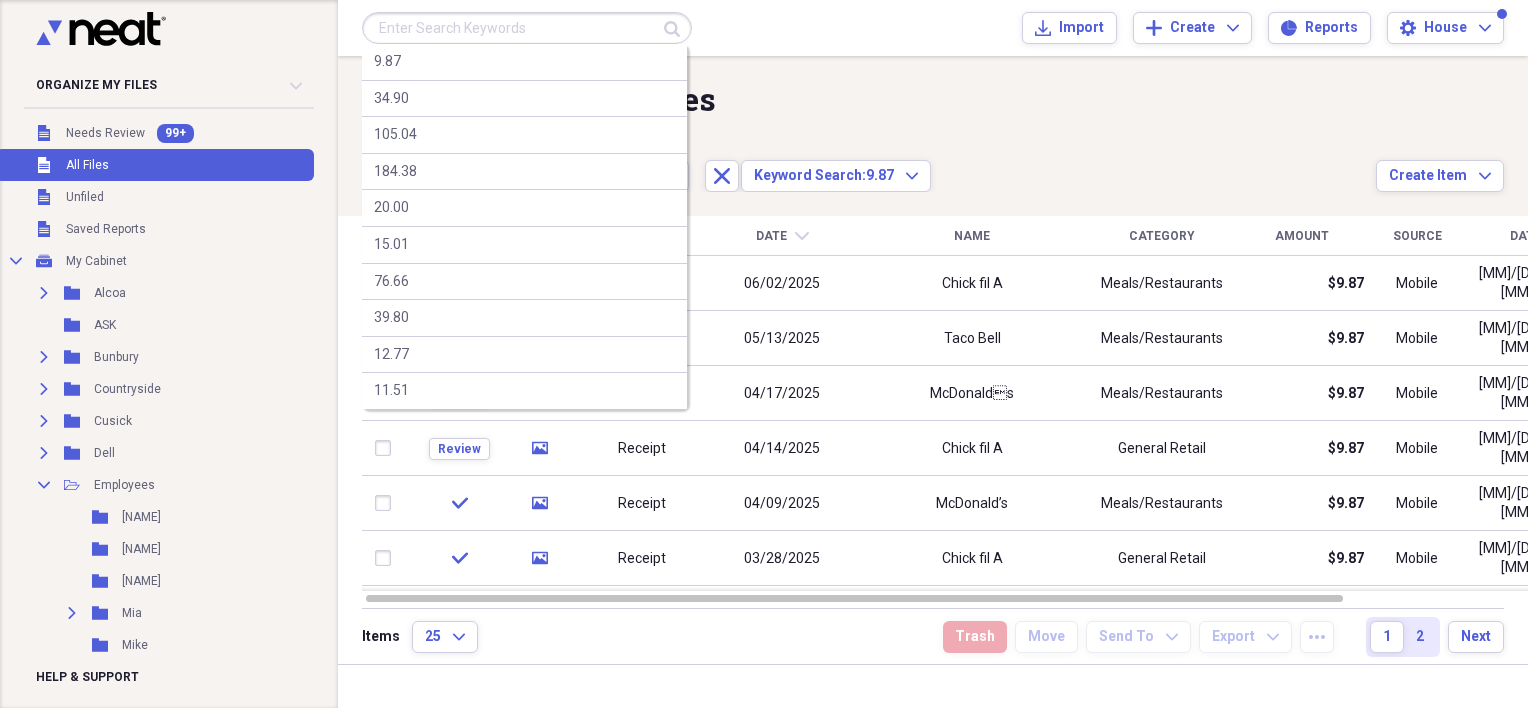click at bounding box center [527, 28] 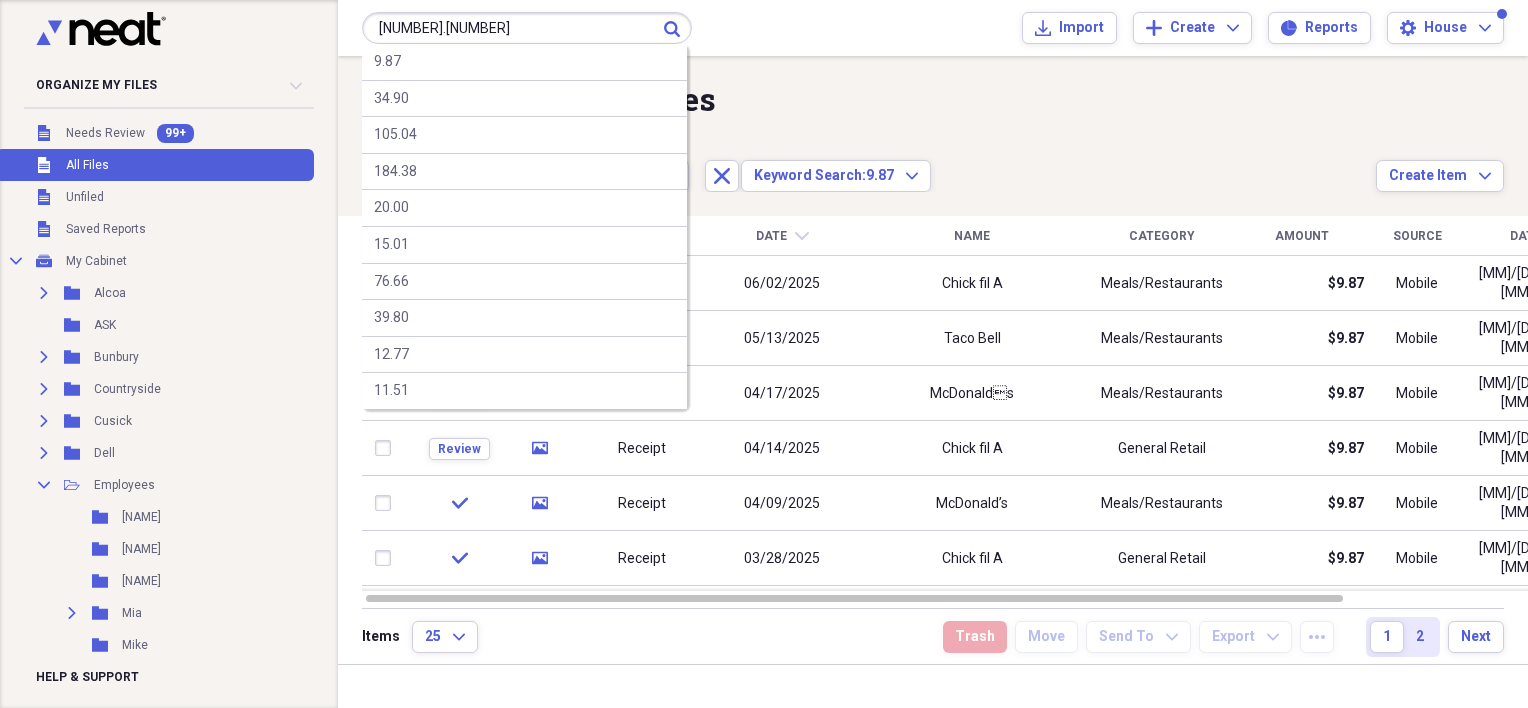 type on "[NUMBER].[NUMBER]" 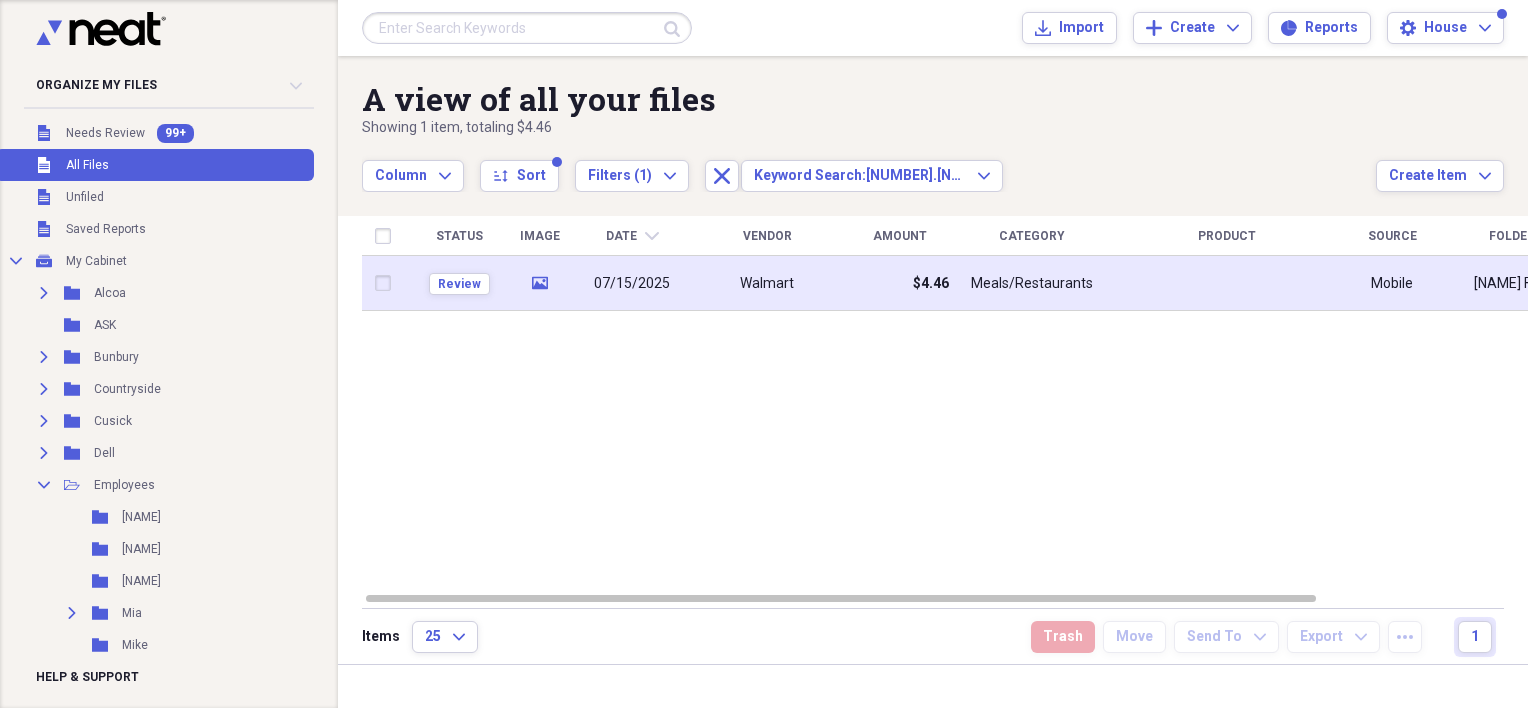 click on "07/15/2025" at bounding box center (632, 284) 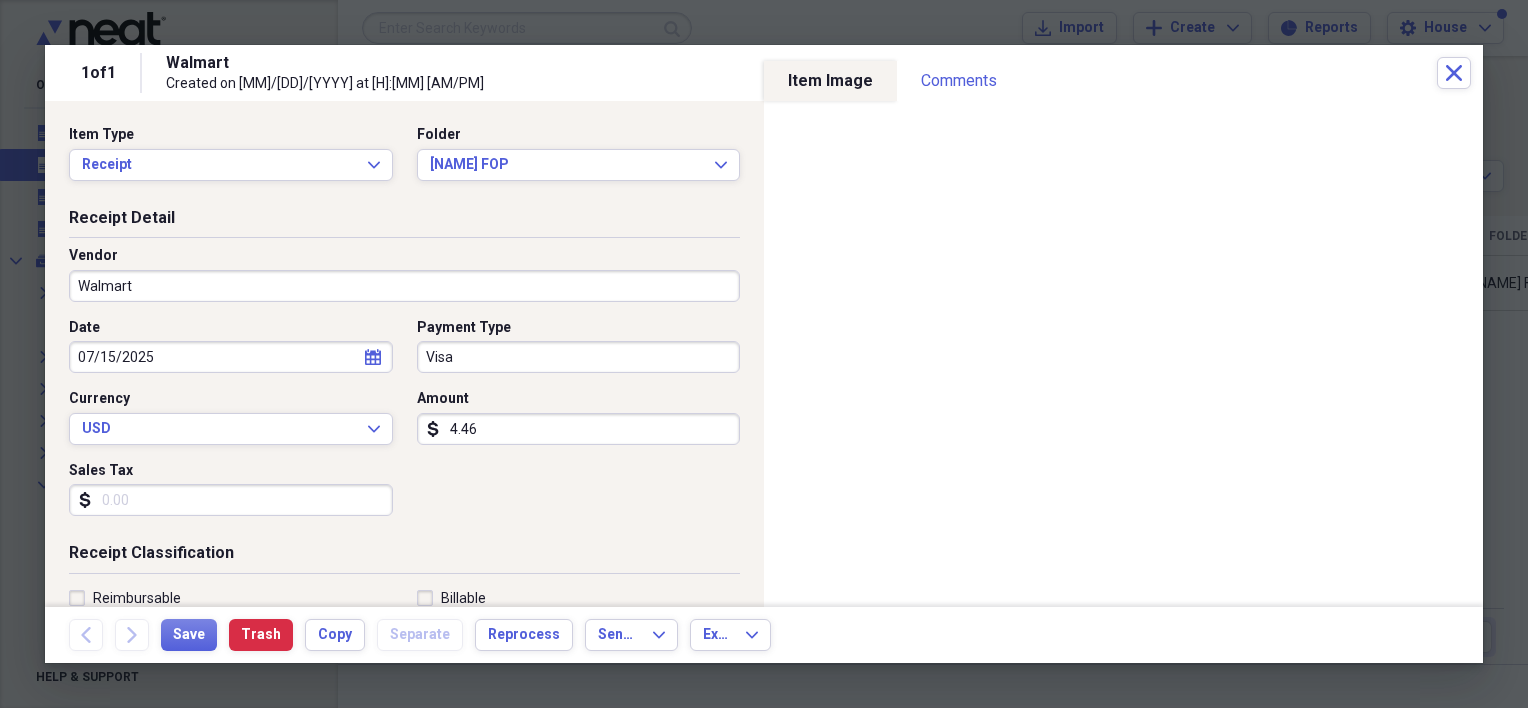 click on "4.46" at bounding box center [579, 429] 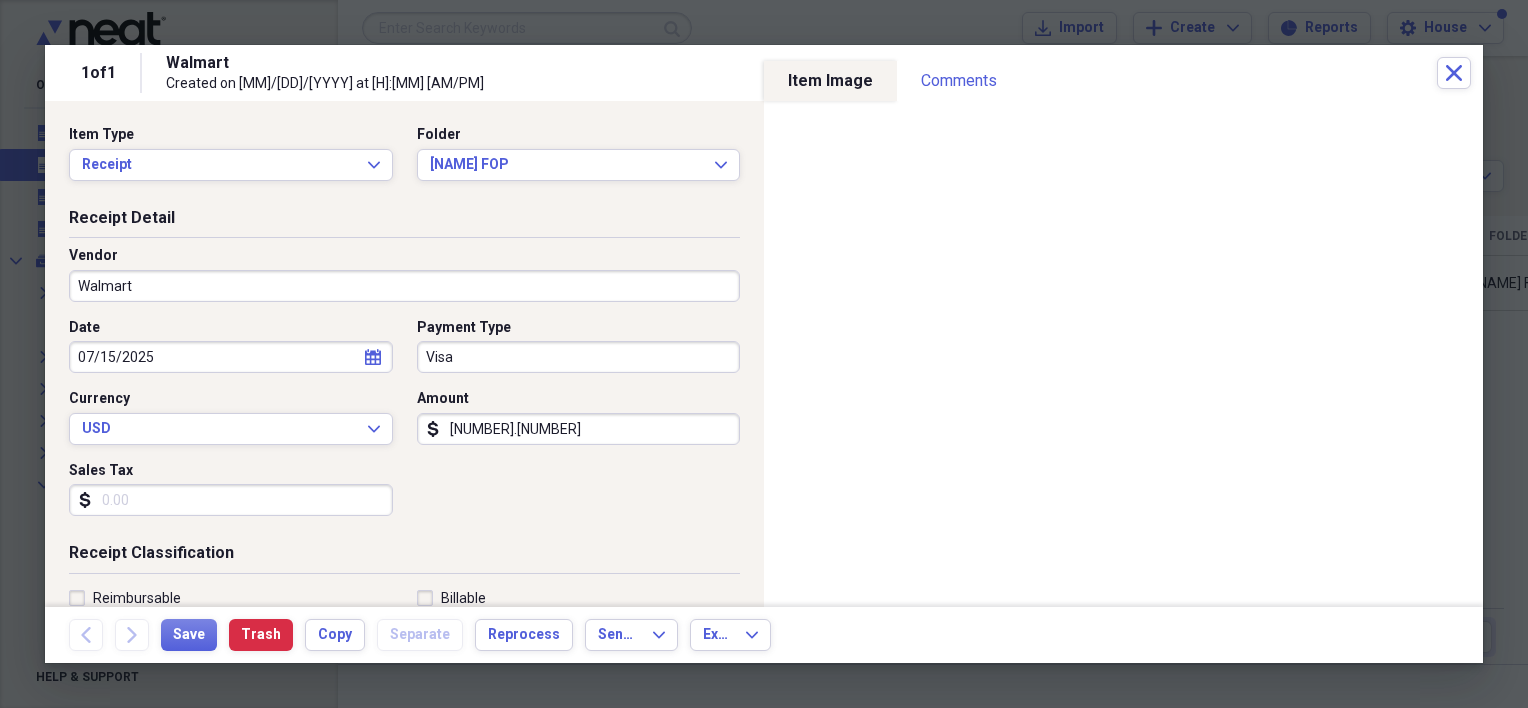 type on "[NUMBER].[NUMBER]" 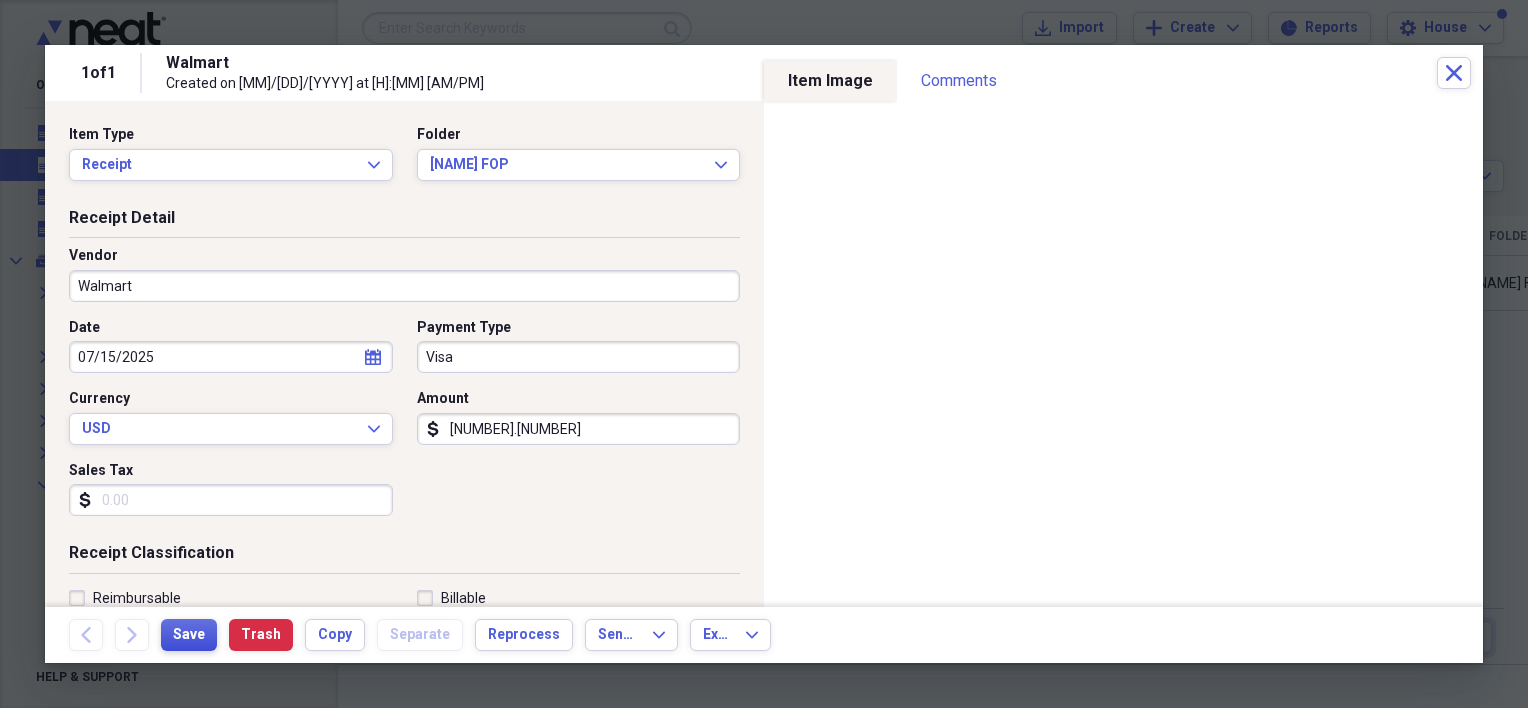 click on "Save" at bounding box center (189, 635) 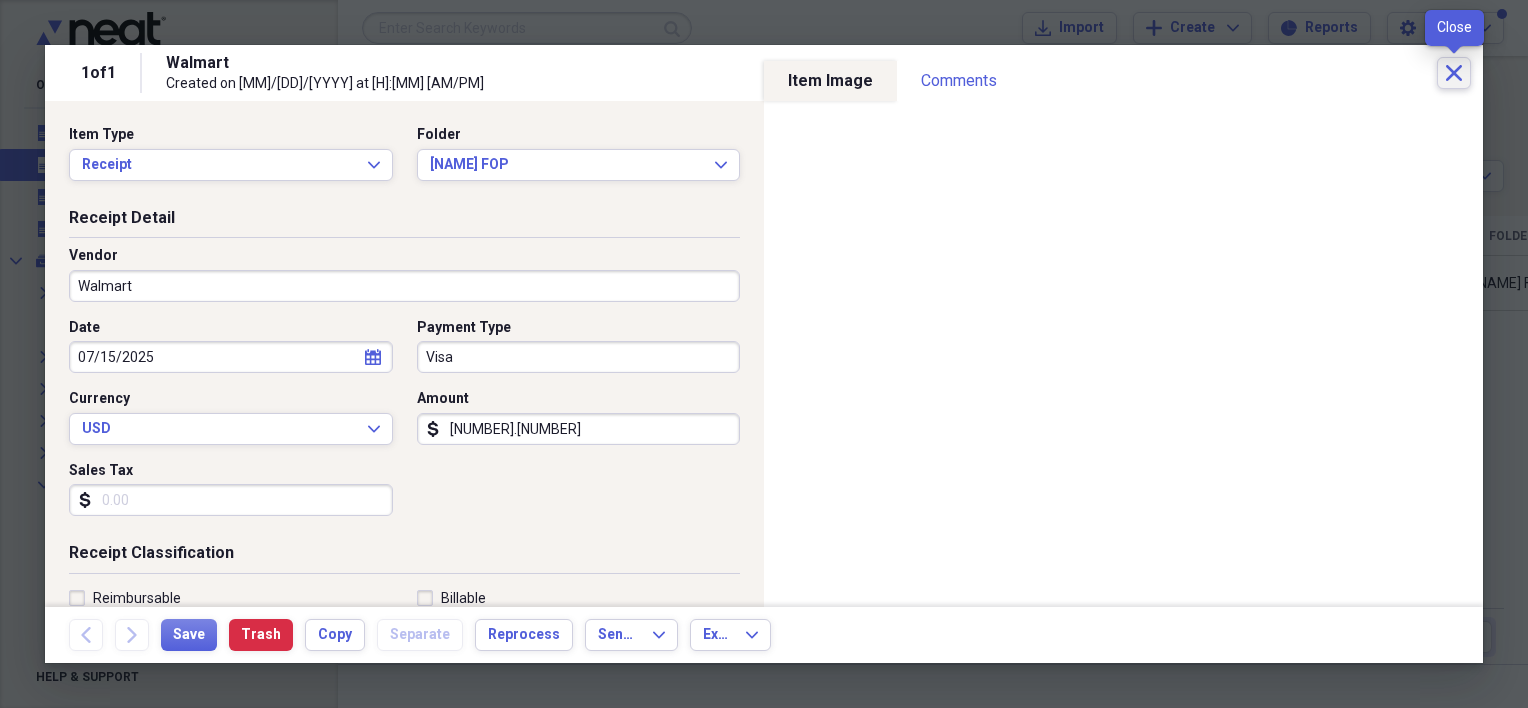 click on "Close" at bounding box center [1454, 73] 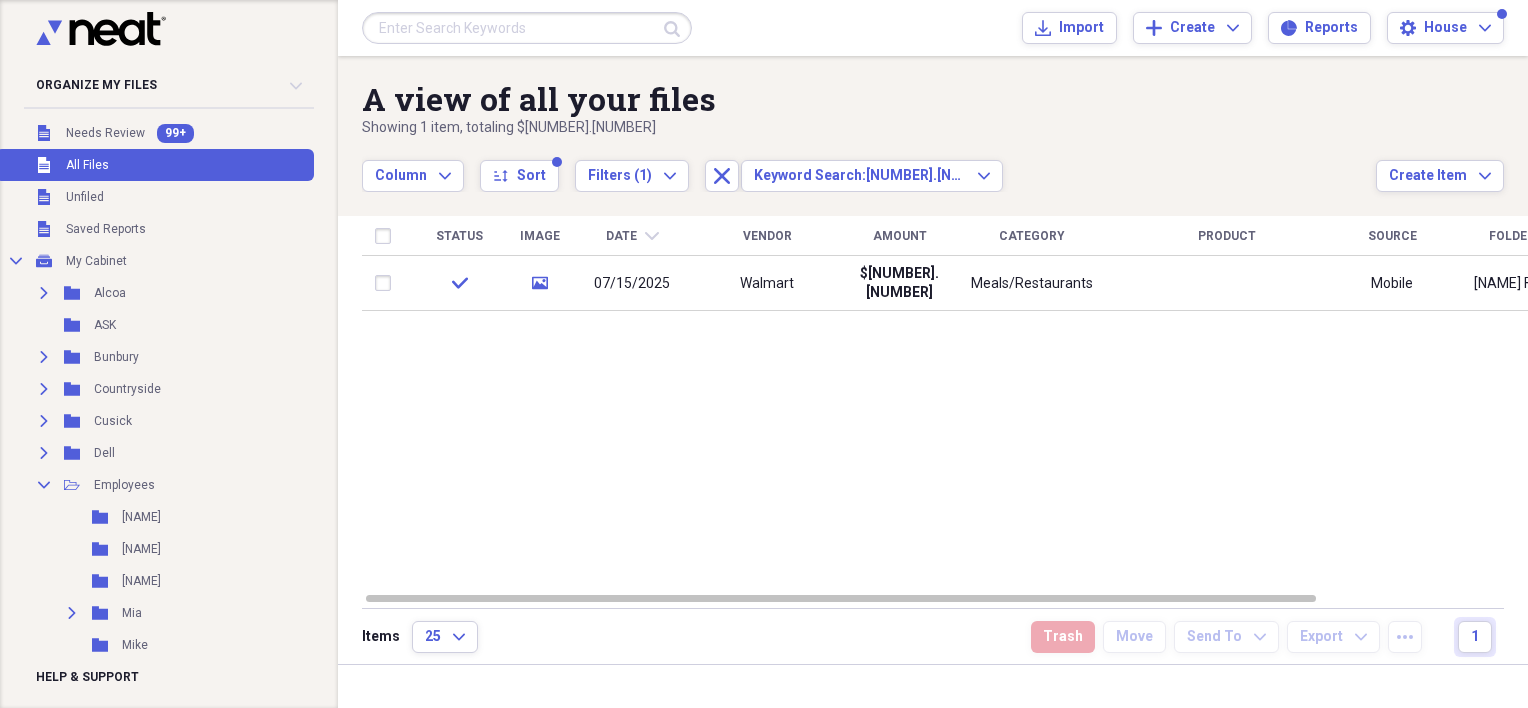 click at bounding box center [527, 28] 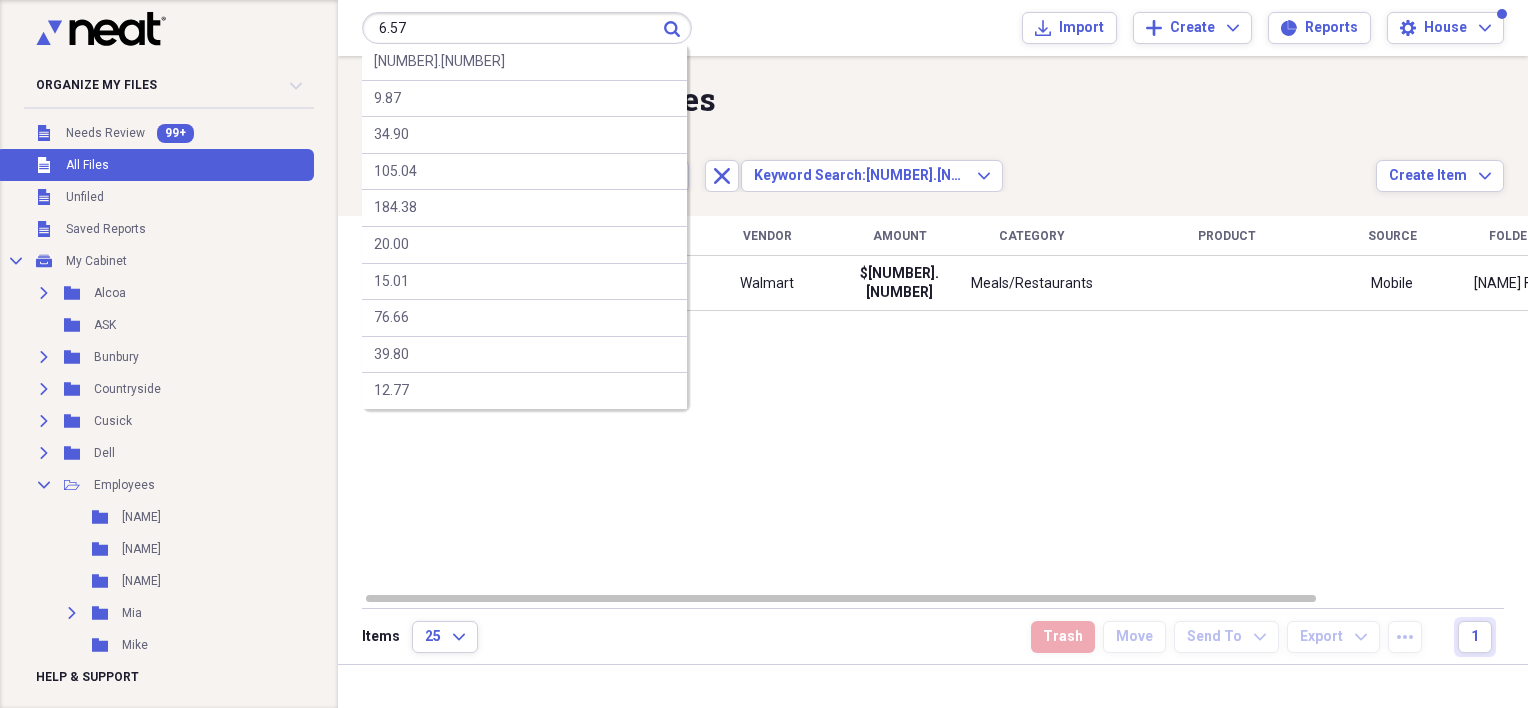 type on "6.57" 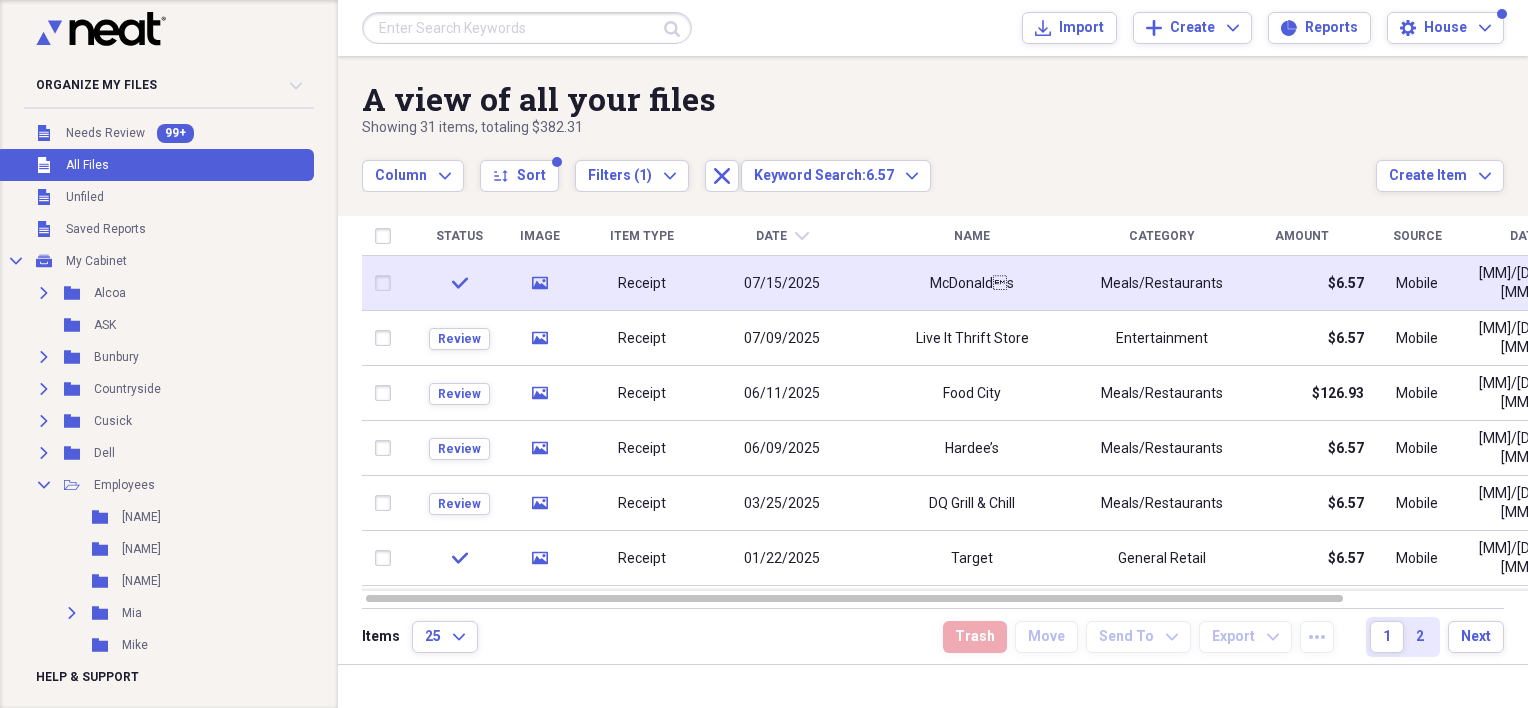 click on "McDonalds" at bounding box center [972, 283] 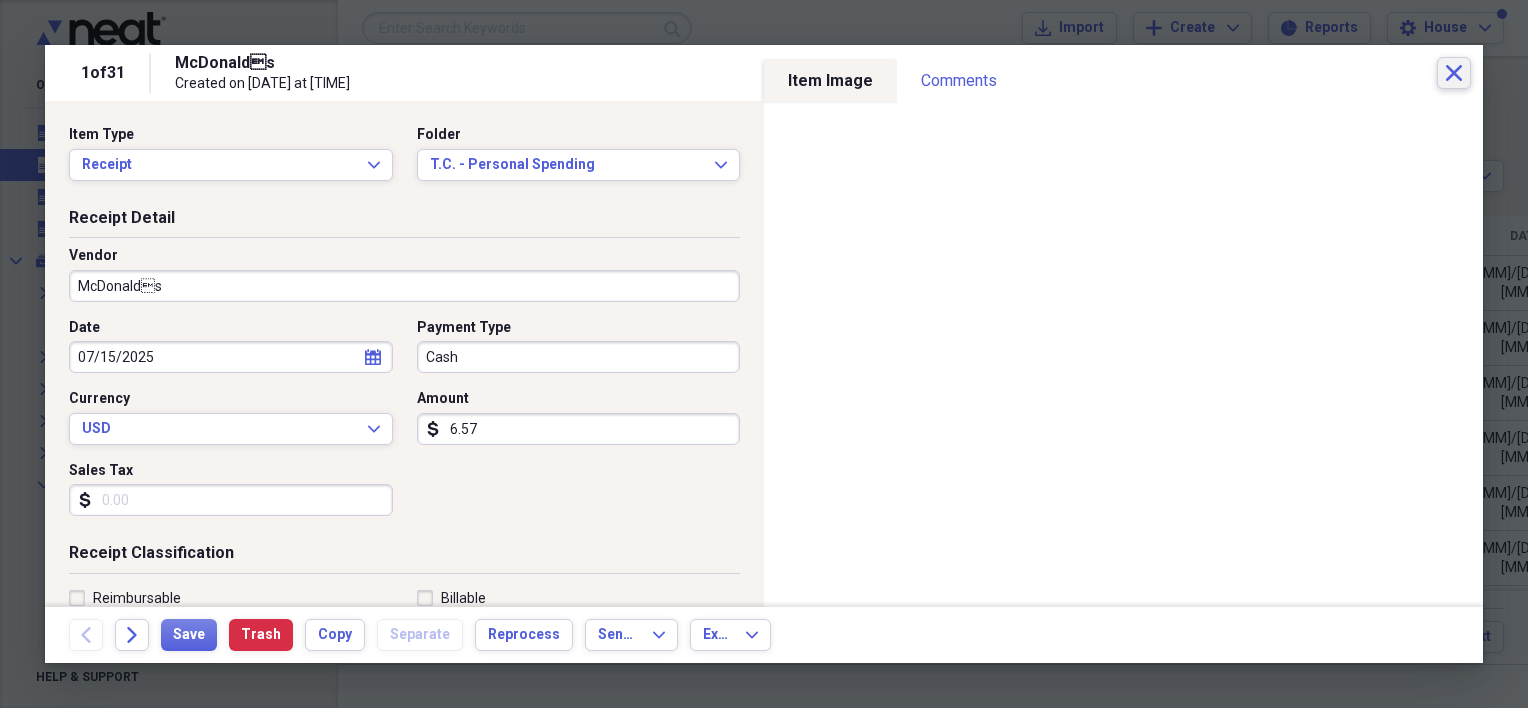 click on "Close" 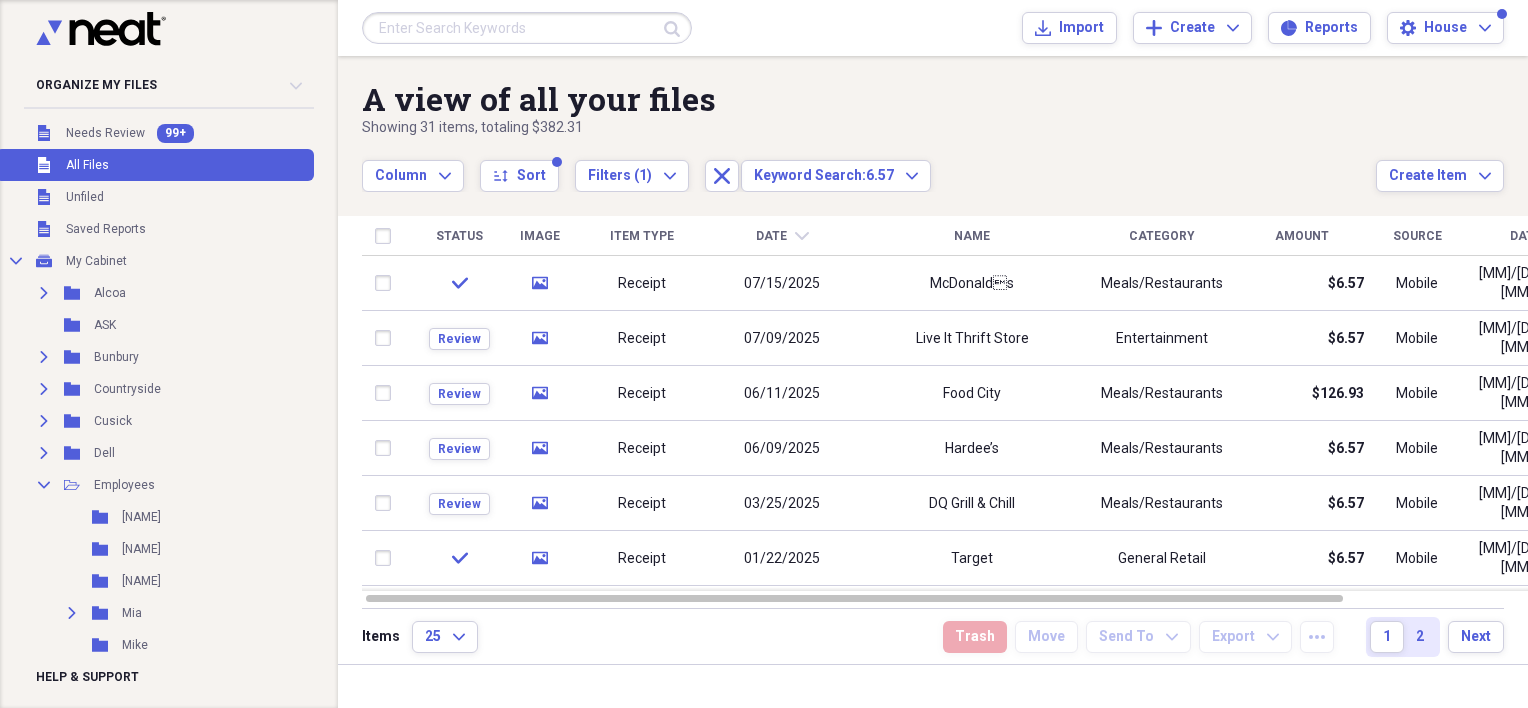click at bounding box center [527, 28] 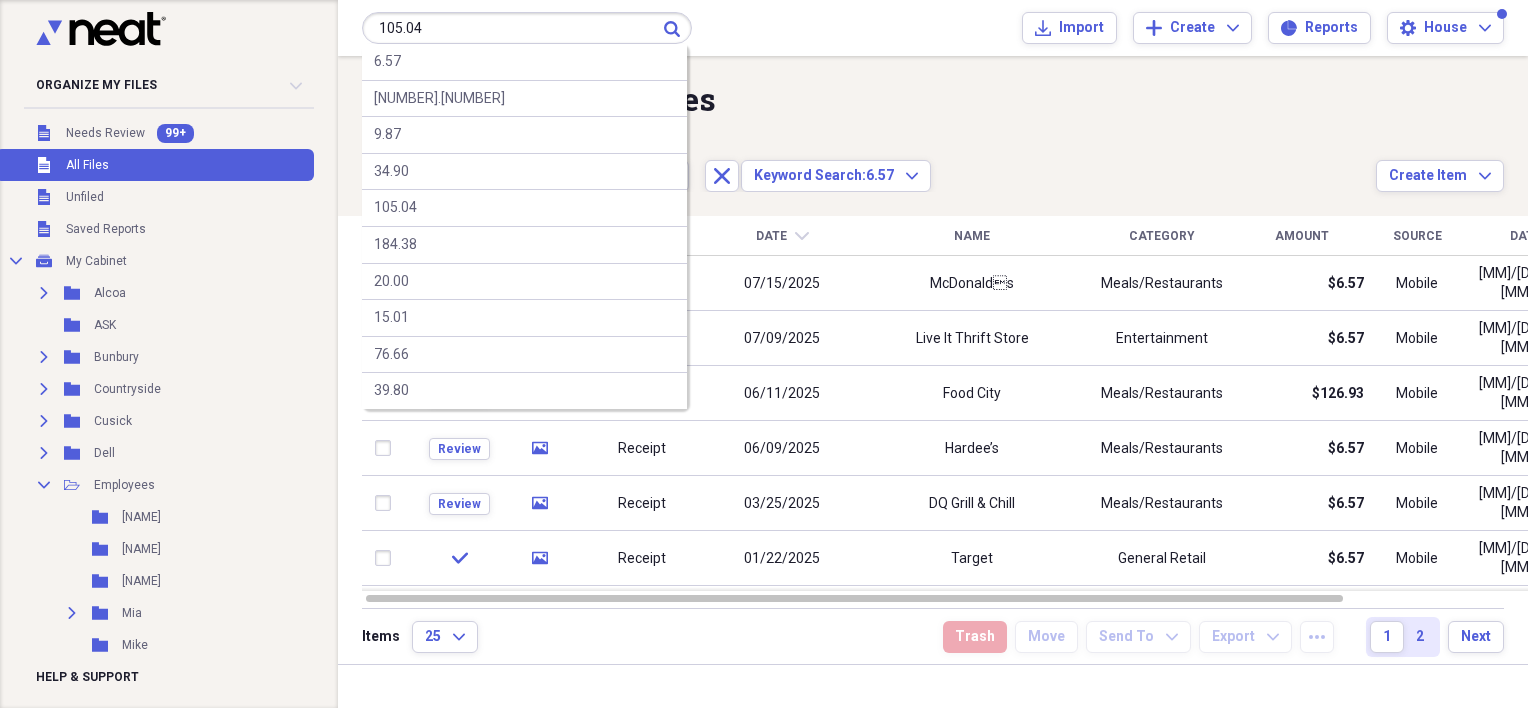 type on "105.04" 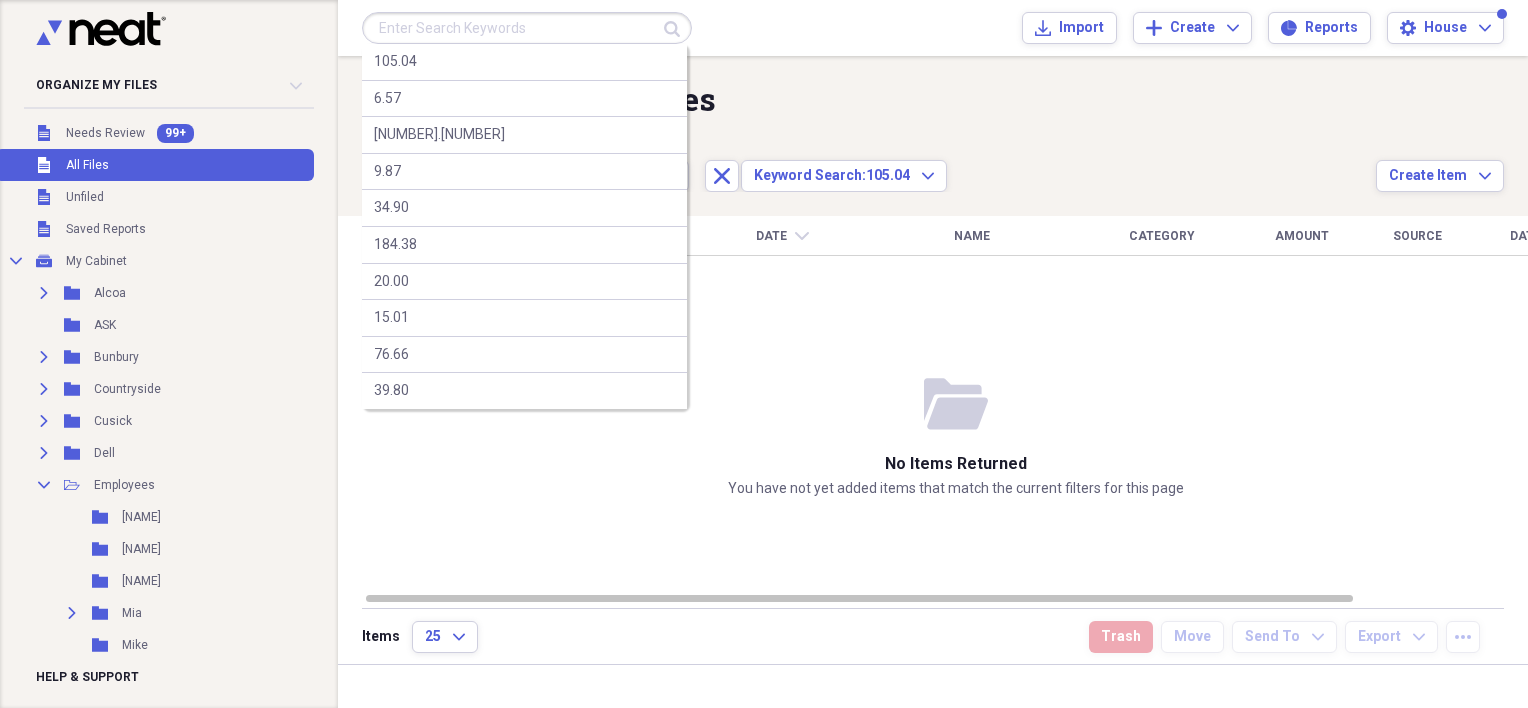 click at bounding box center (527, 28) 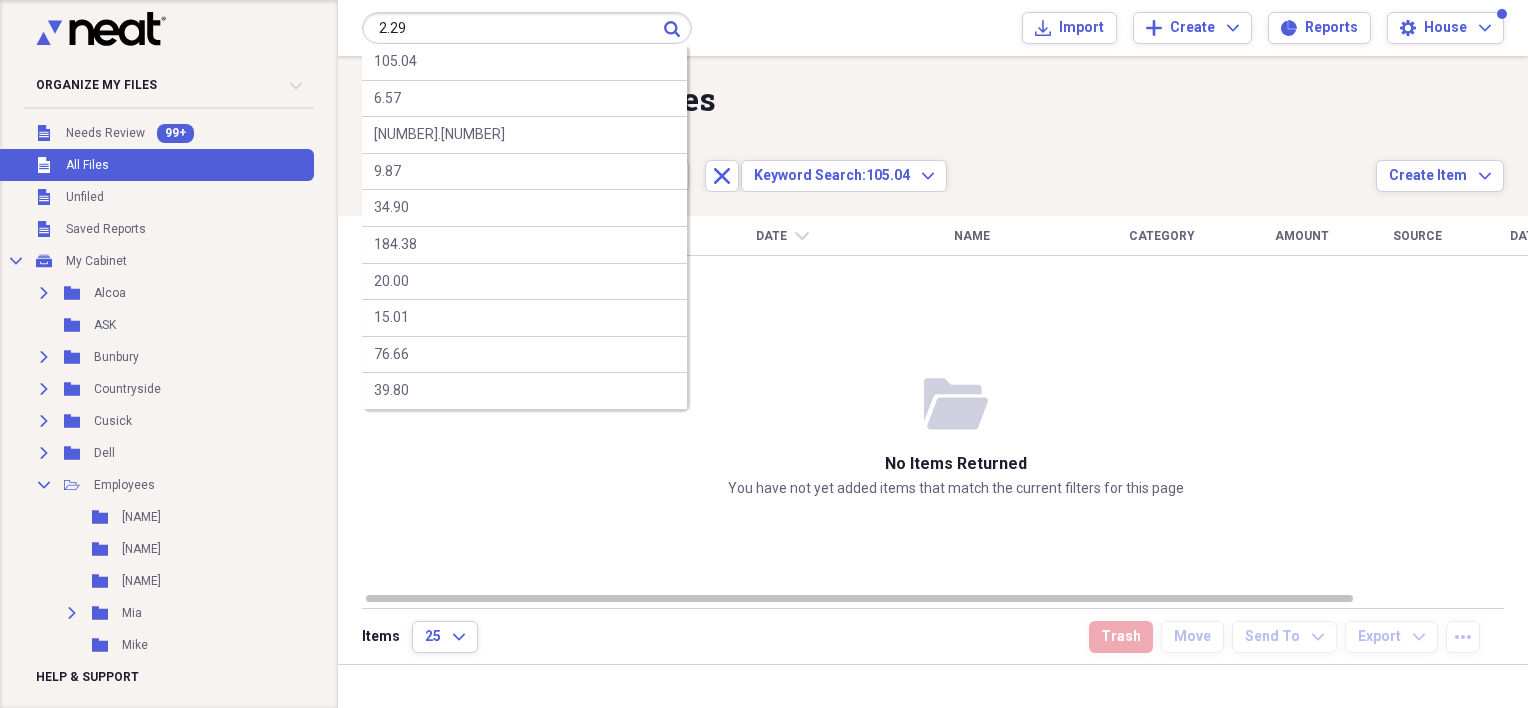type on "2.29" 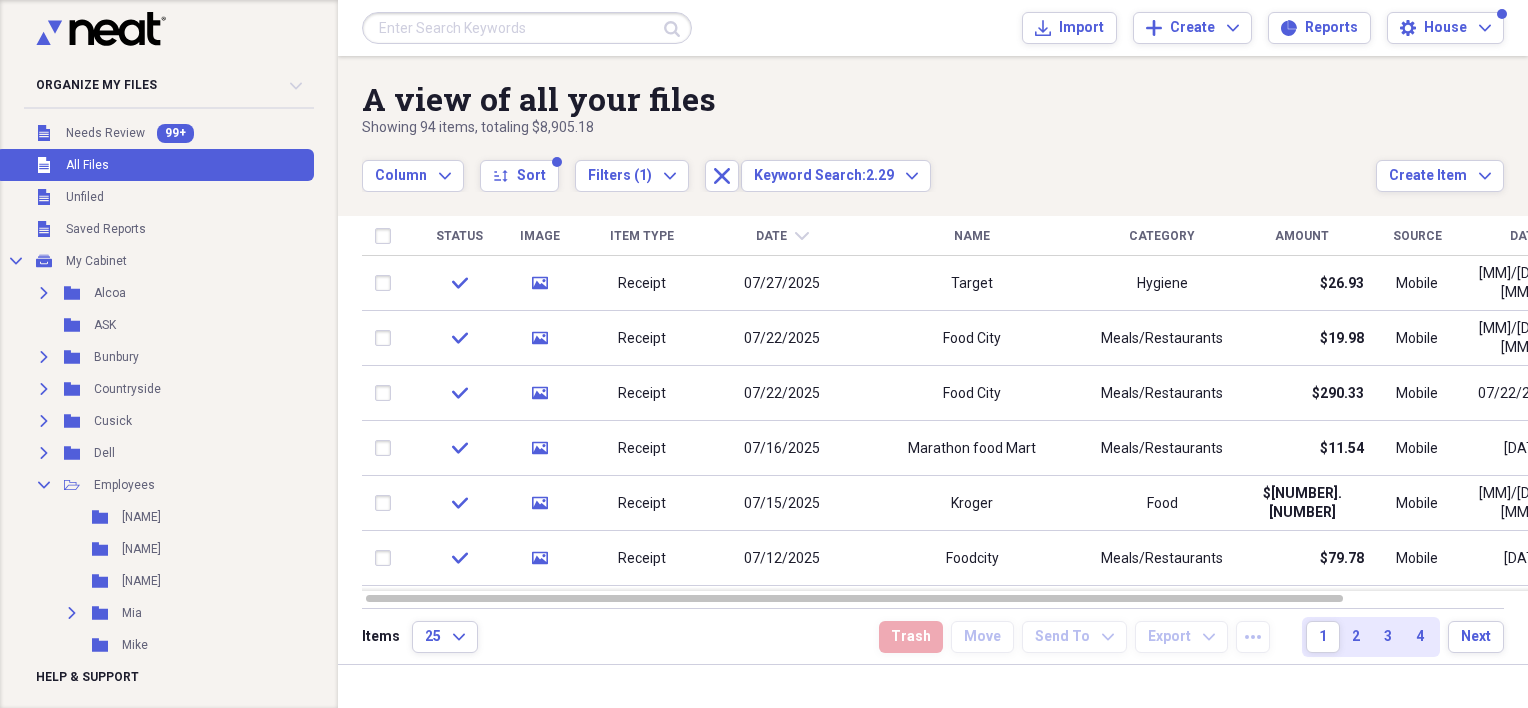 click at bounding box center (527, 28) 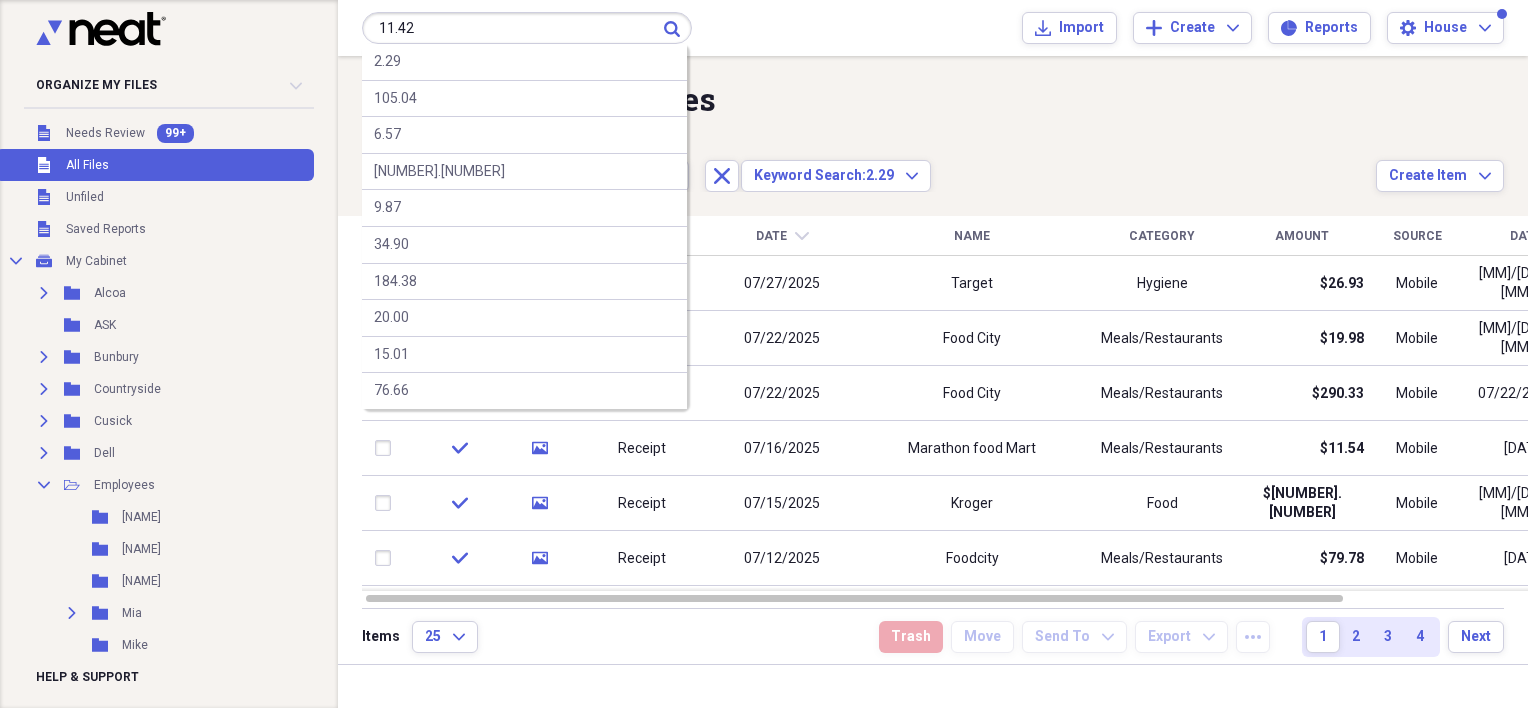 type on "11.42" 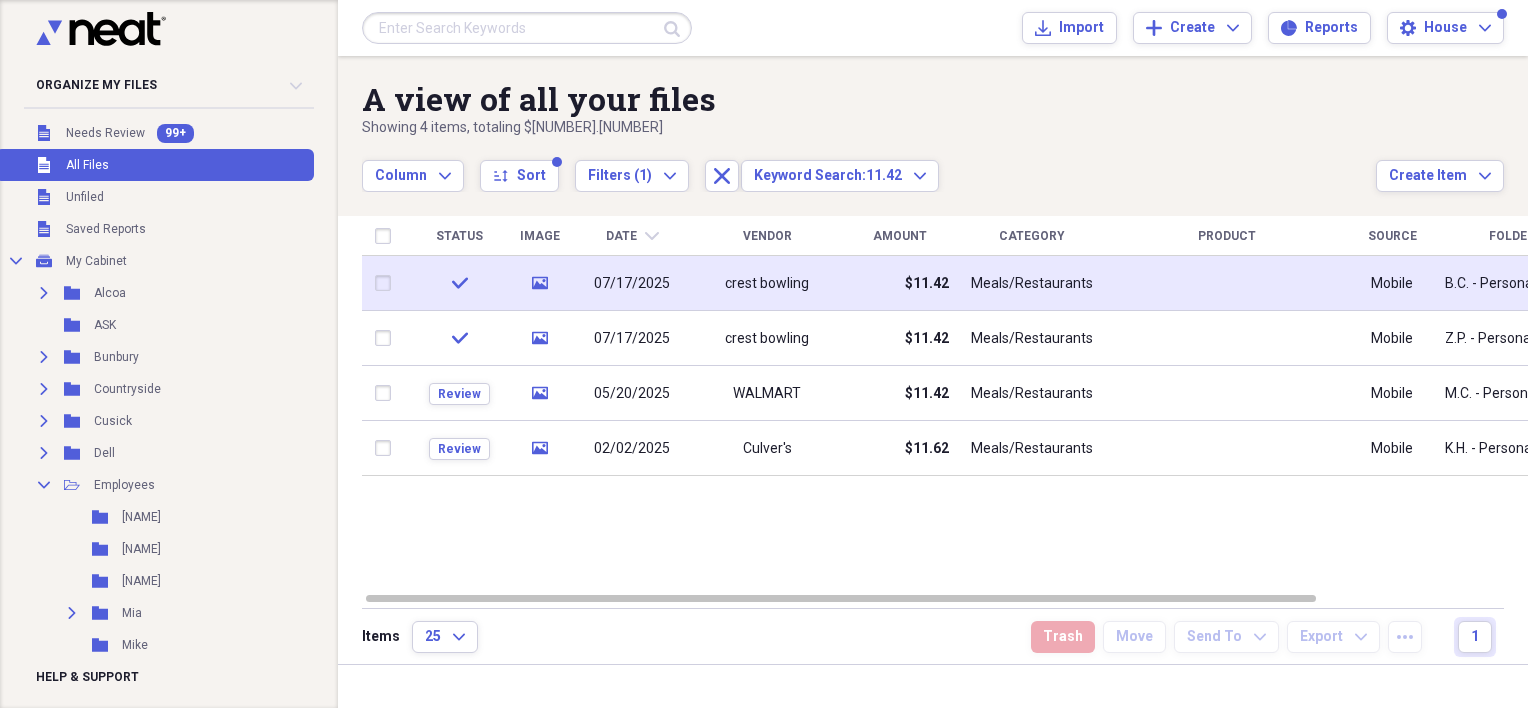 click on "crest bowling" at bounding box center (767, 283) 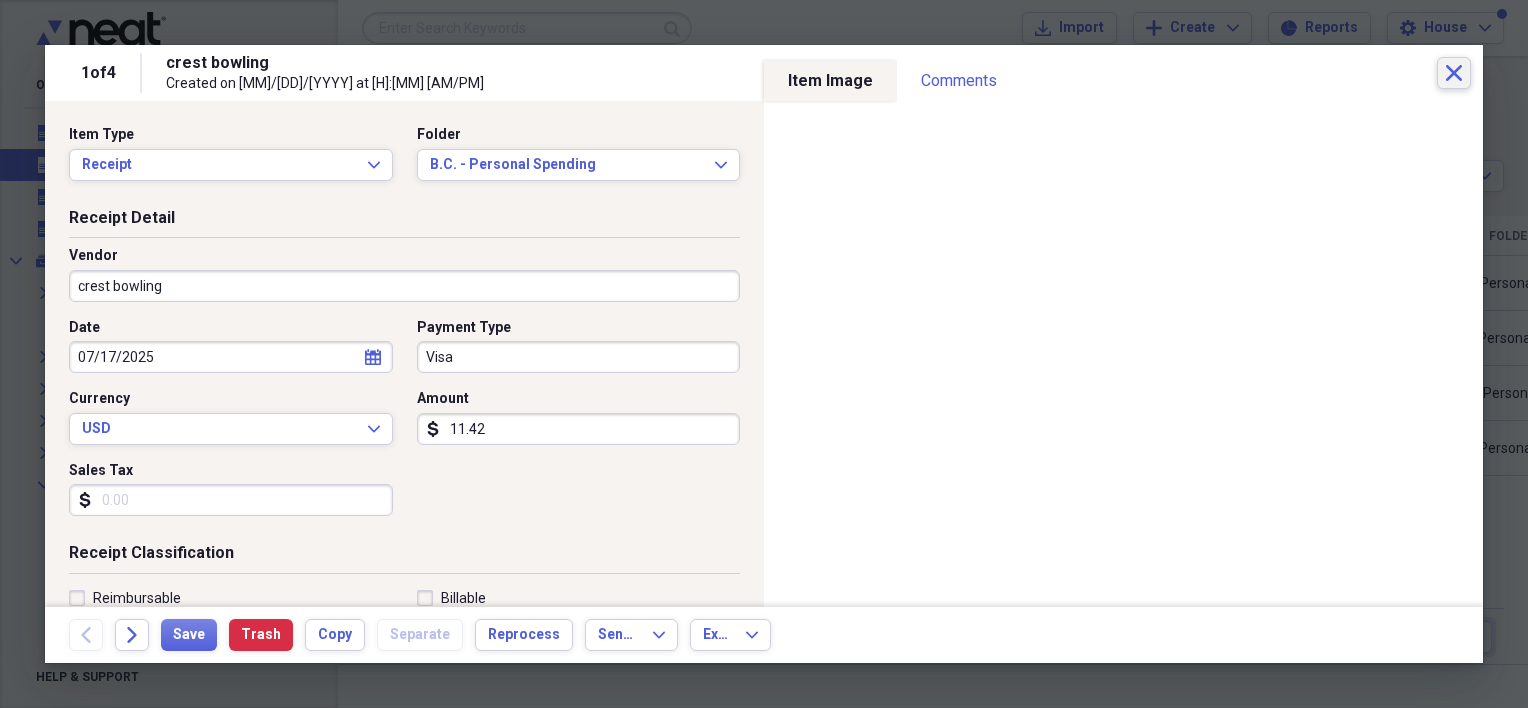 click on "Close" at bounding box center (1454, 73) 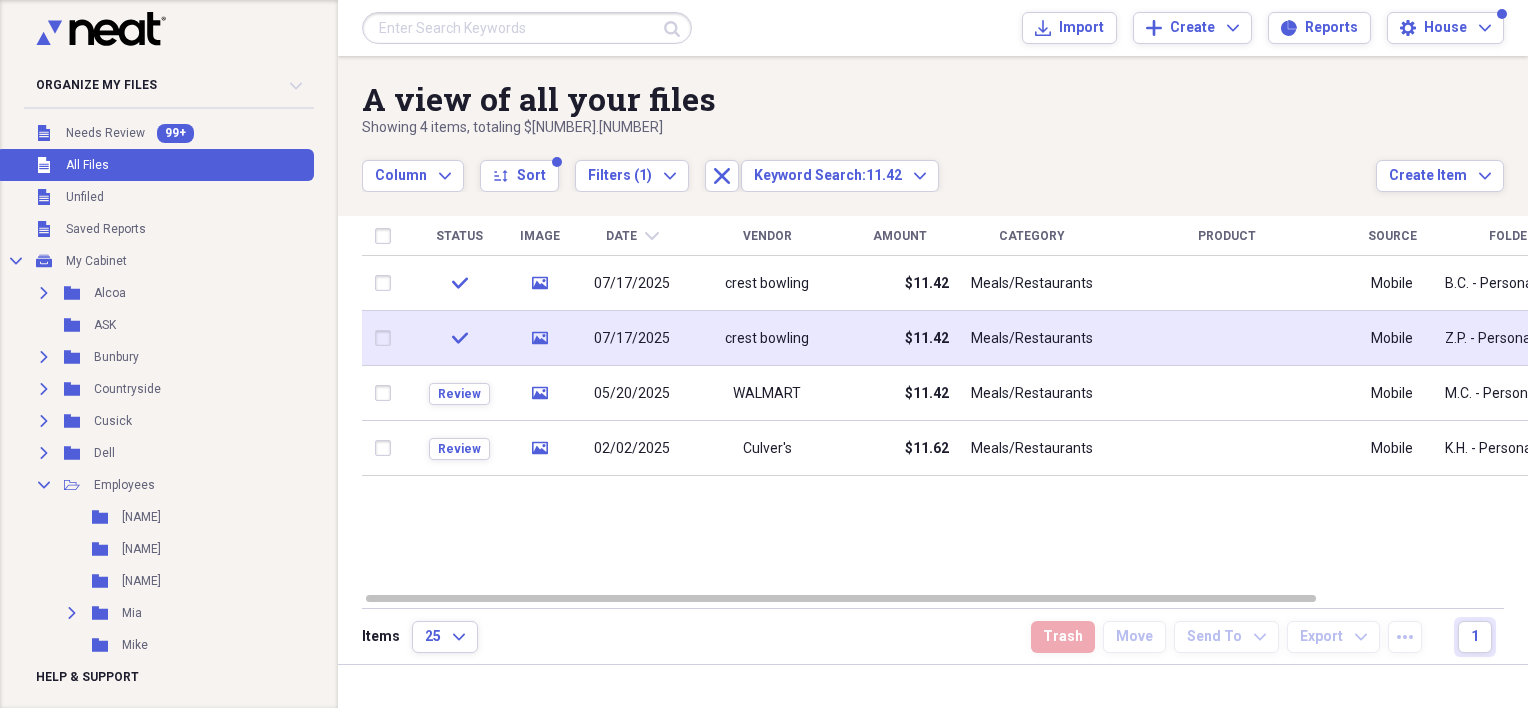 click on "crest bowling" at bounding box center [767, 338] 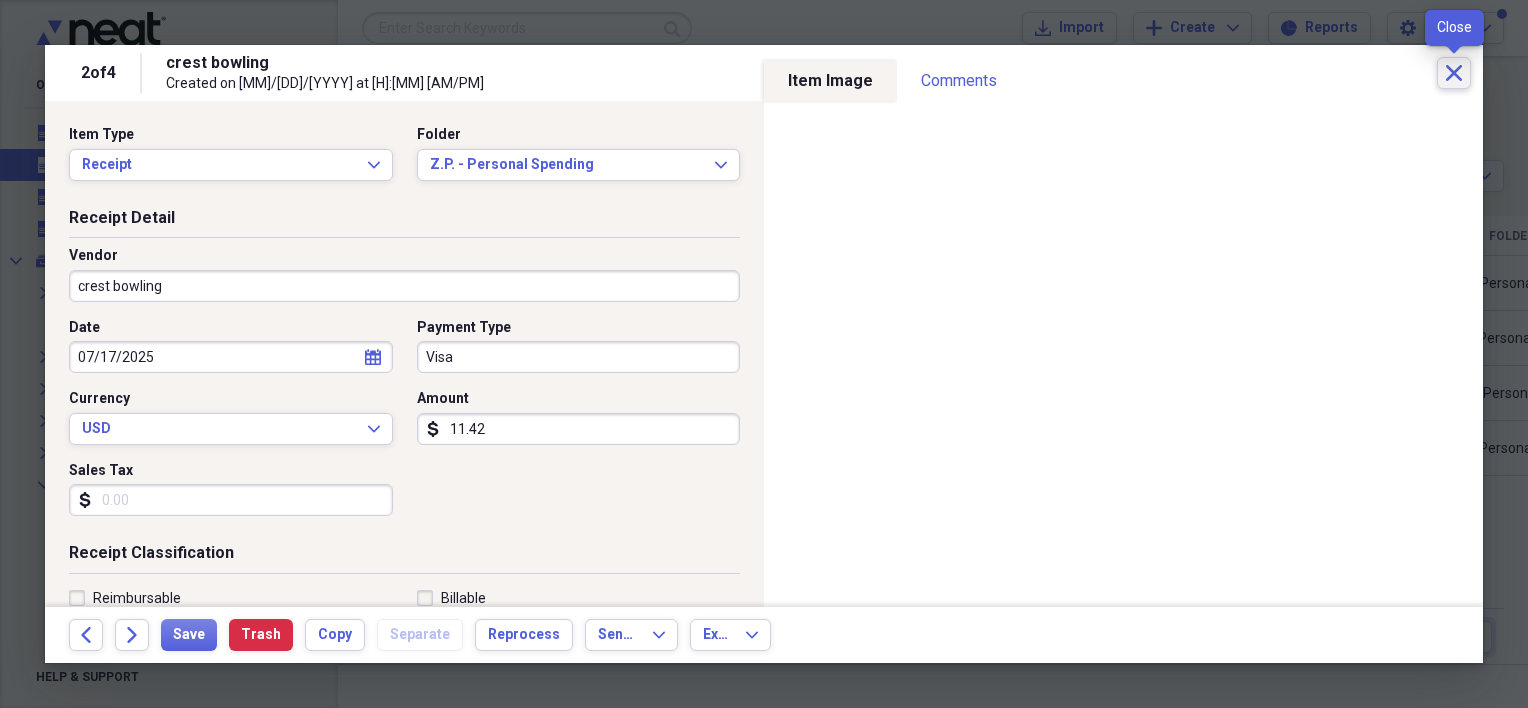 click 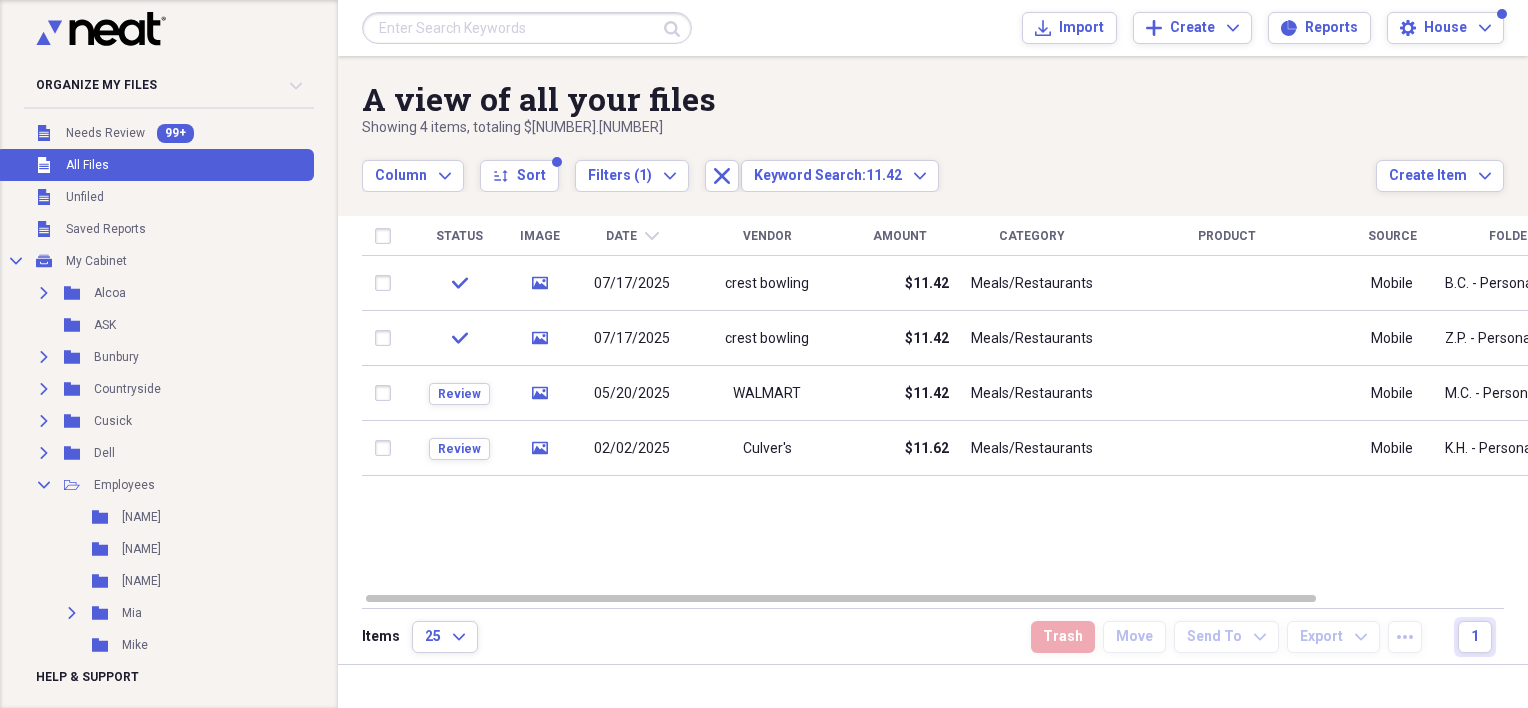 click at bounding box center (527, 28) 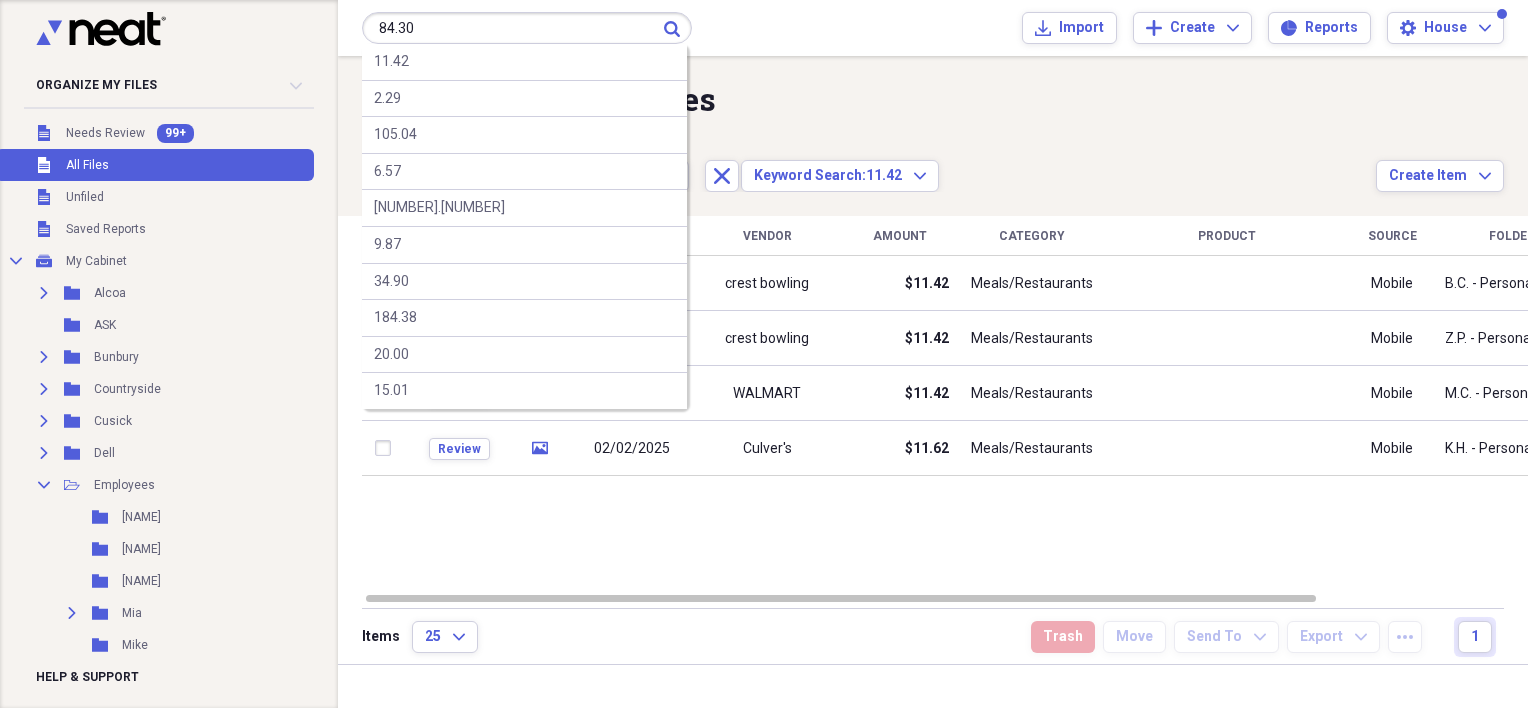 type on "84.30" 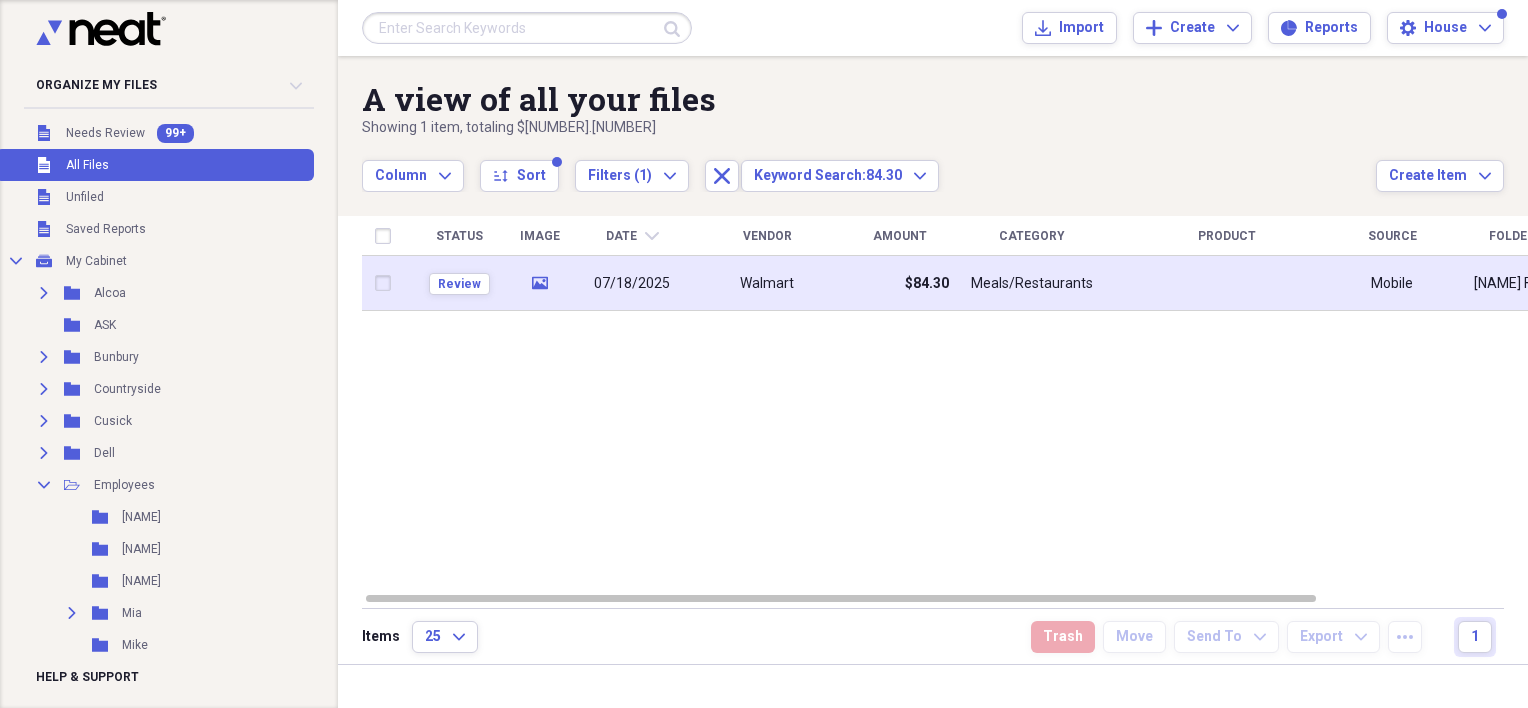 click on "Walmart" at bounding box center (767, 283) 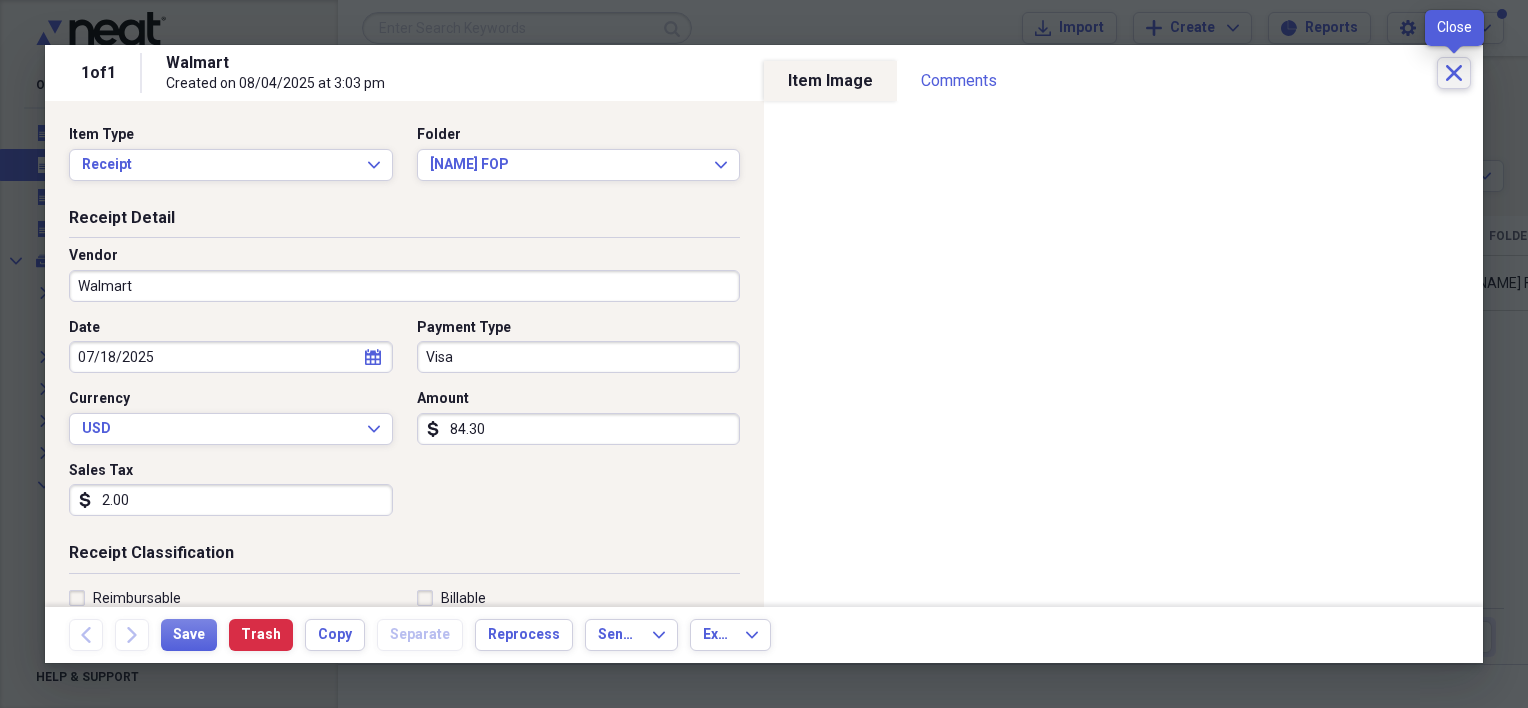 click on "Close" 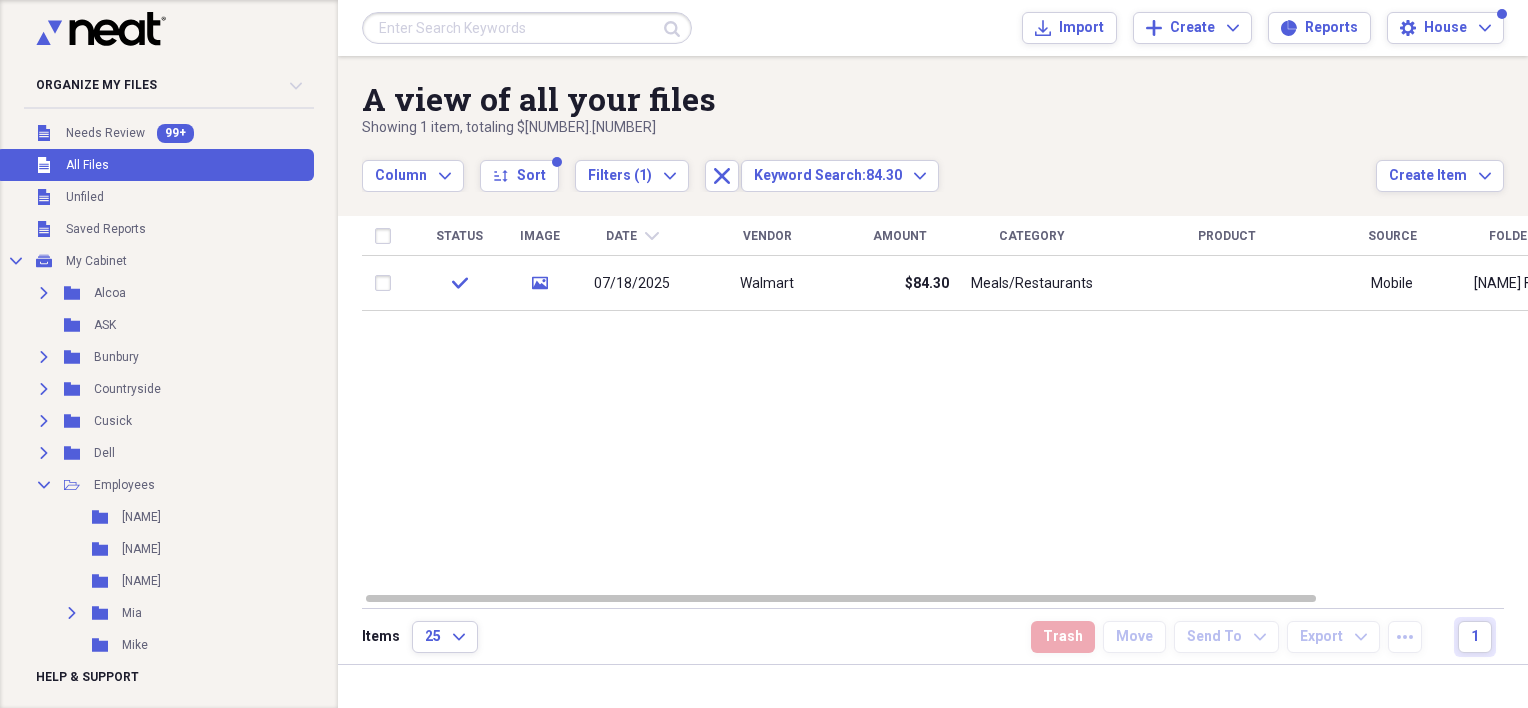 click at bounding box center (527, 28) 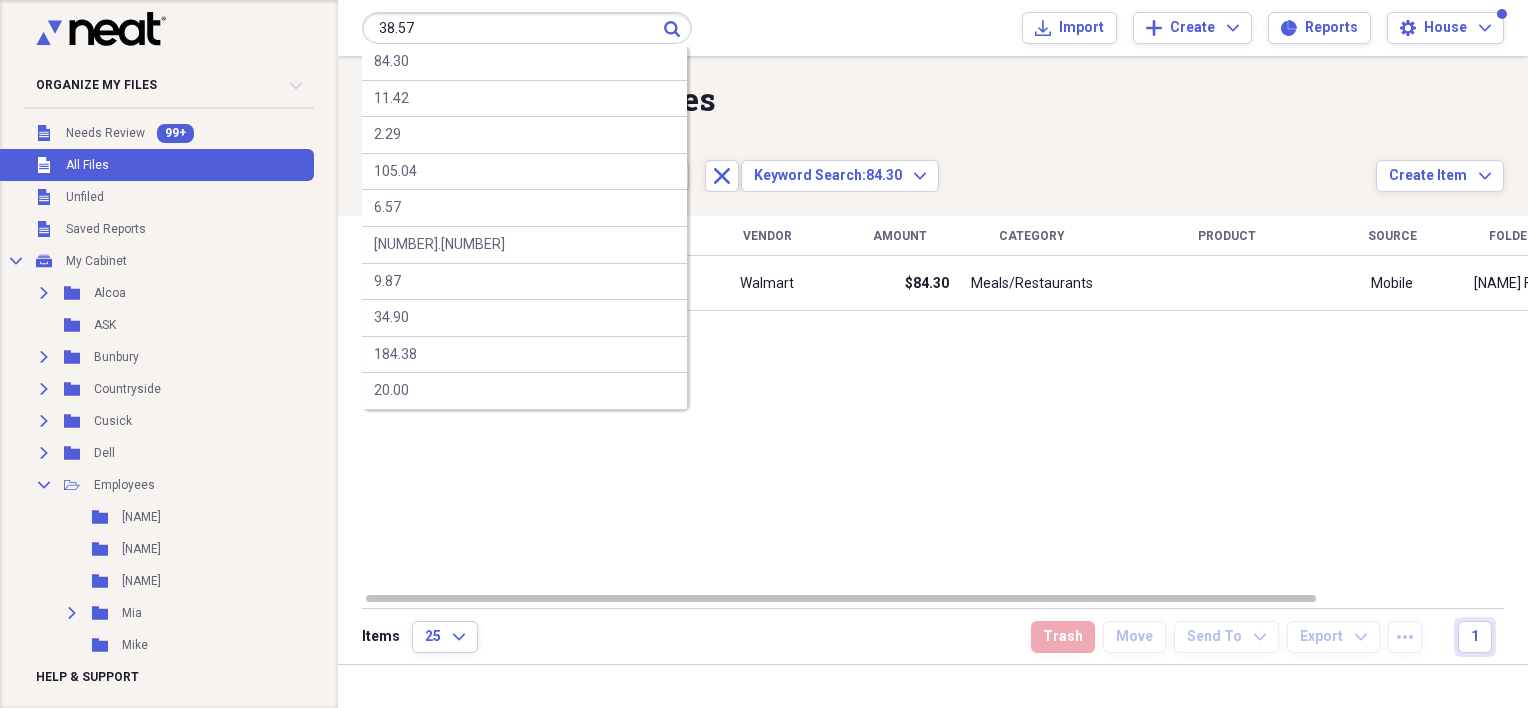 type on "38.57" 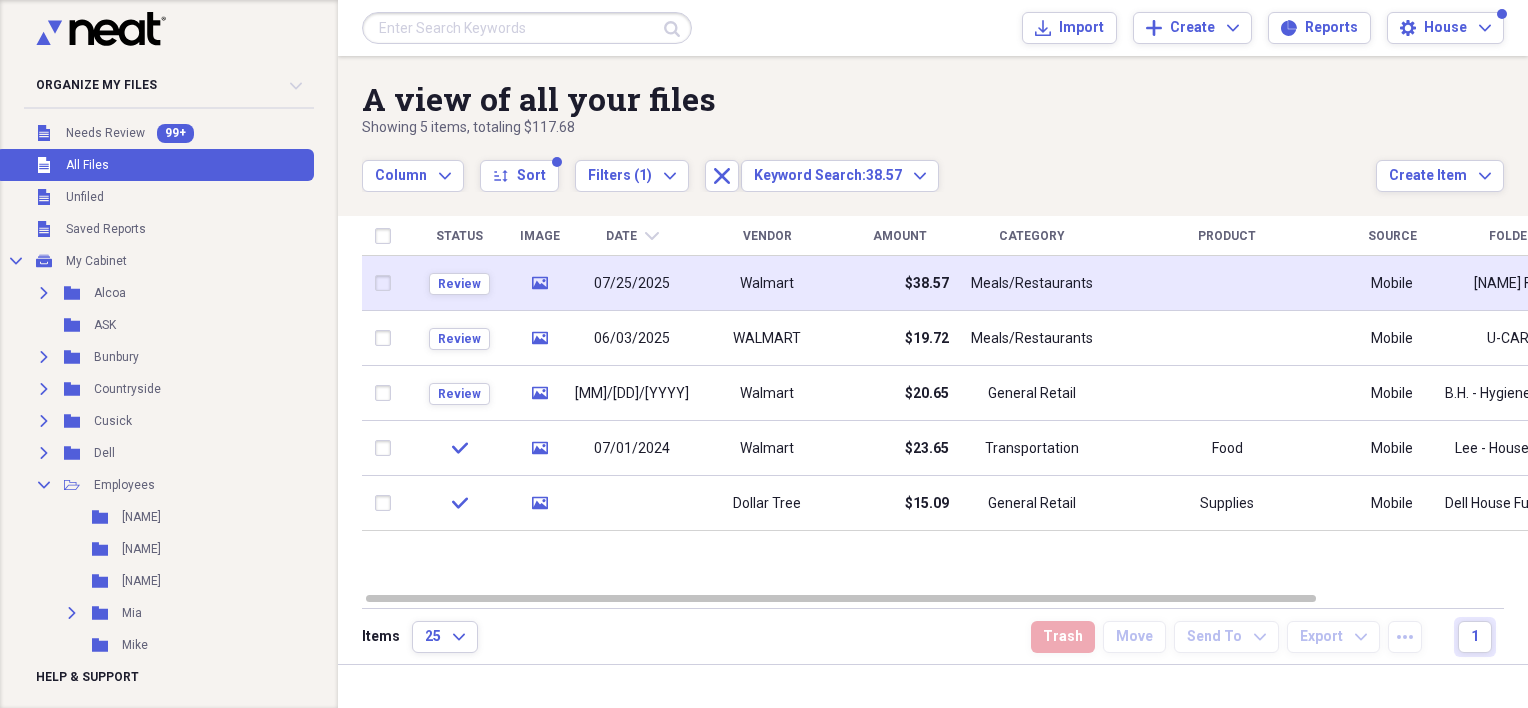 click on "07/25/2025" at bounding box center [632, 283] 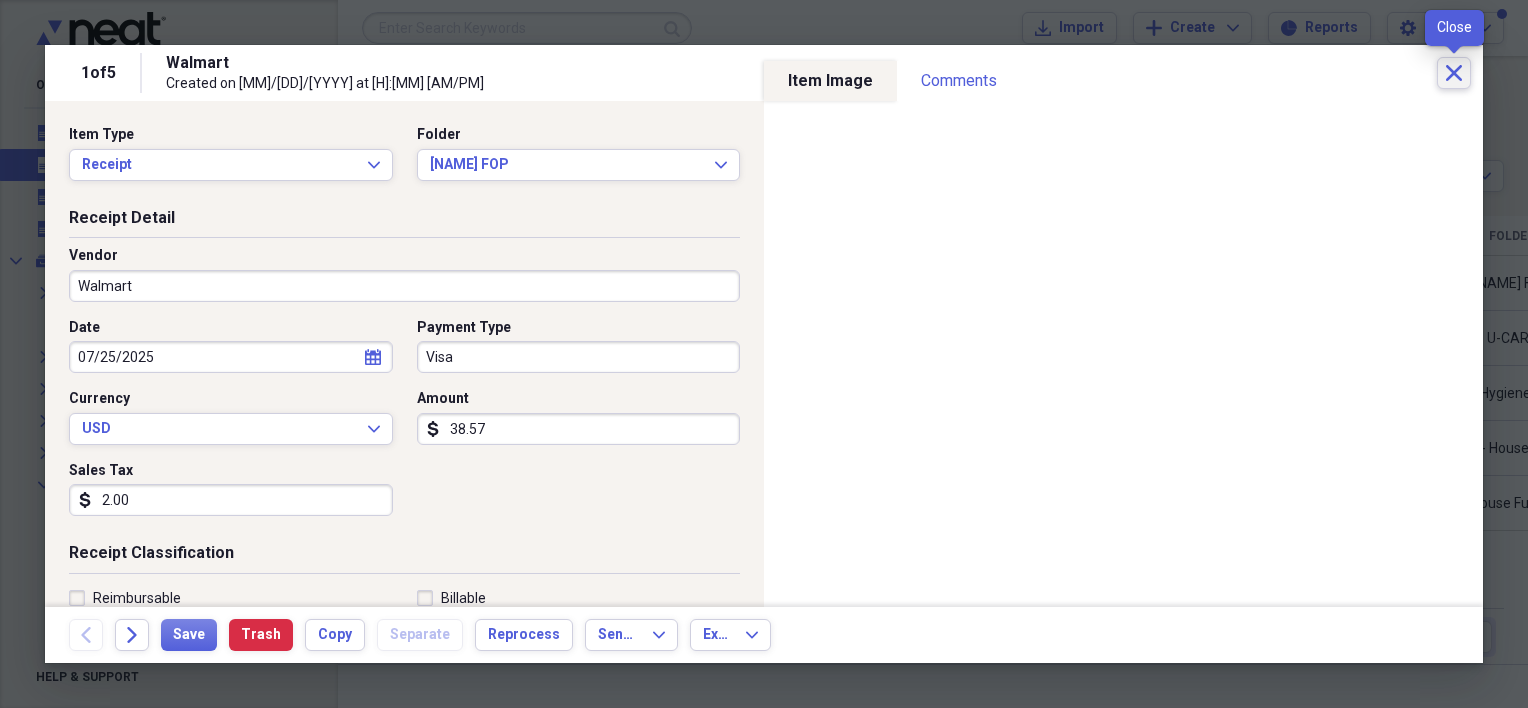 click on "Close" 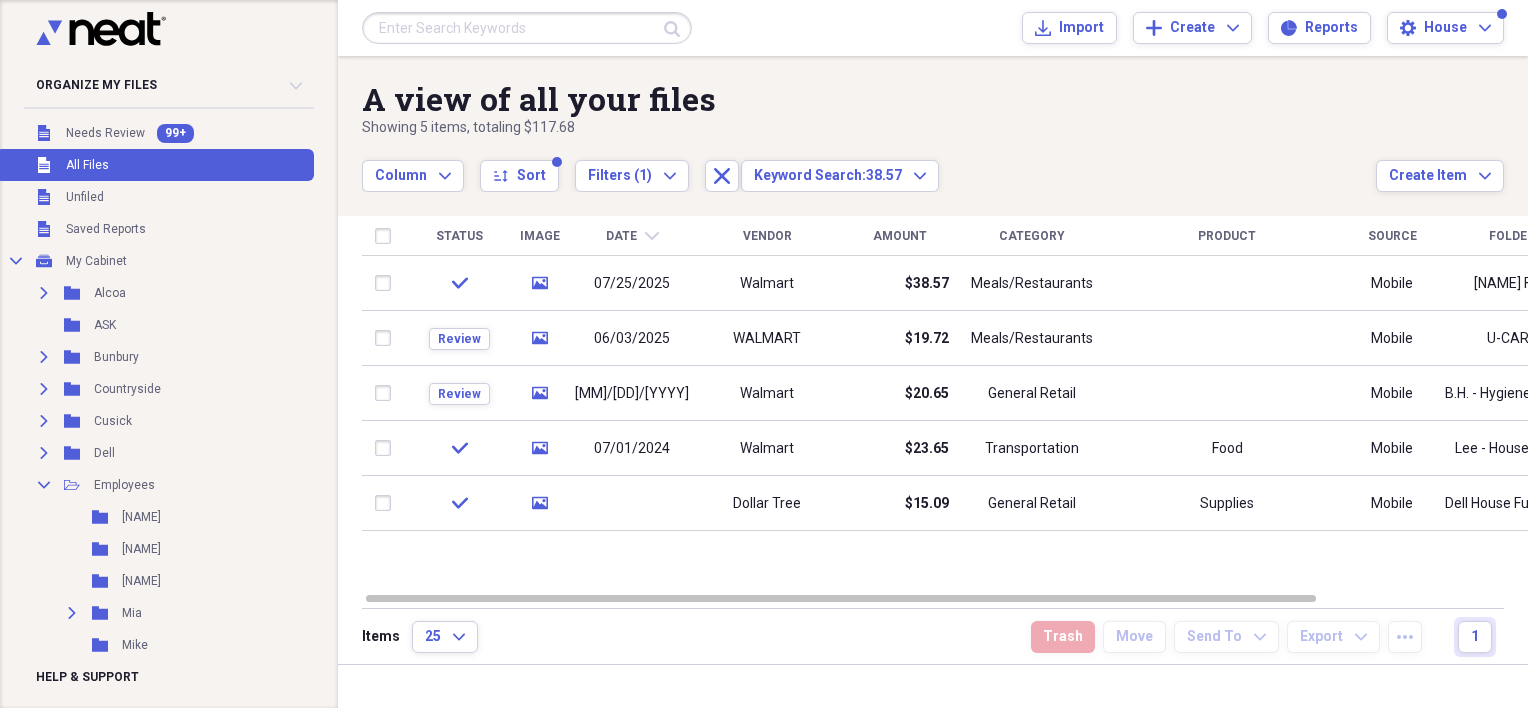 click at bounding box center [527, 28] 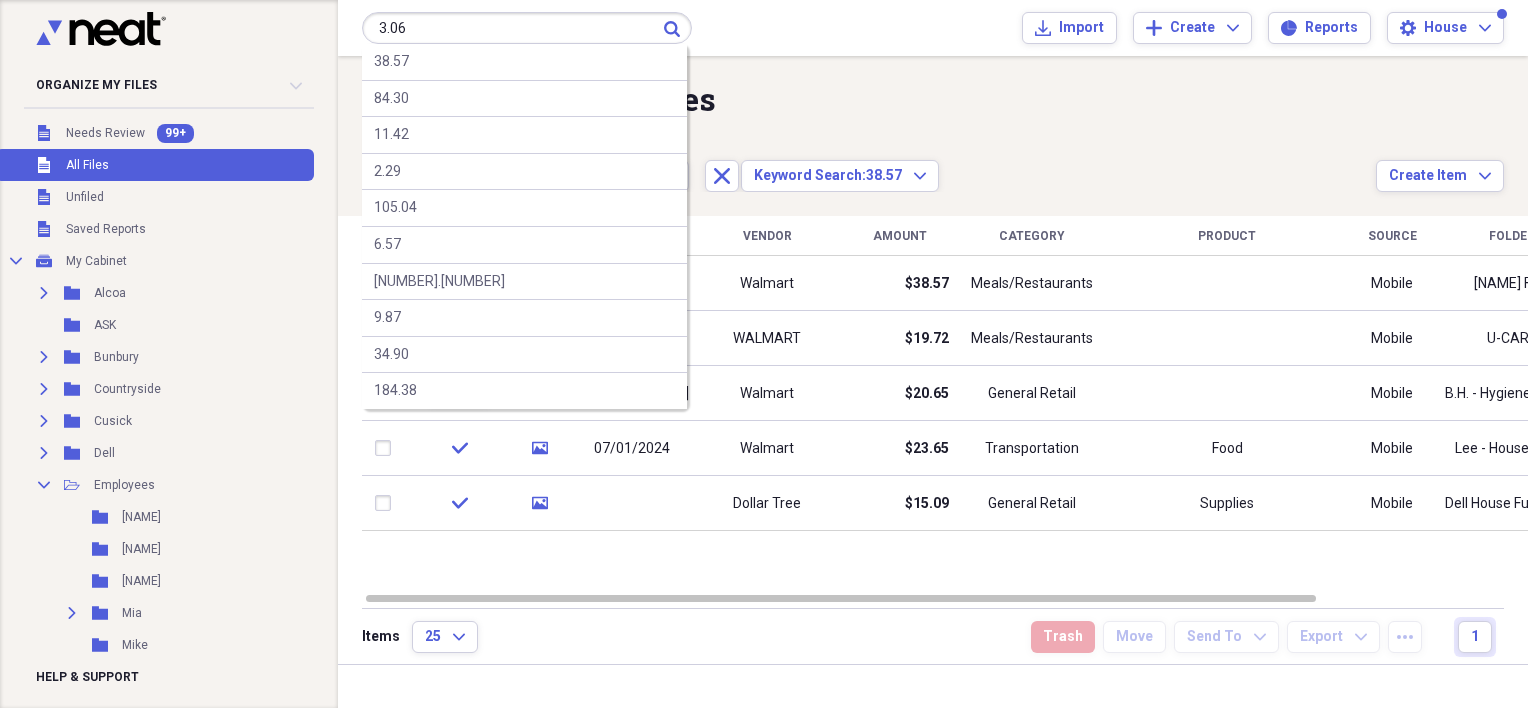 type on "3.06" 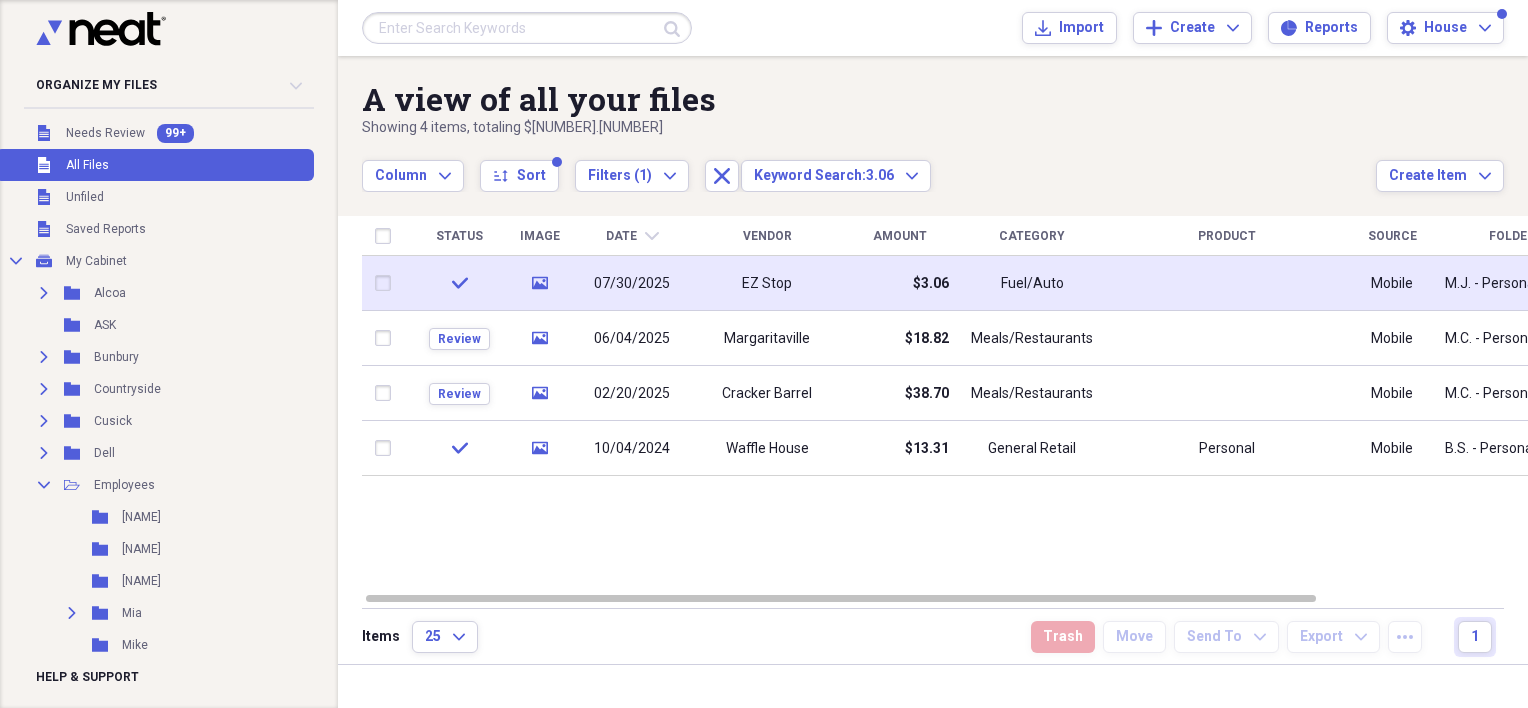 click on "07/30/2025" at bounding box center [632, 283] 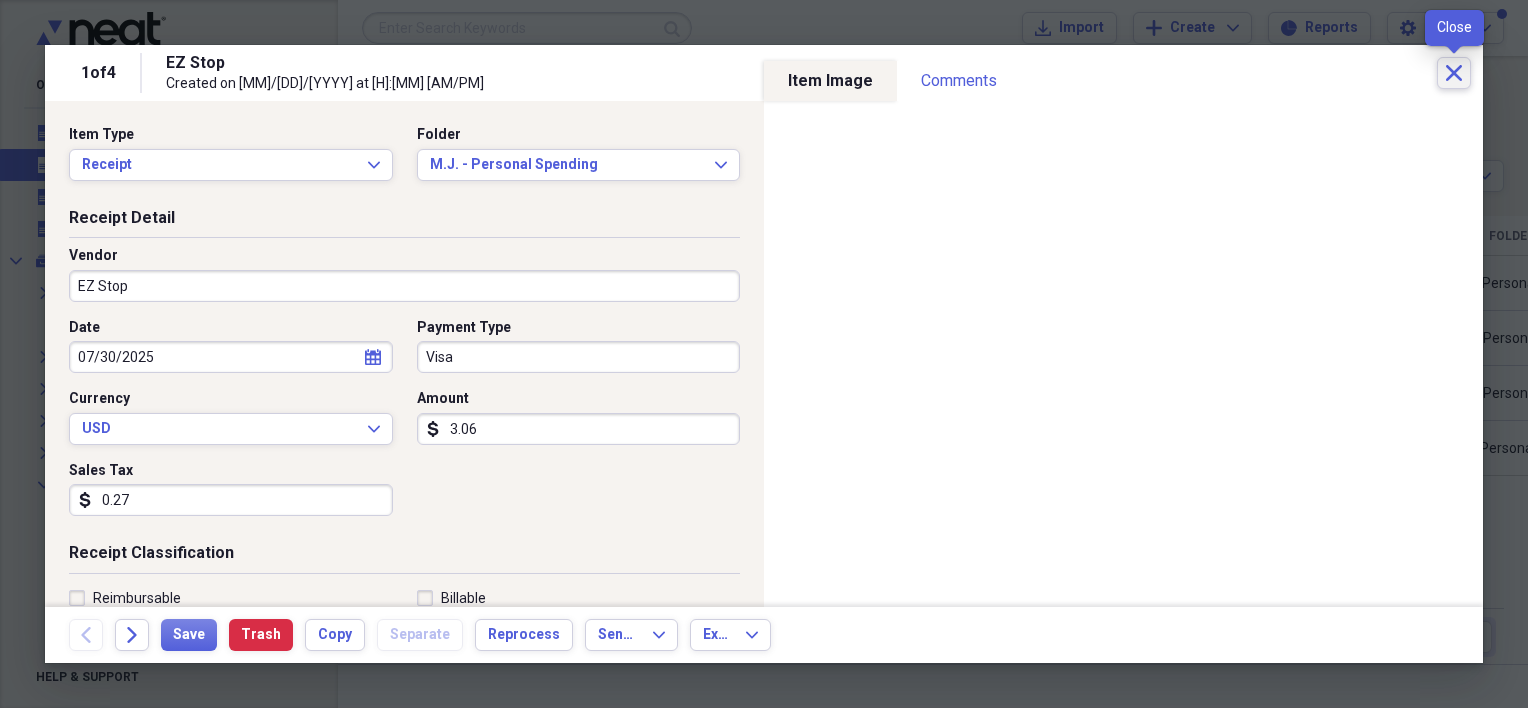 click on "Close" at bounding box center (1454, 73) 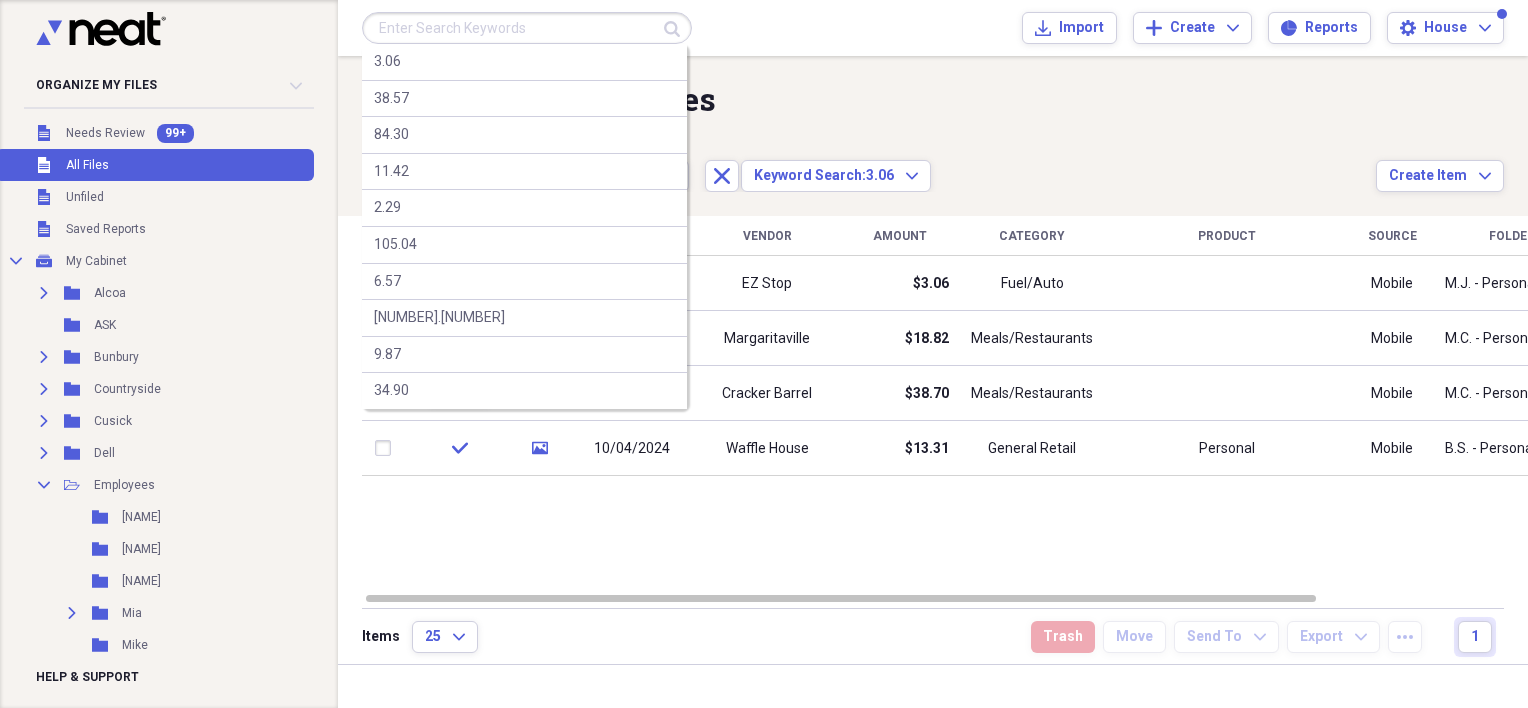 click at bounding box center (527, 28) 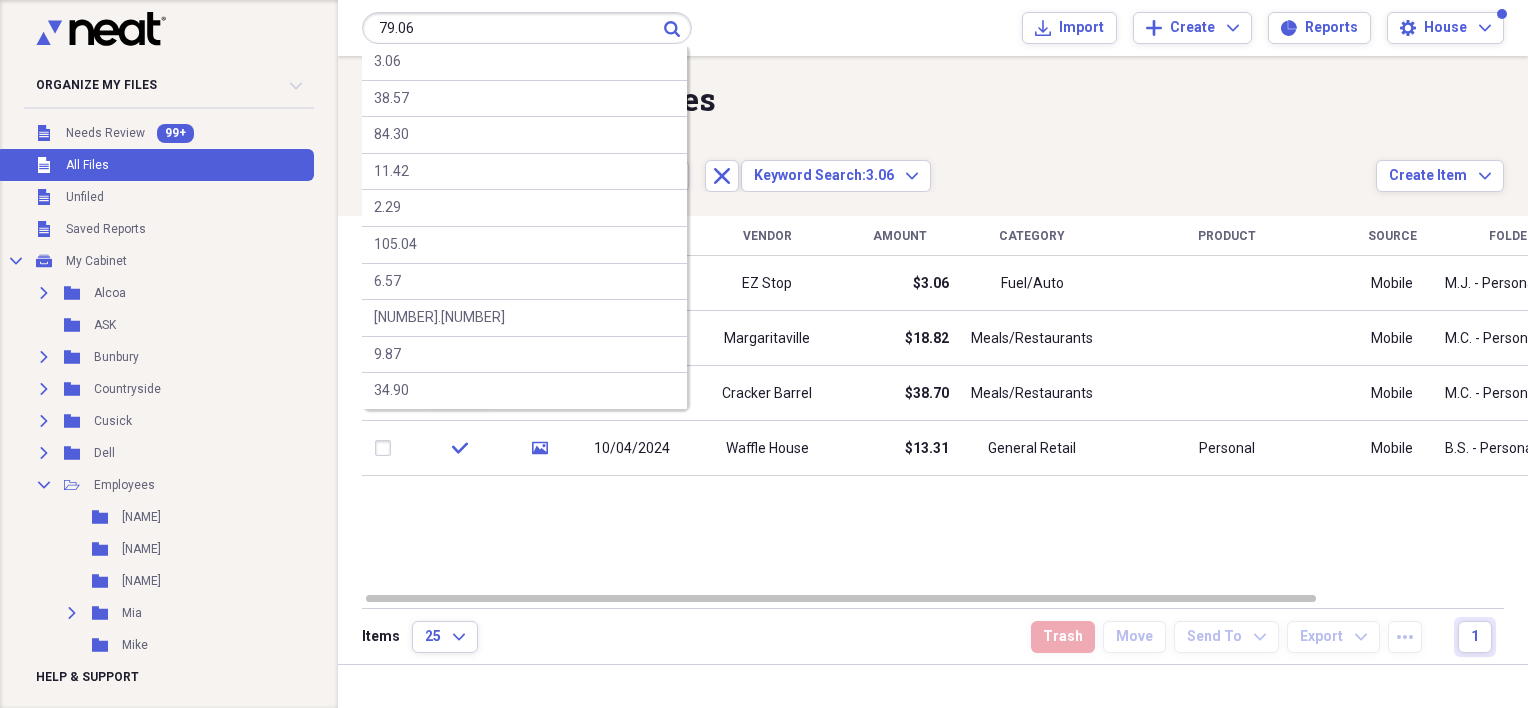 type on "79.06" 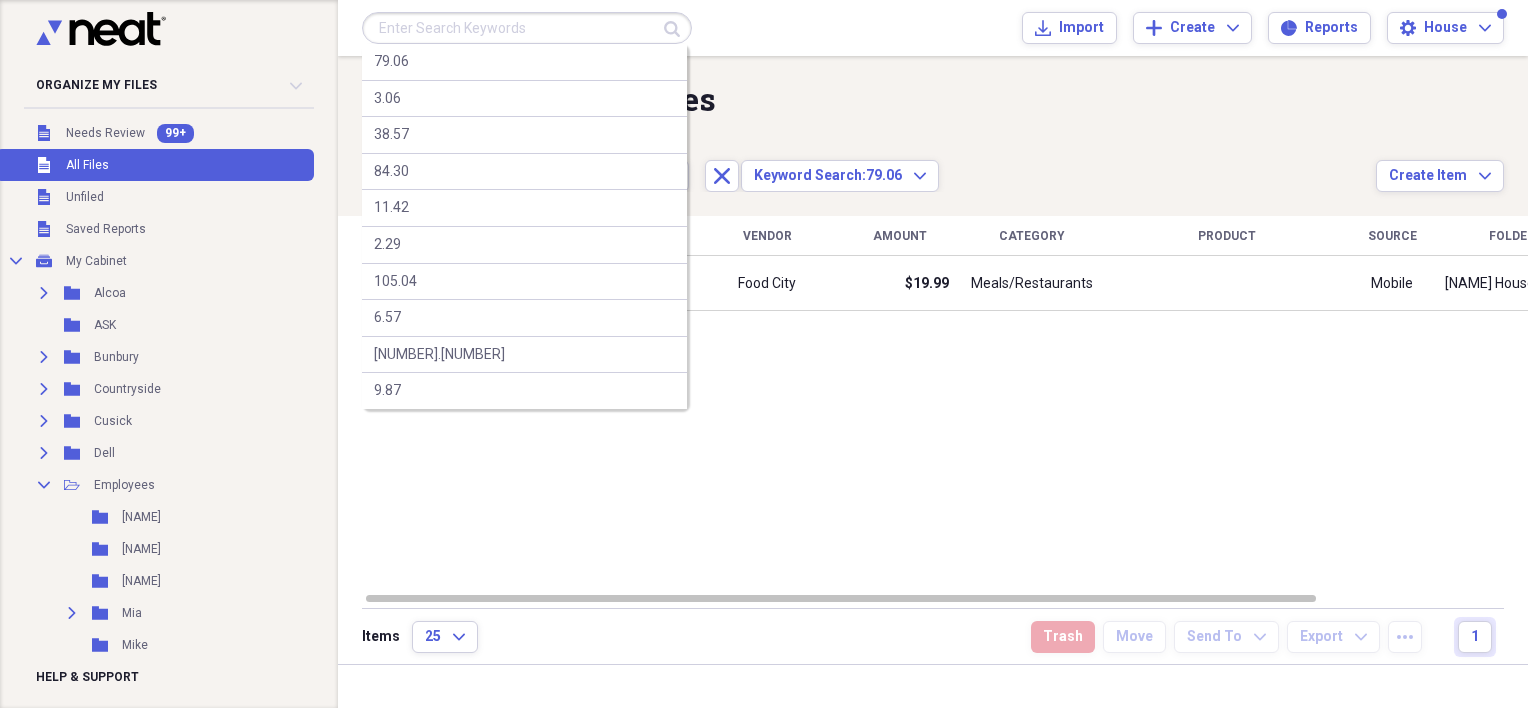 click at bounding box center (527, 28) 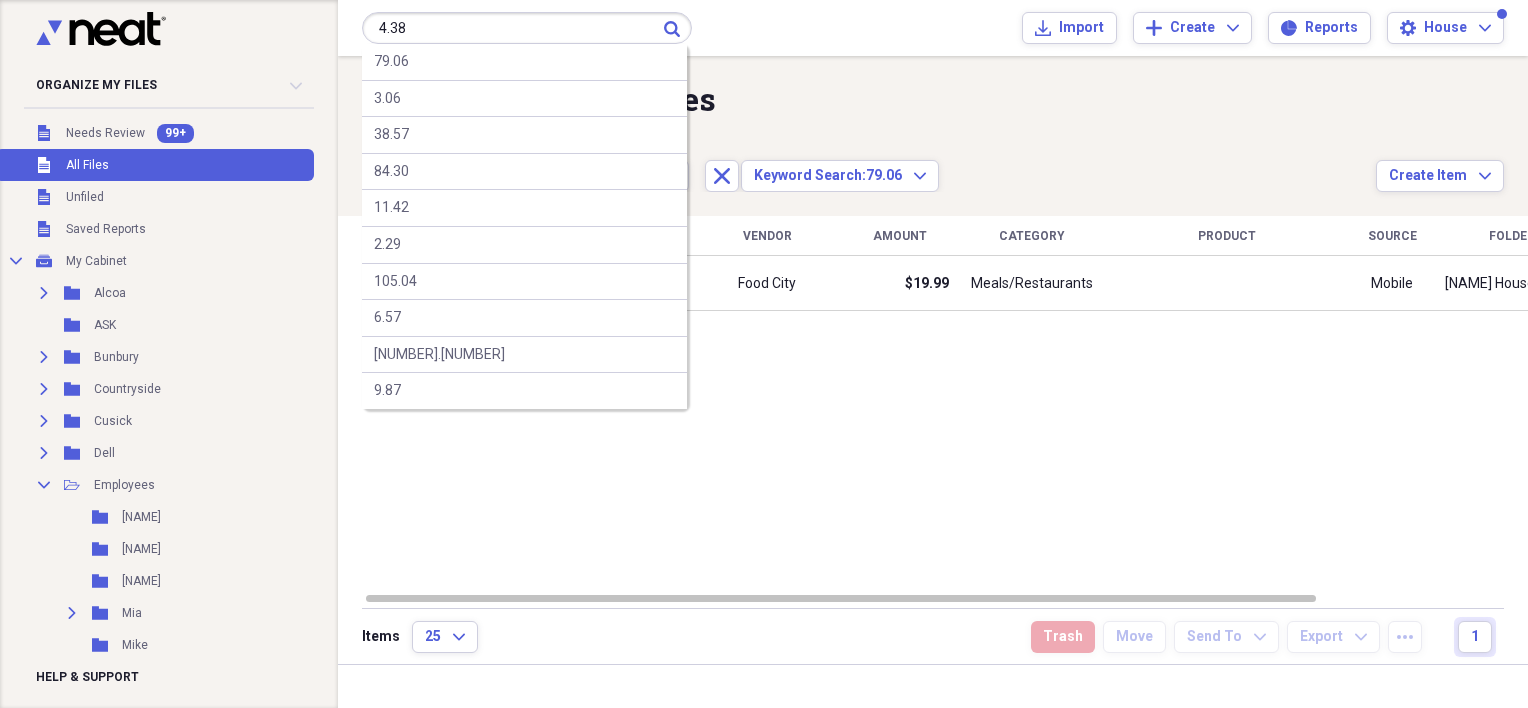 type on "4.38" 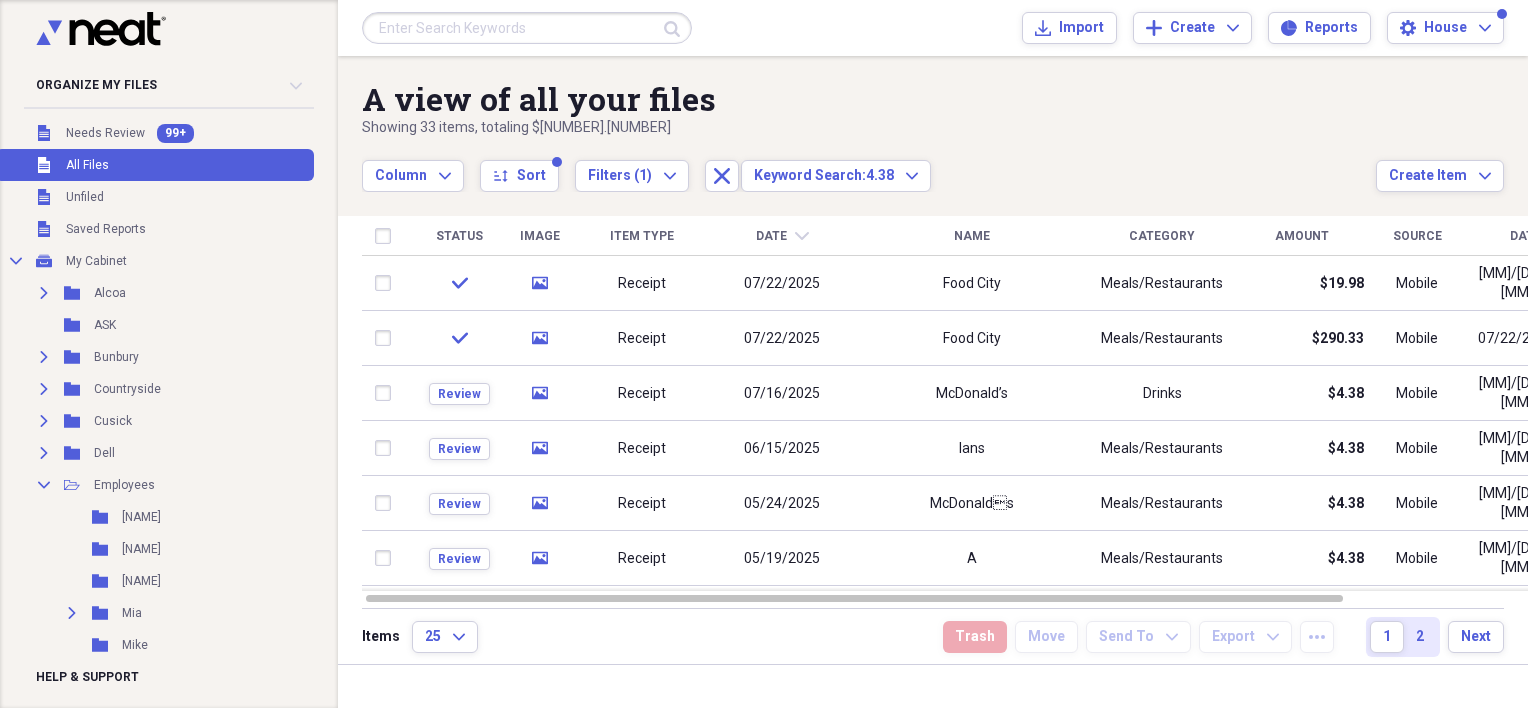 click at bounding box center (527, 28) 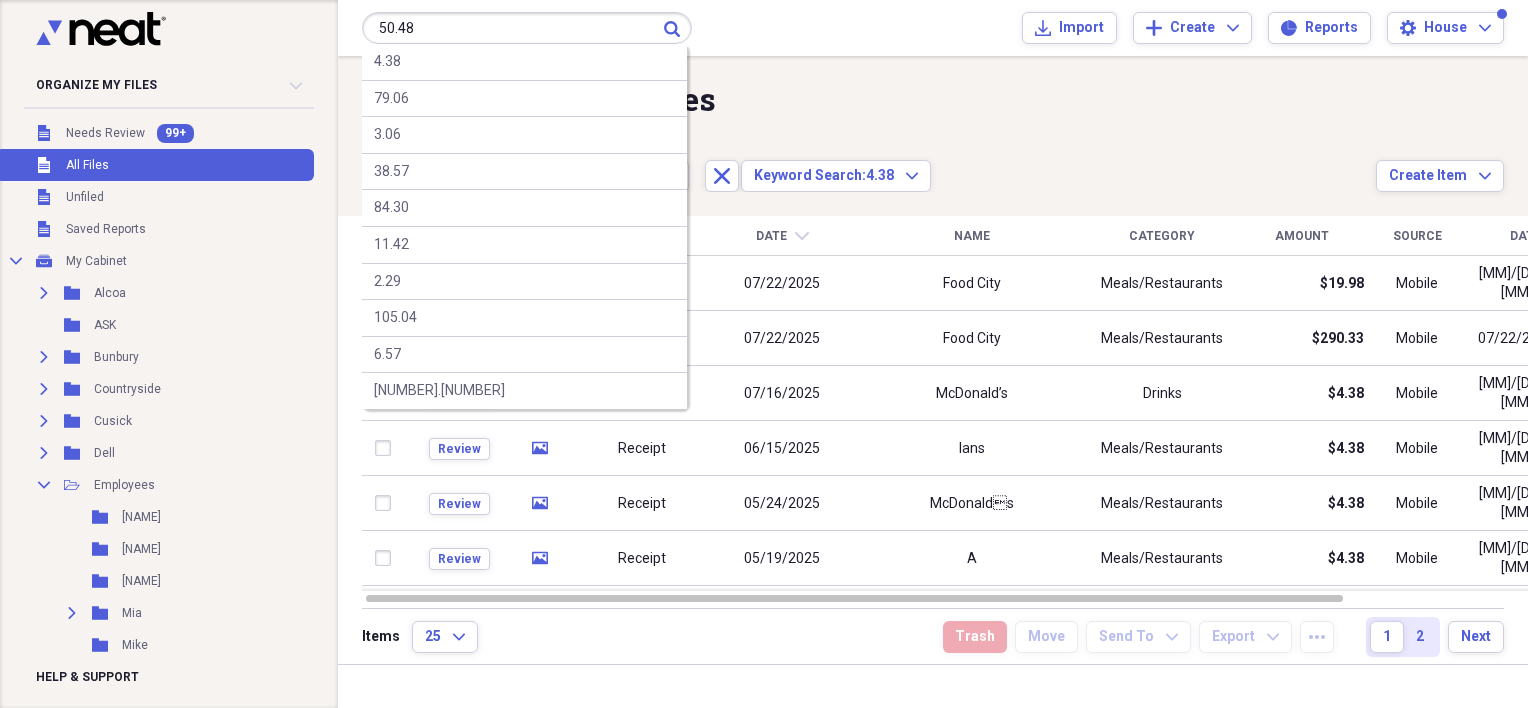 type on "50.48" 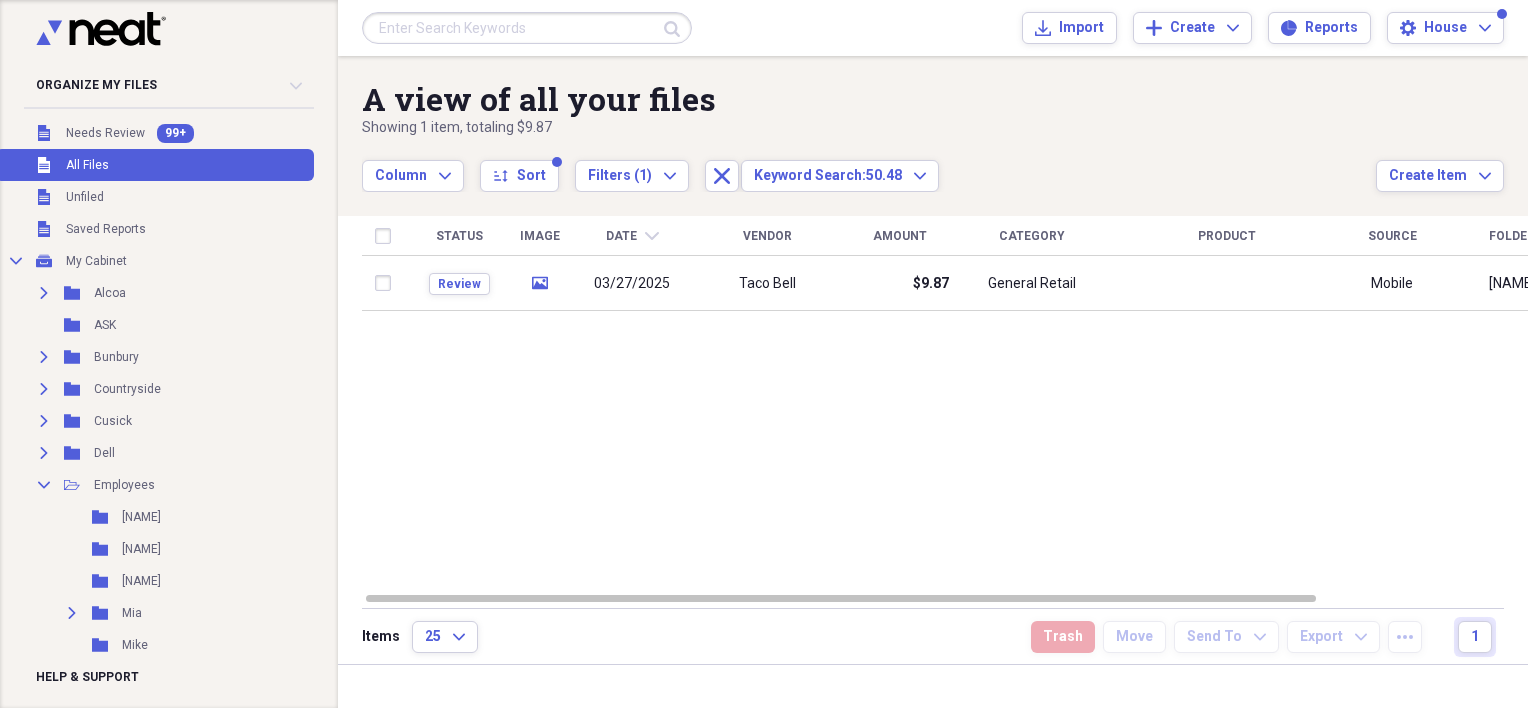 click at bounding box center (527, 28) 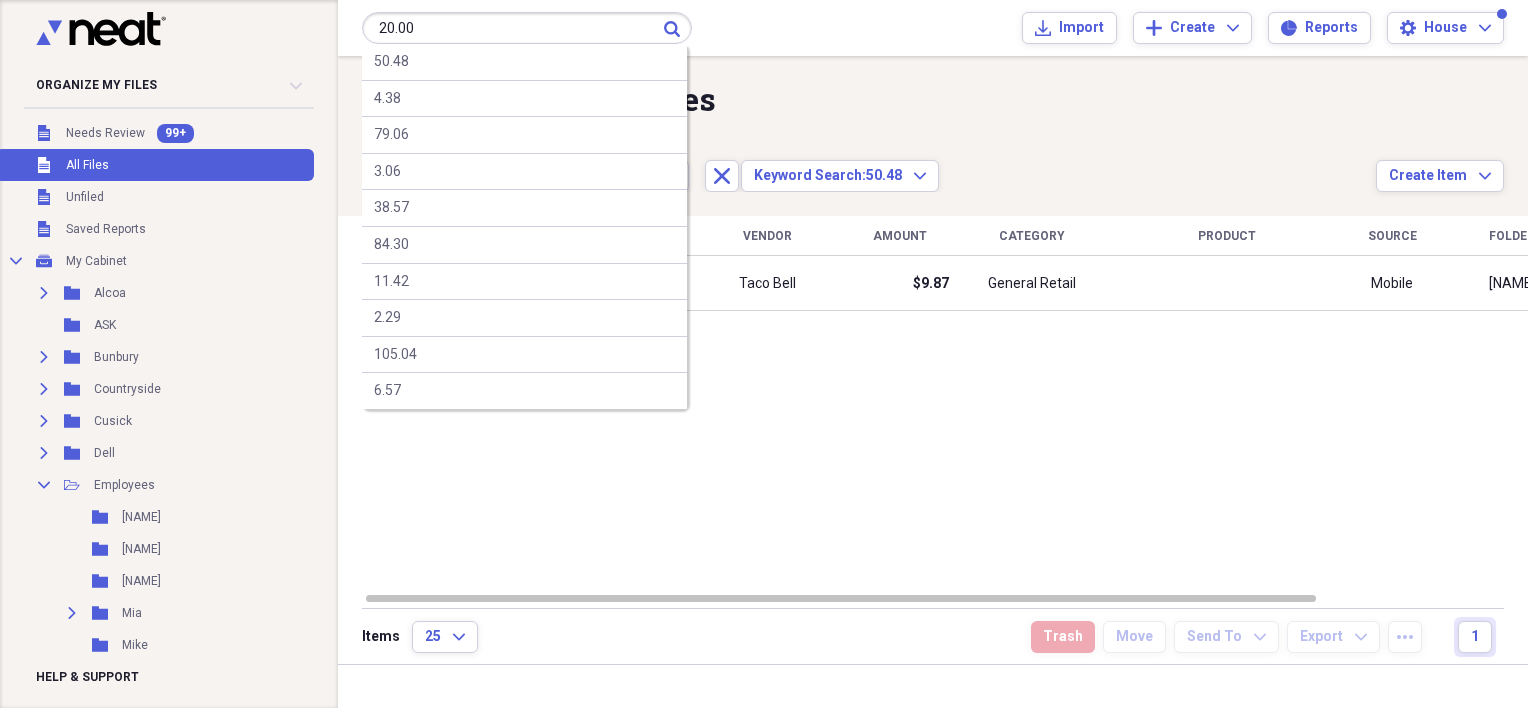 type on "20.00" 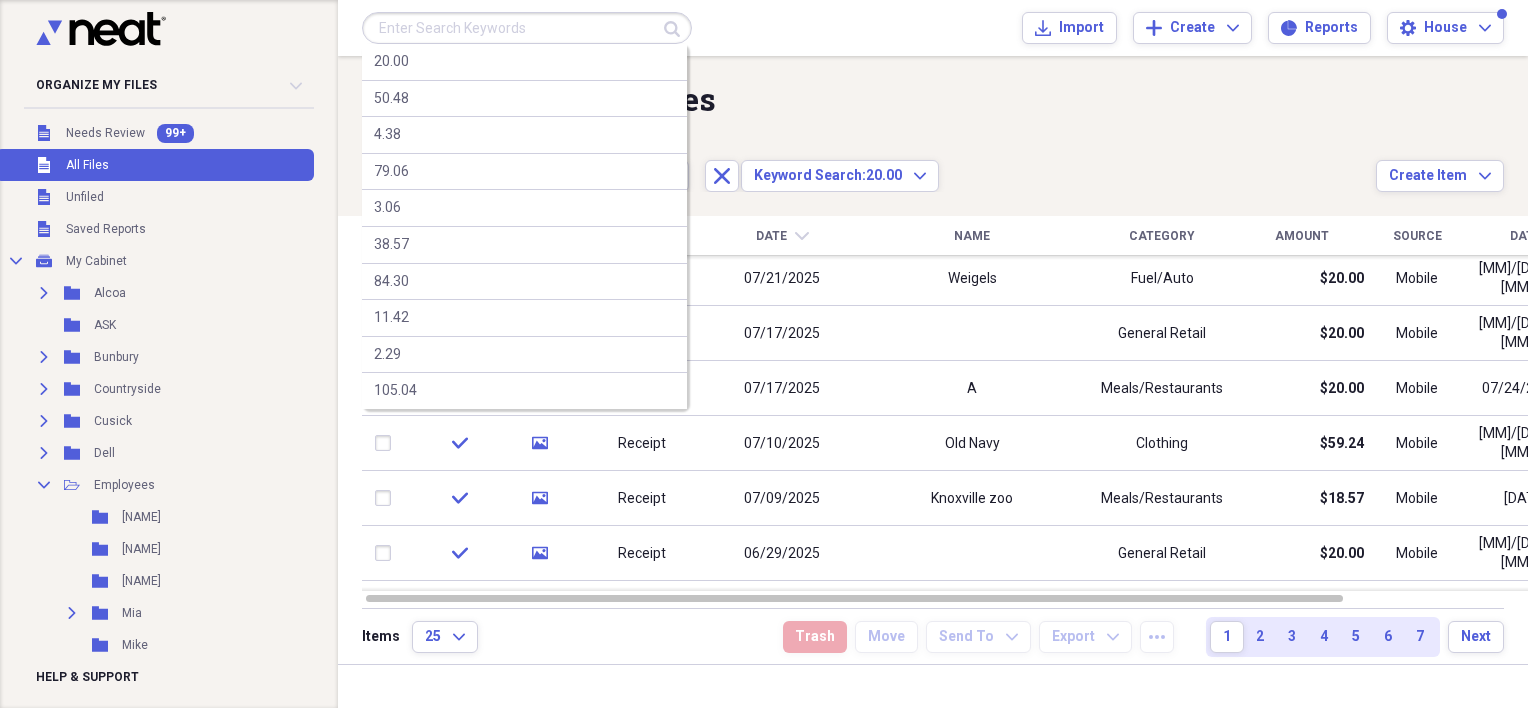 click at bounding box center (527, 28) 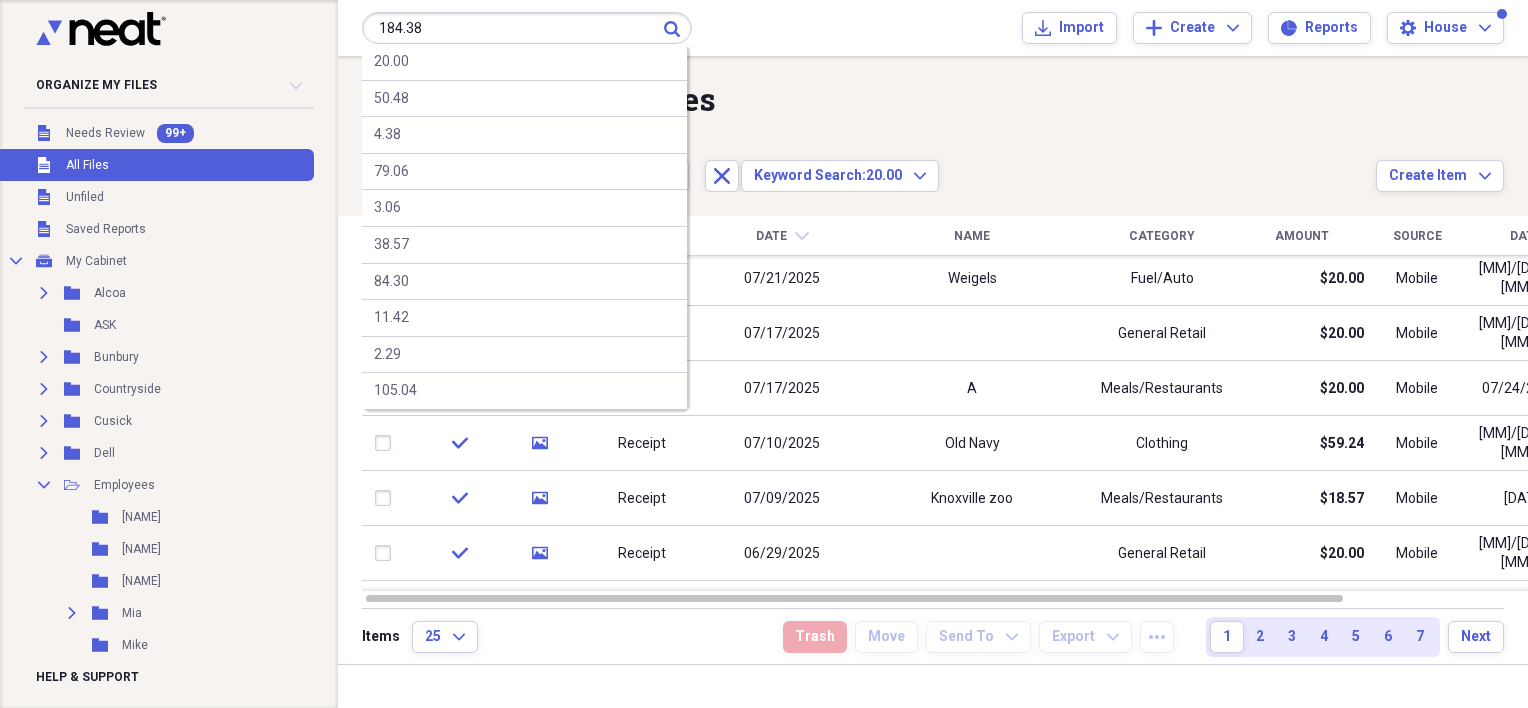 type on "184.38" 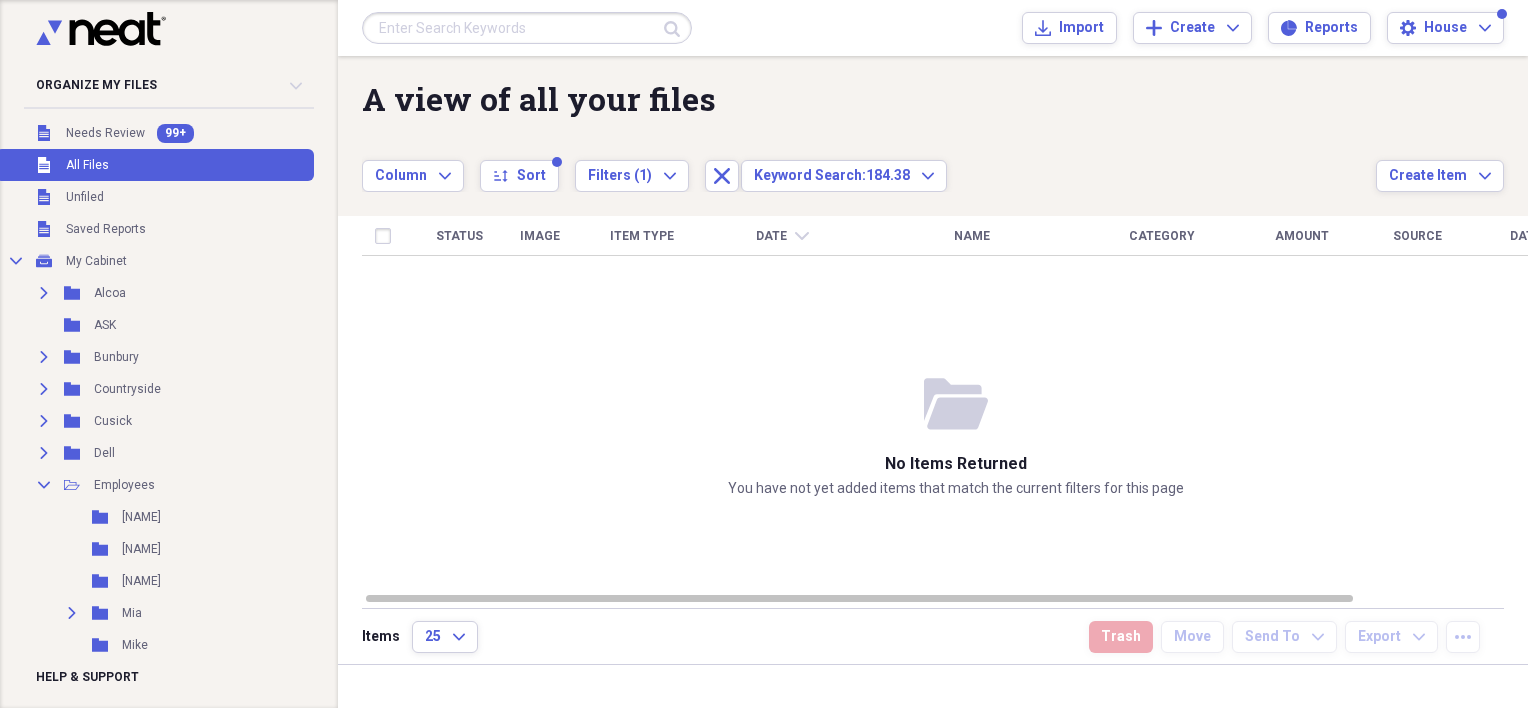click at bounding box center (527, 28) 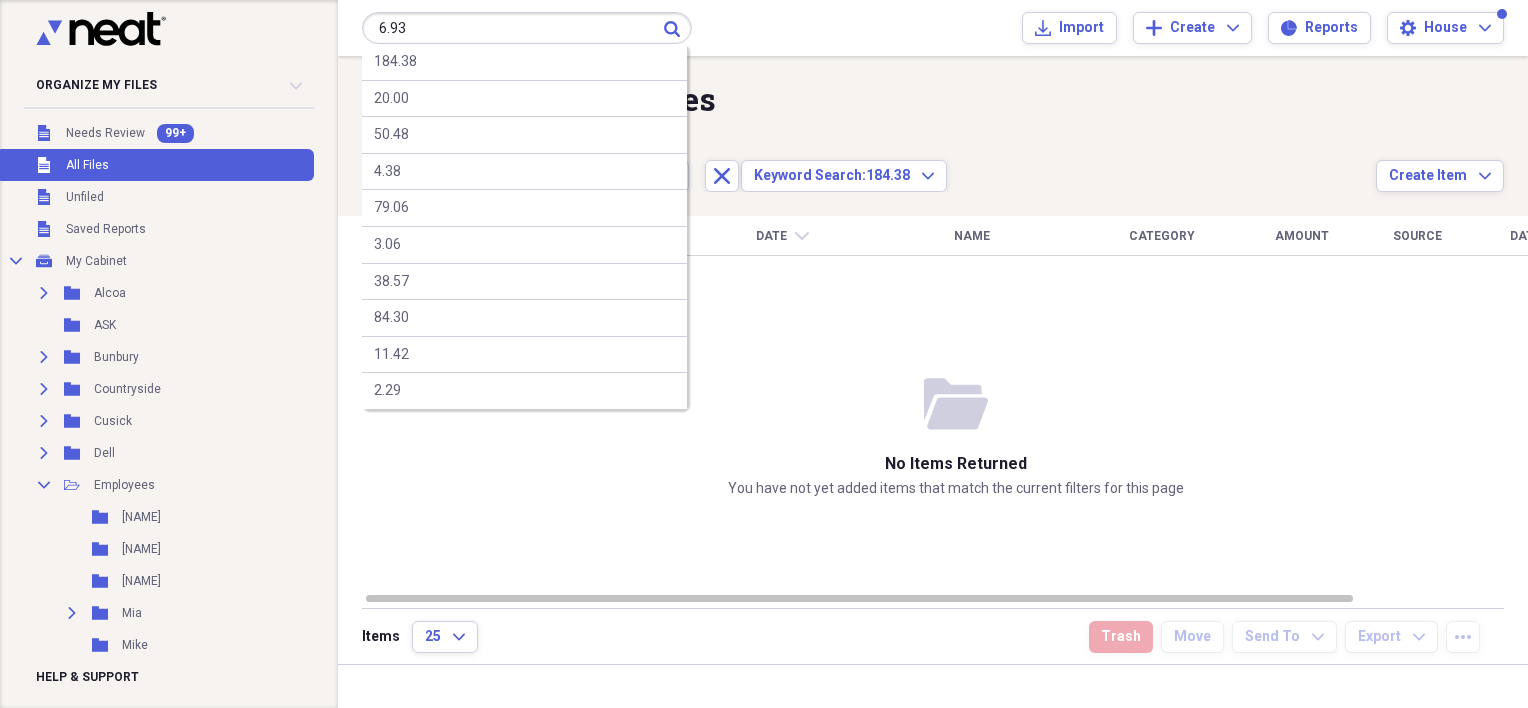 type on "6.93" 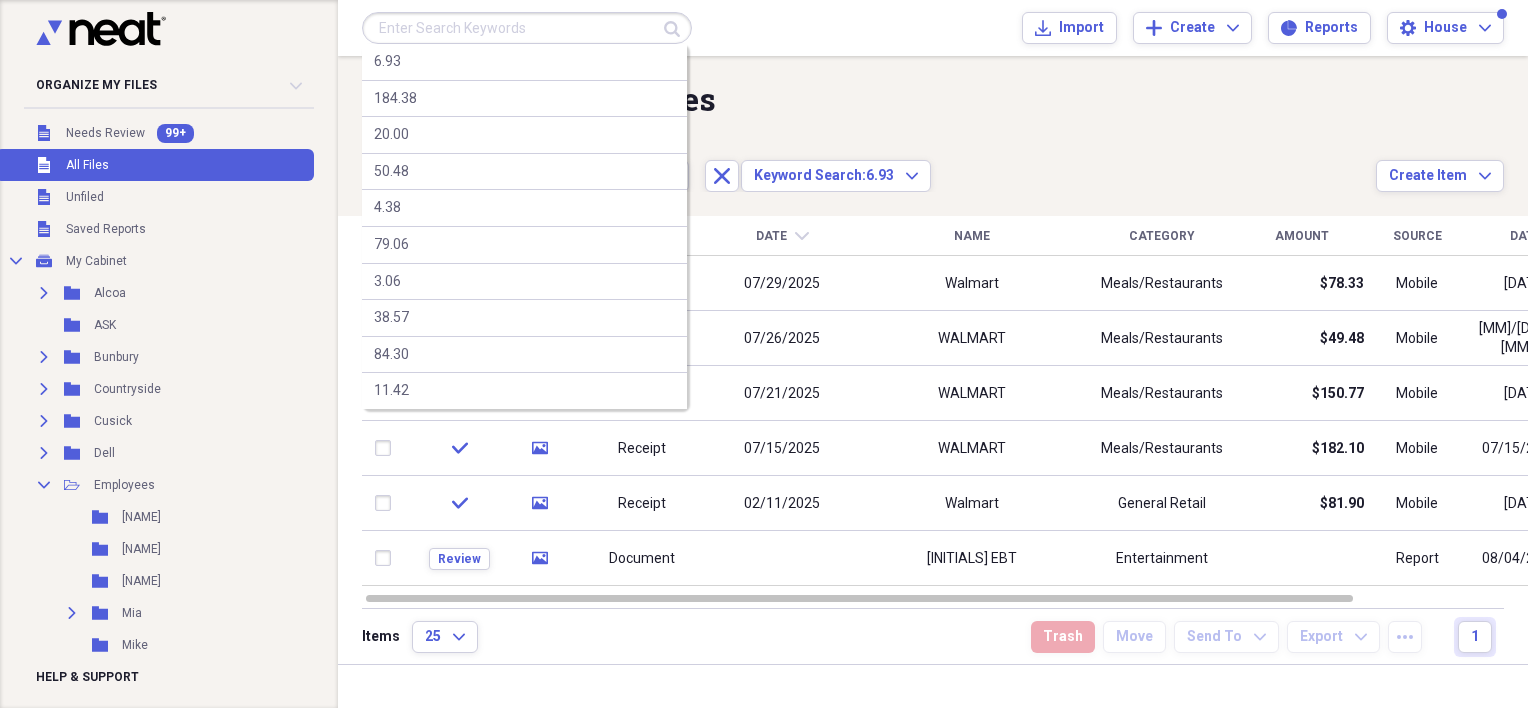 click at bounding box center [527, 28] 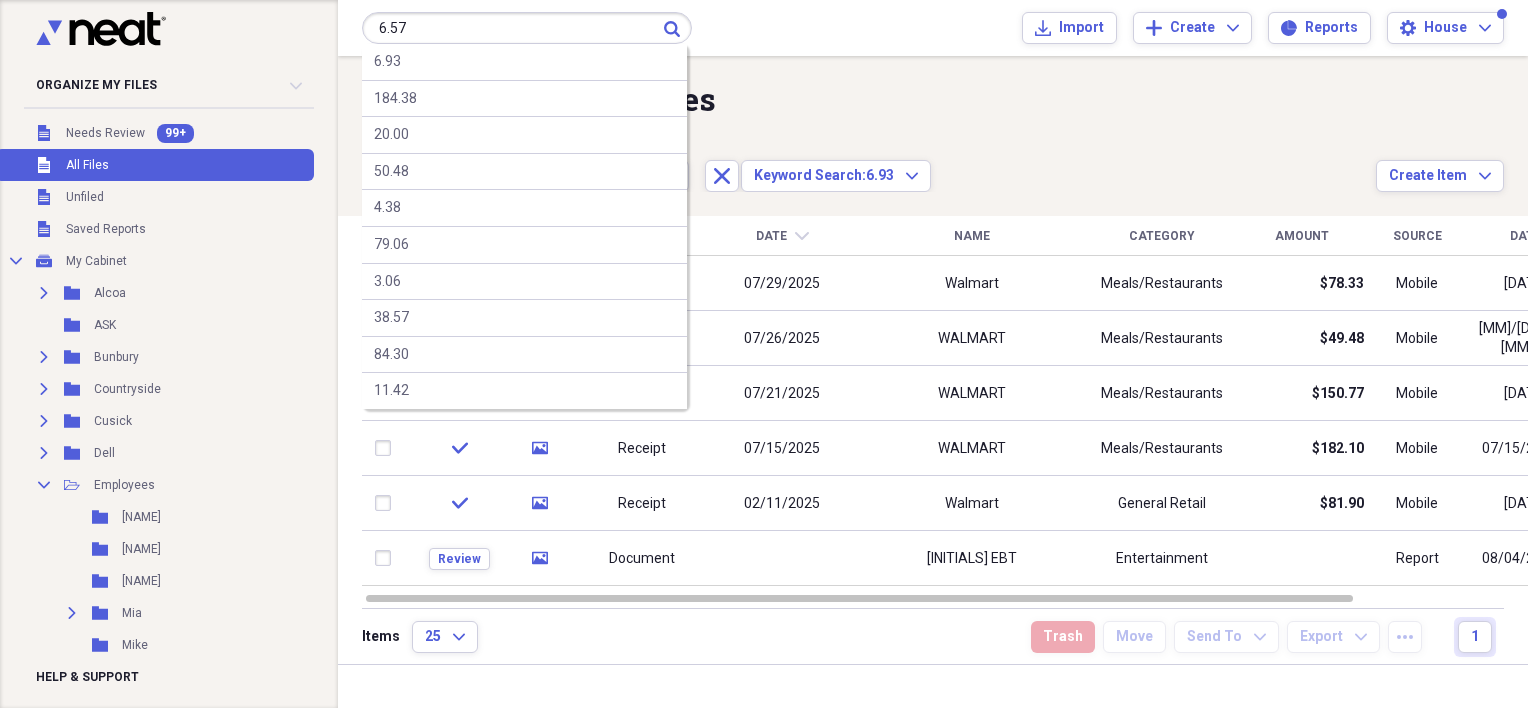 type on "6.57" 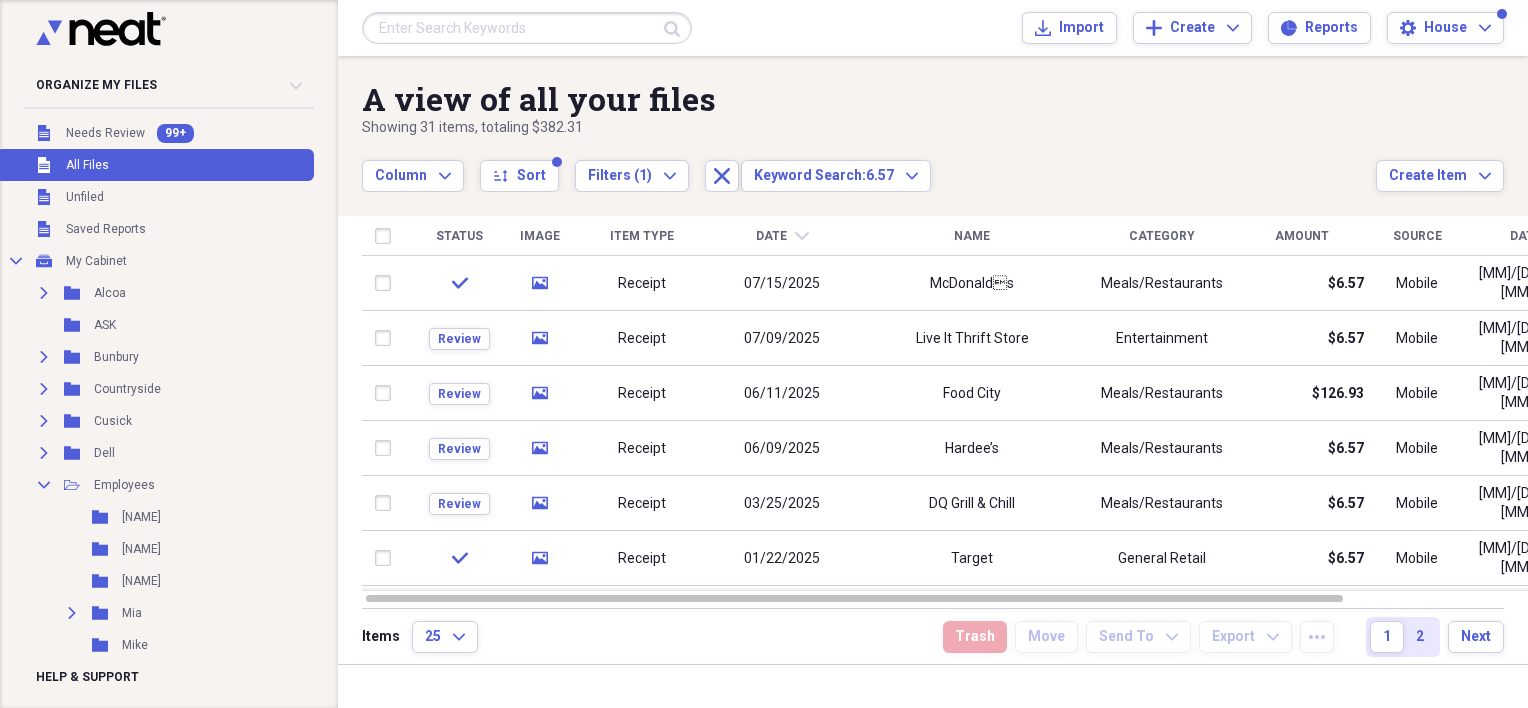 click at bounding box center [527, 28] 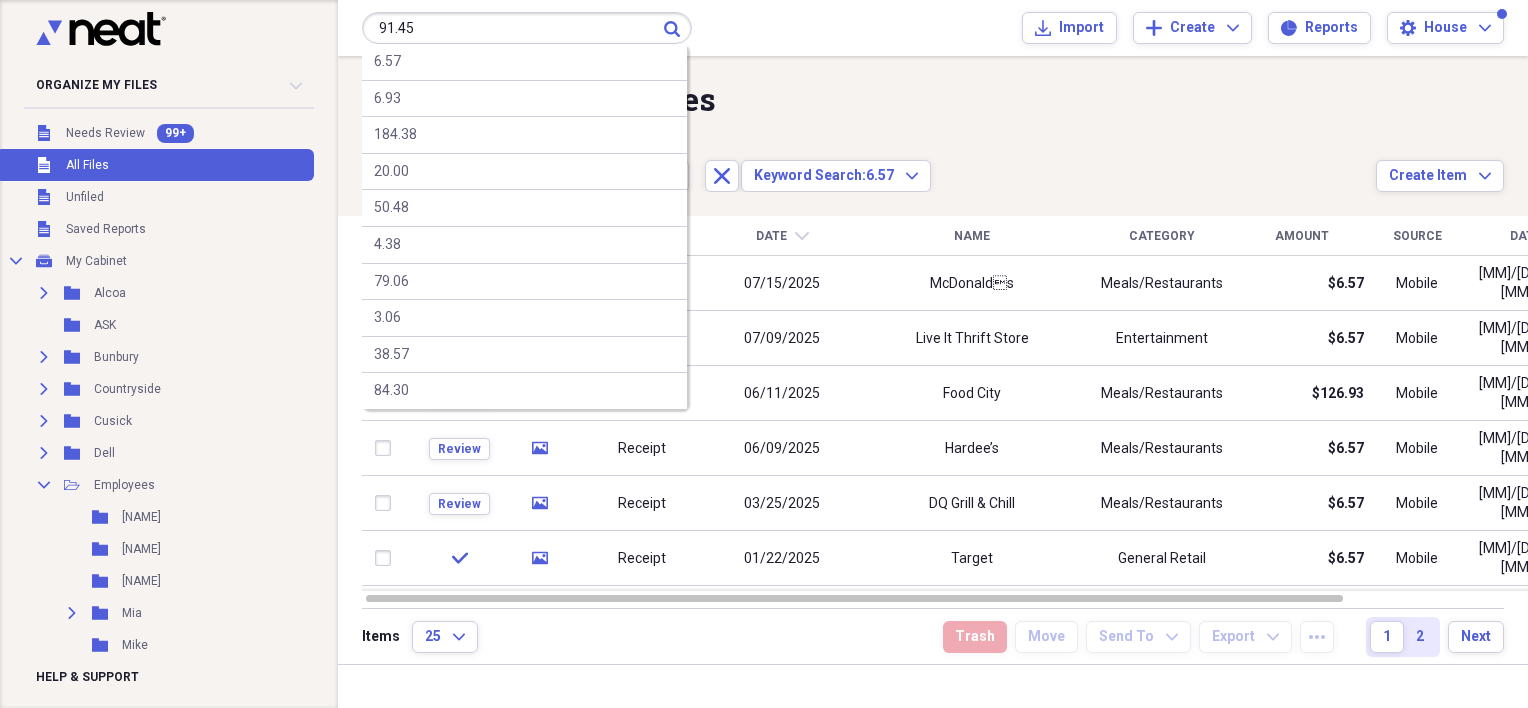 type on "91.45" 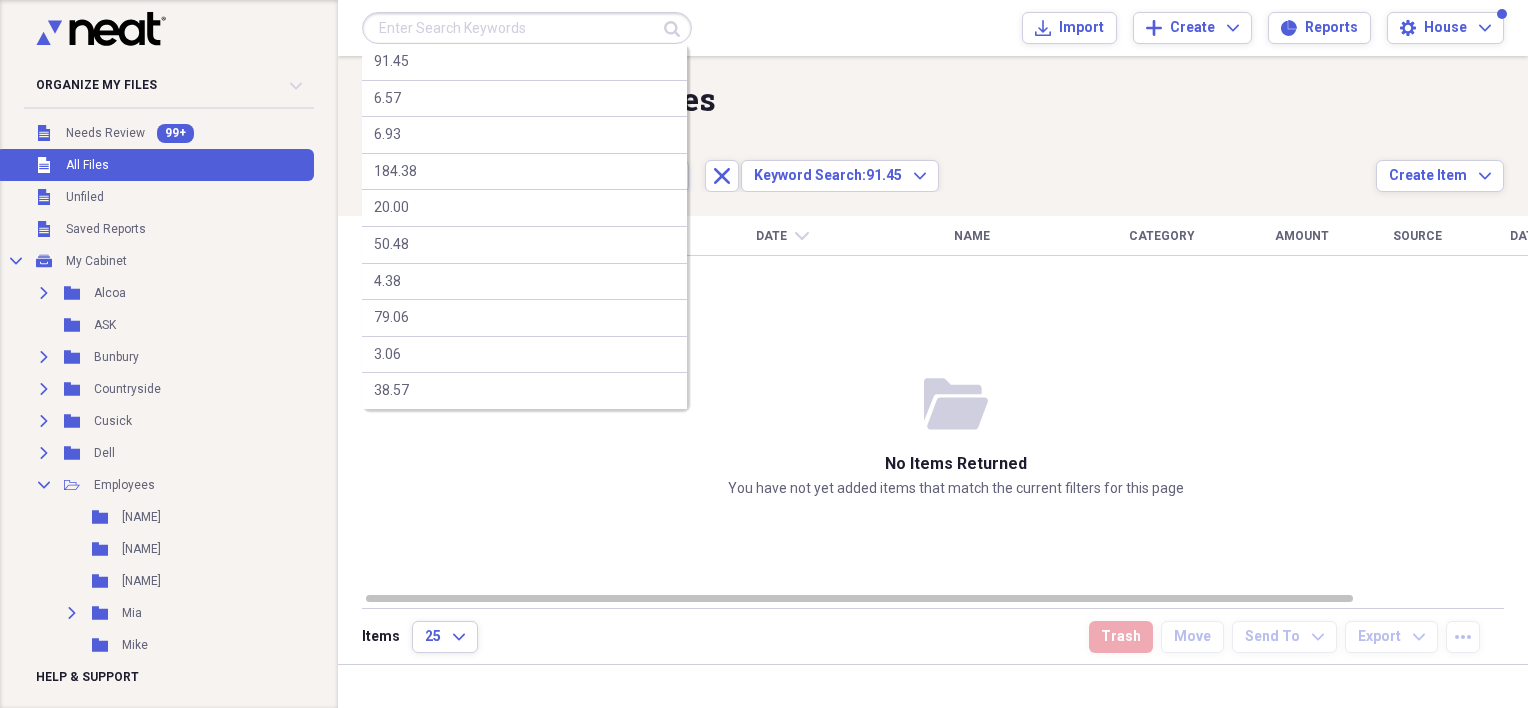 click at bounding box center [527, 28] 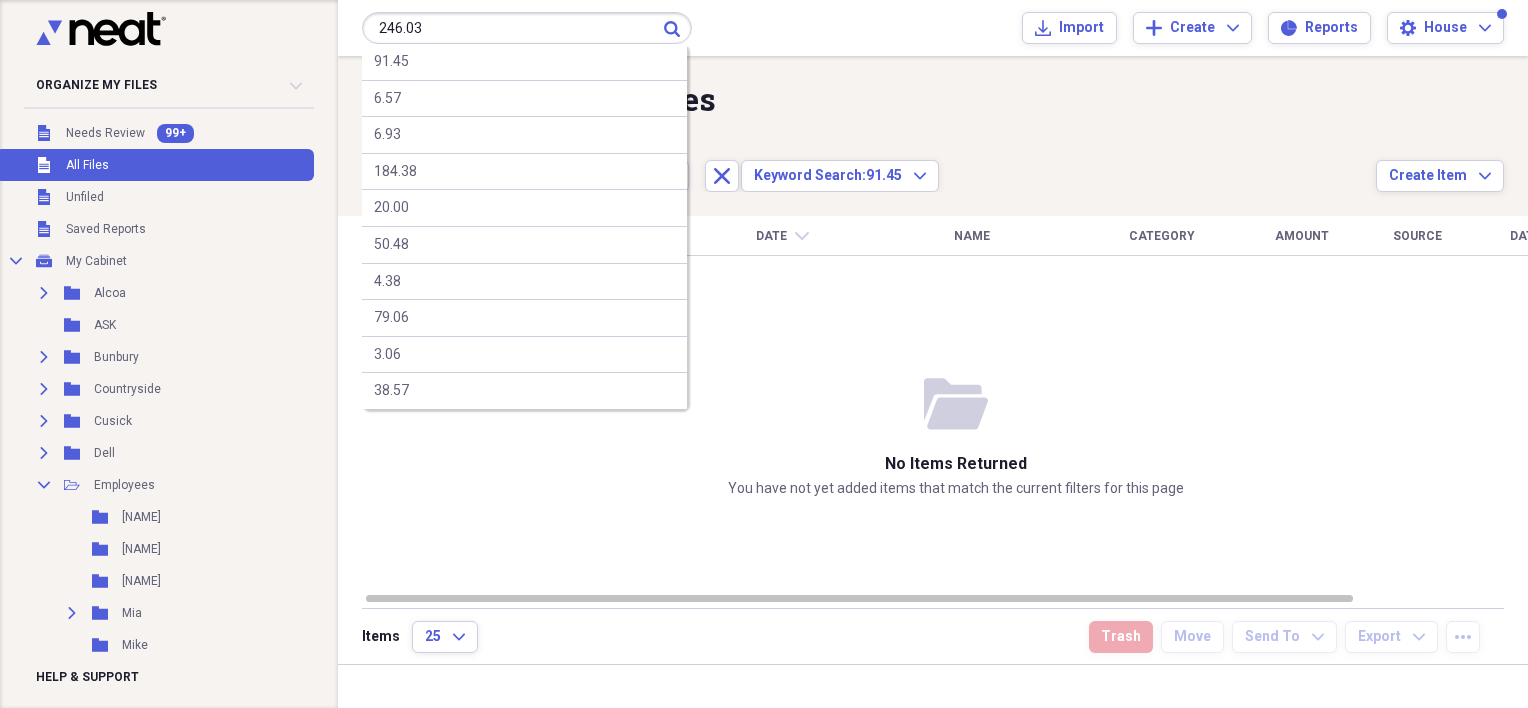 type on "246.03" 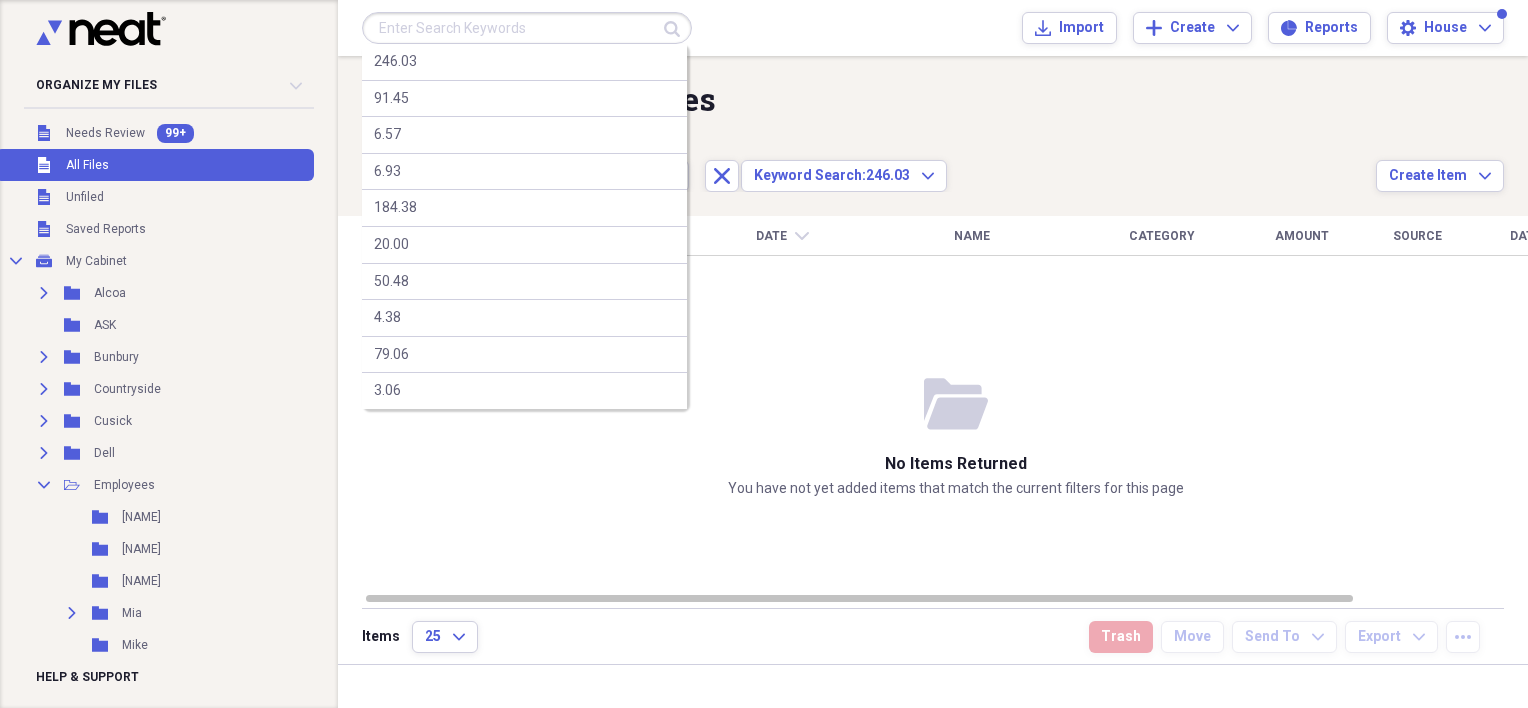 click at bounding box center [527, 28] 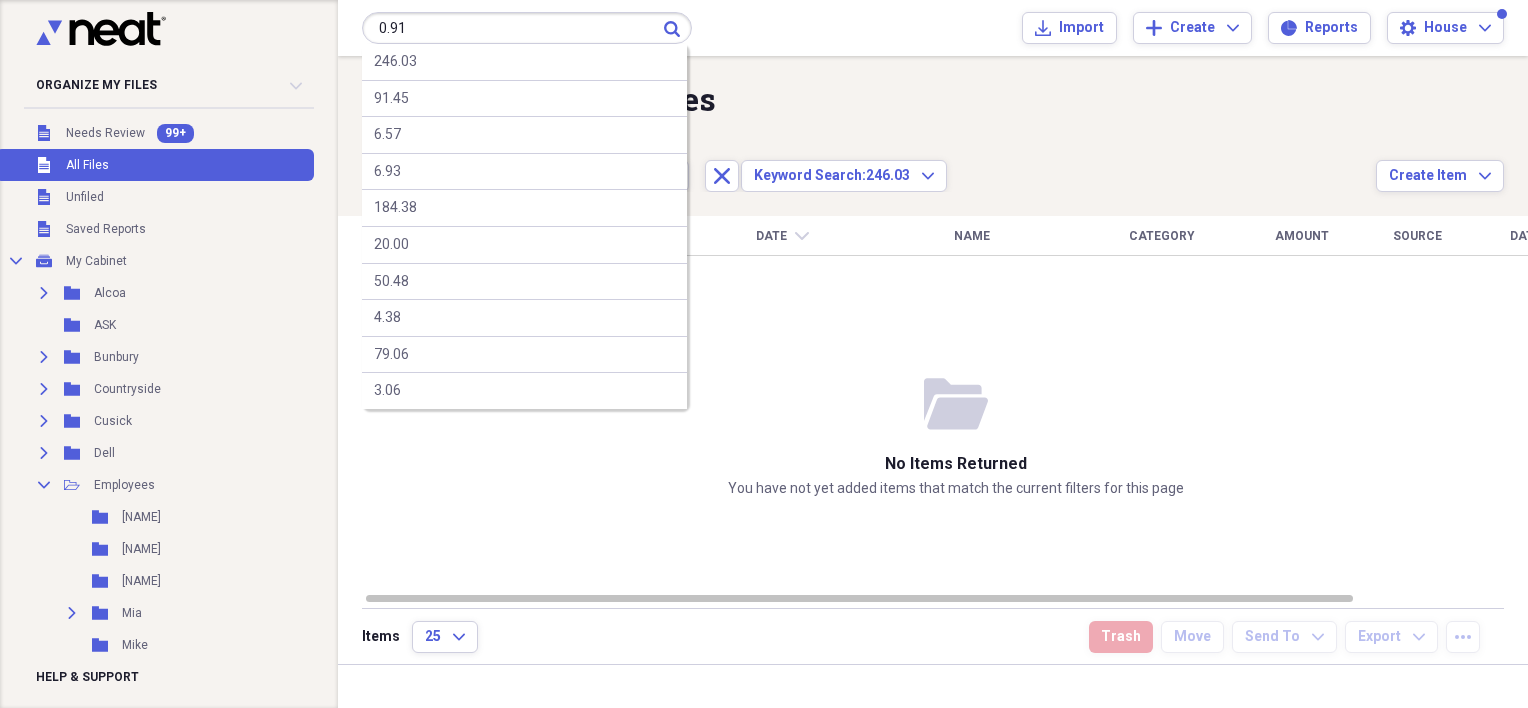 type on "0.91" 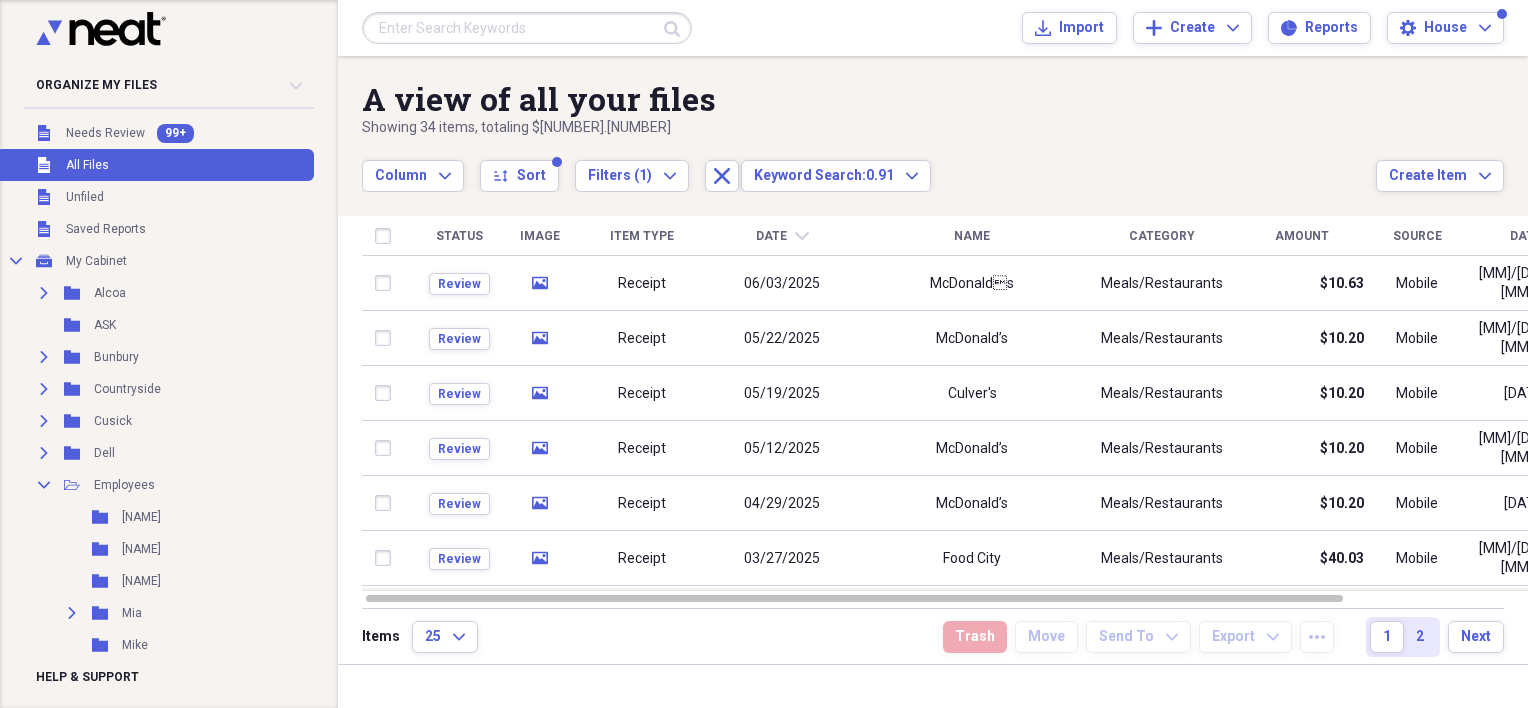 click at bounding box center [527, 28] 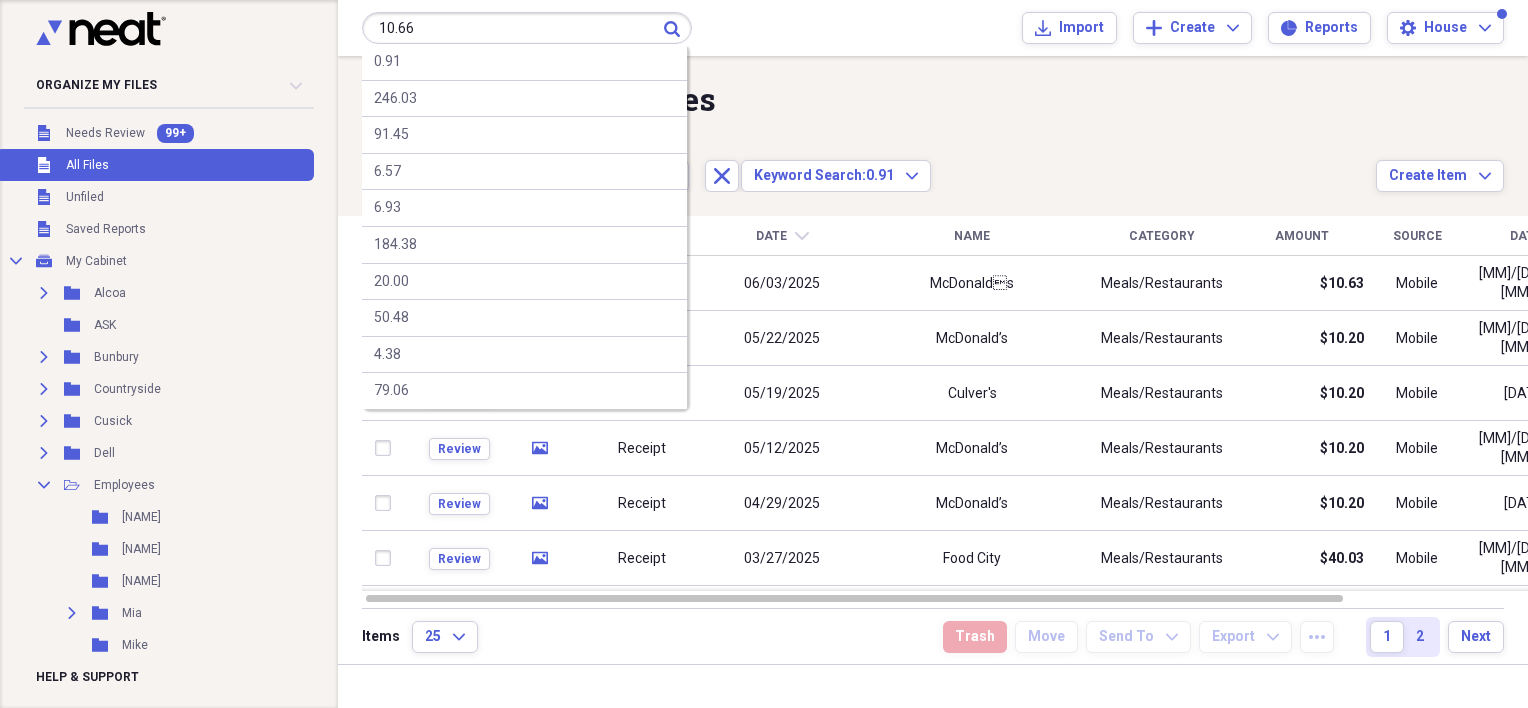 type on "10.66" 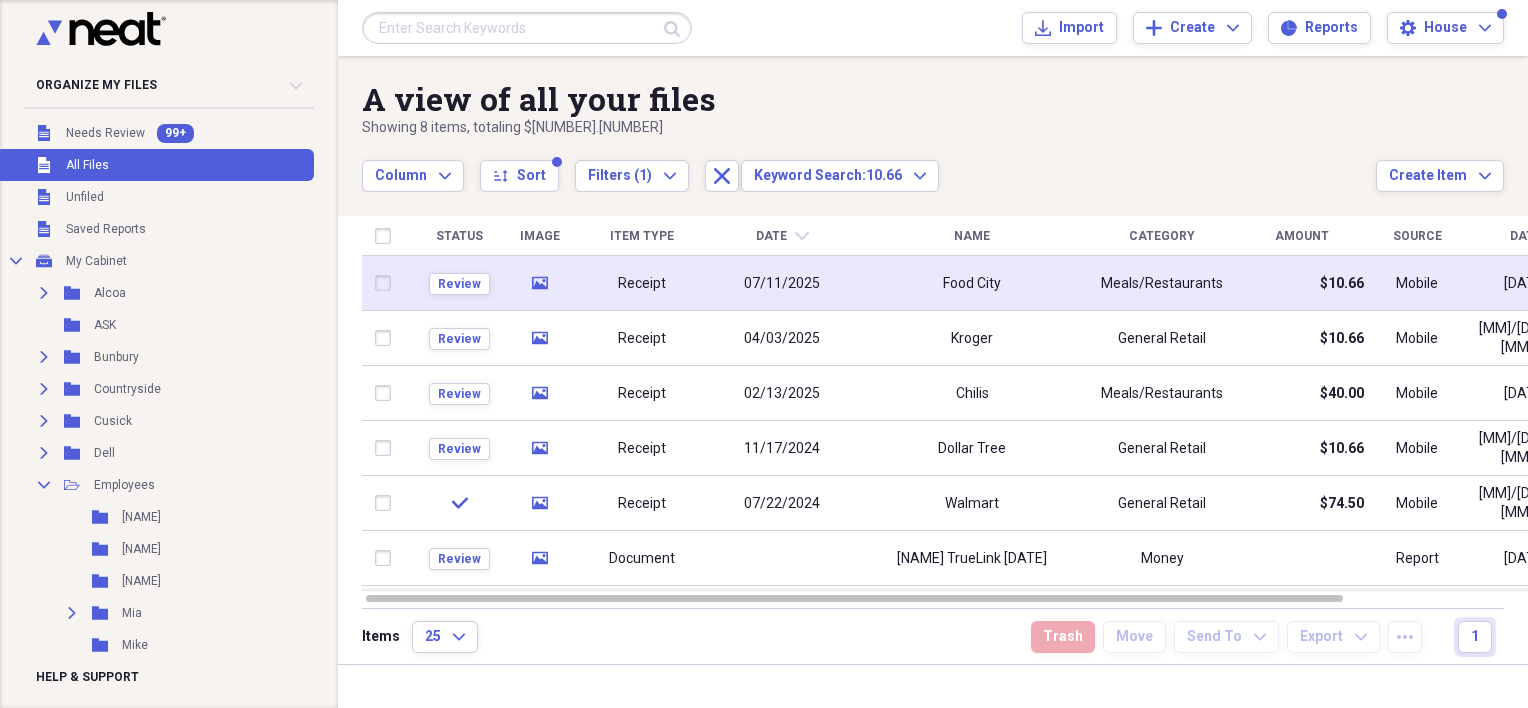 click on "07/11/2025" at bounding box center (782, 283) 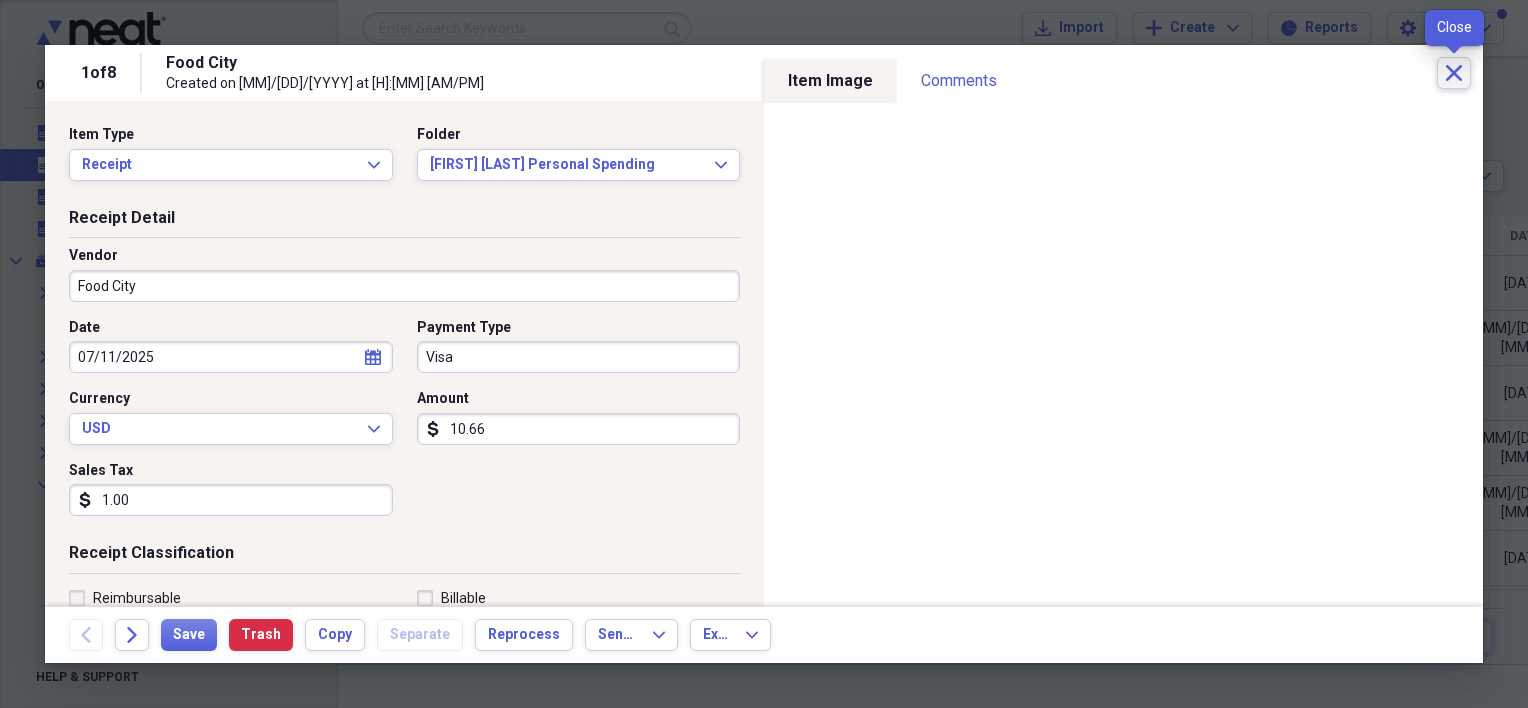 click on "Close" 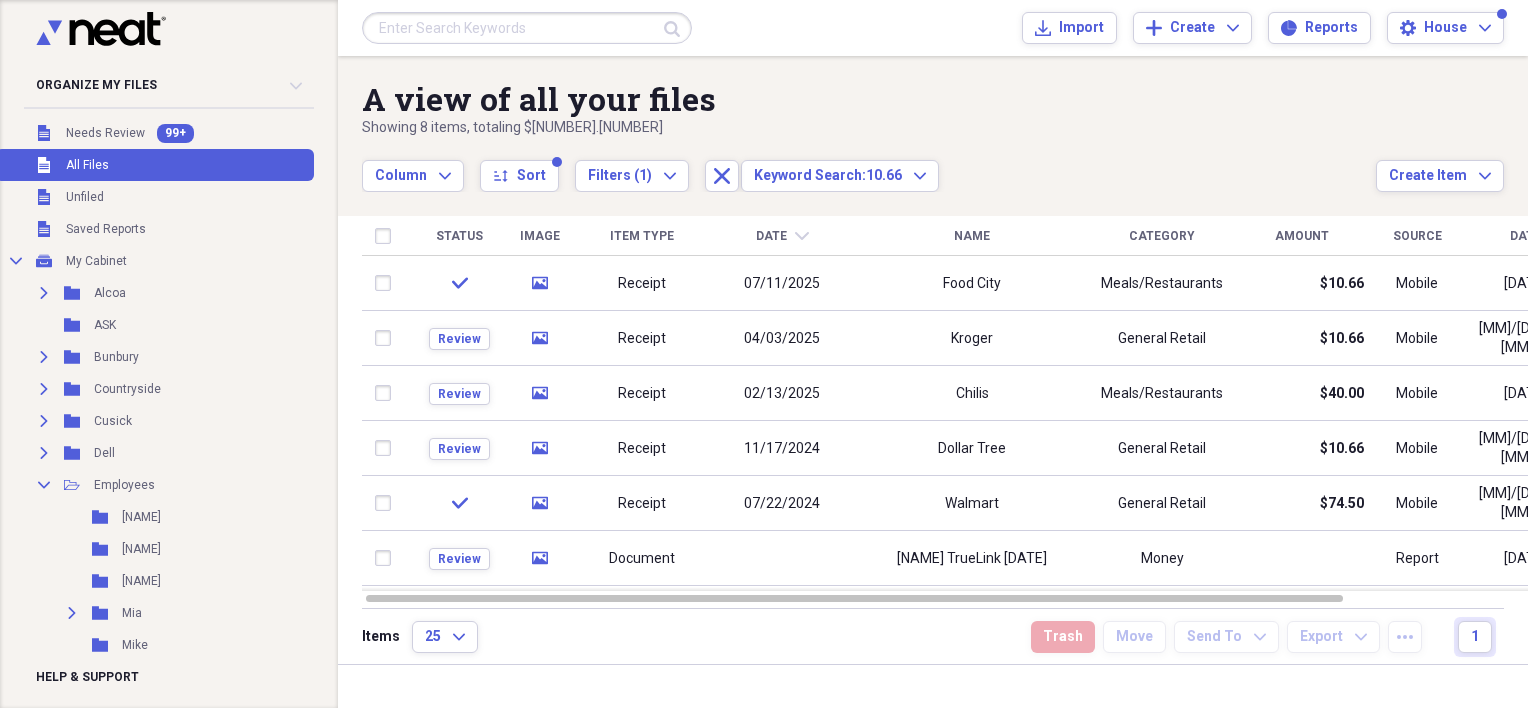 click at bounding box center [527, 28] 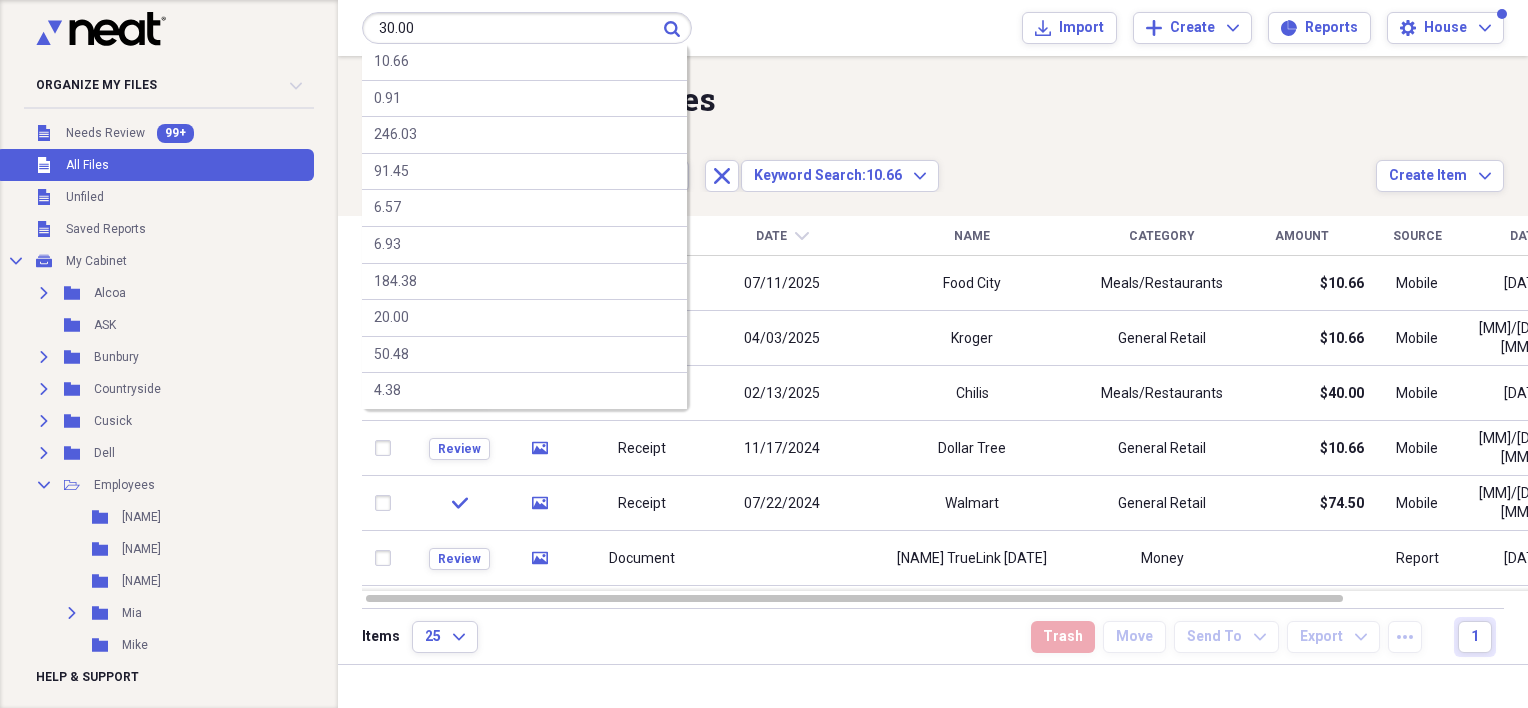 type on "30.00" 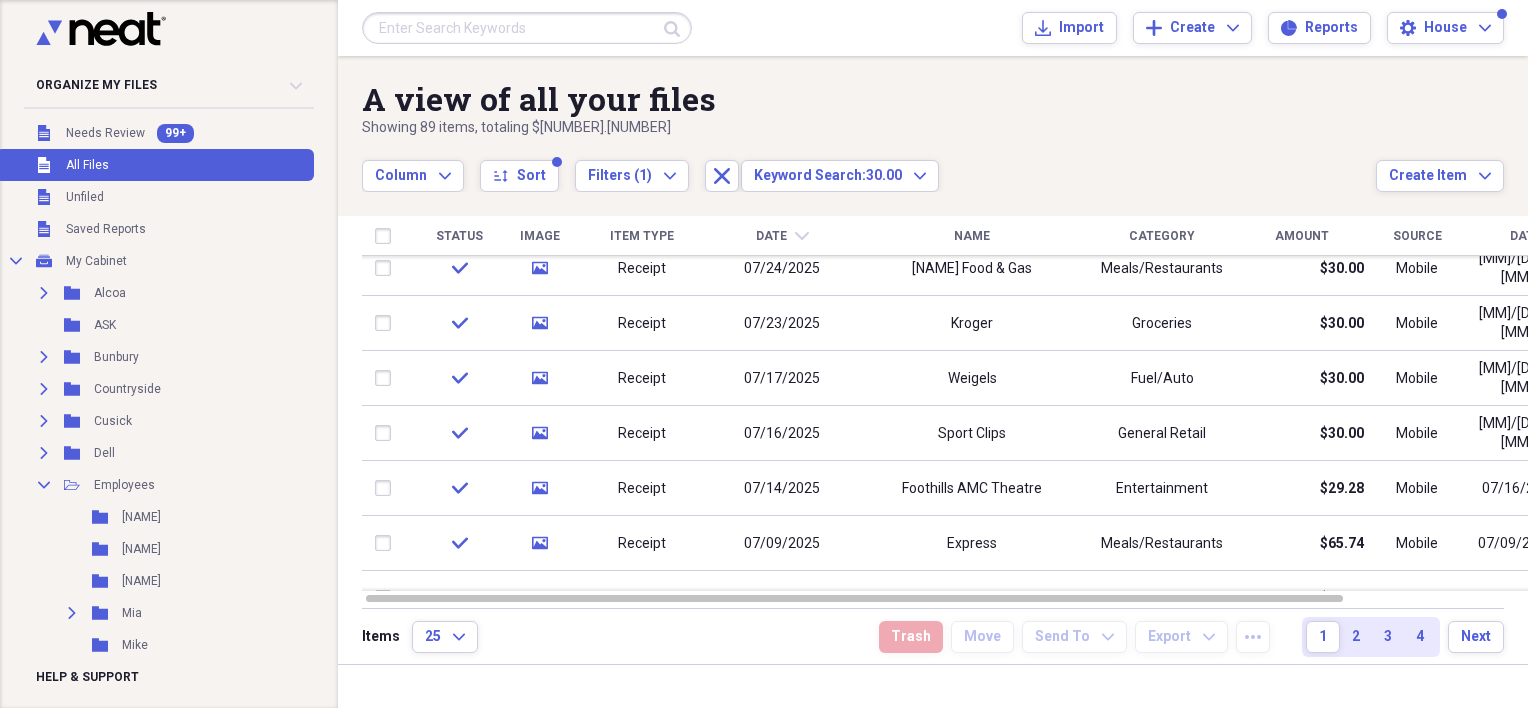 click at bounding box center [527, 28] 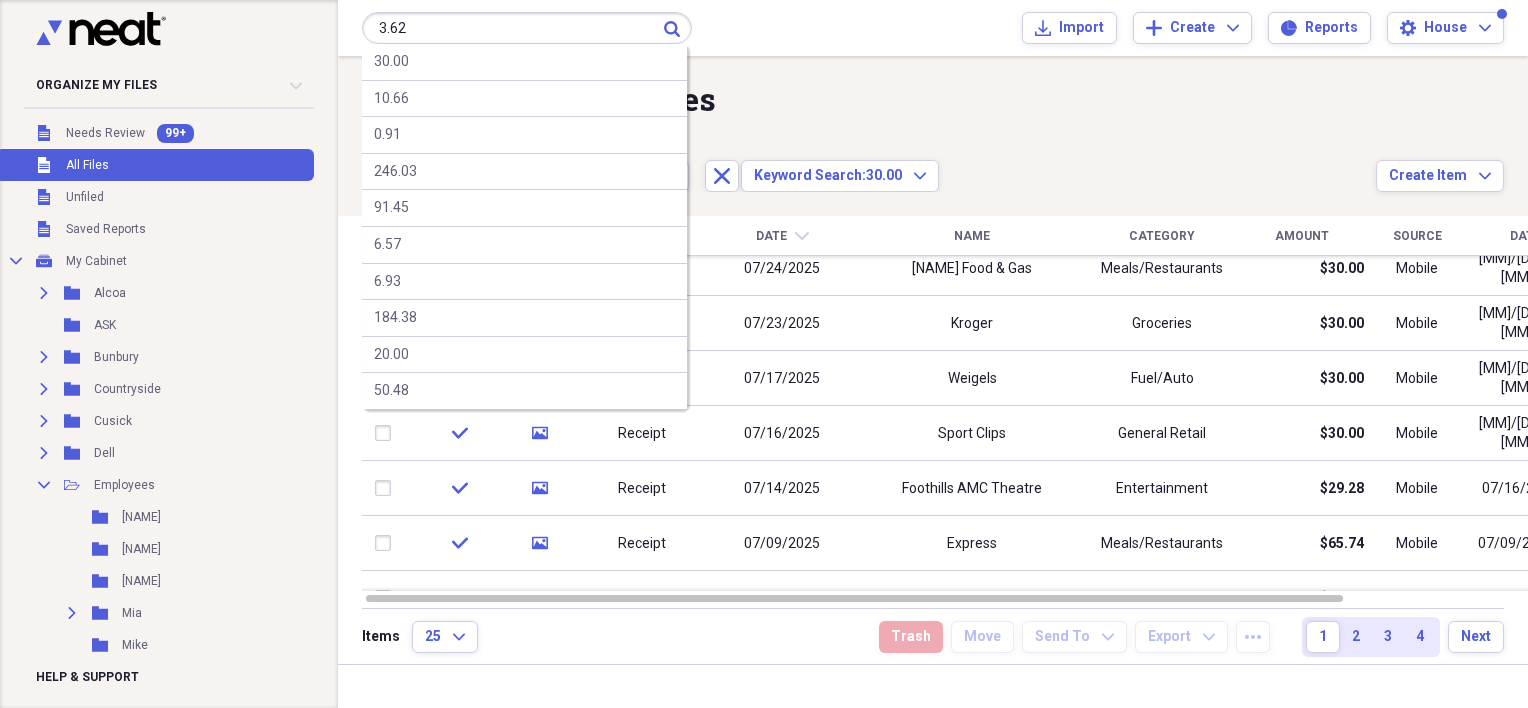 type on "3.62" 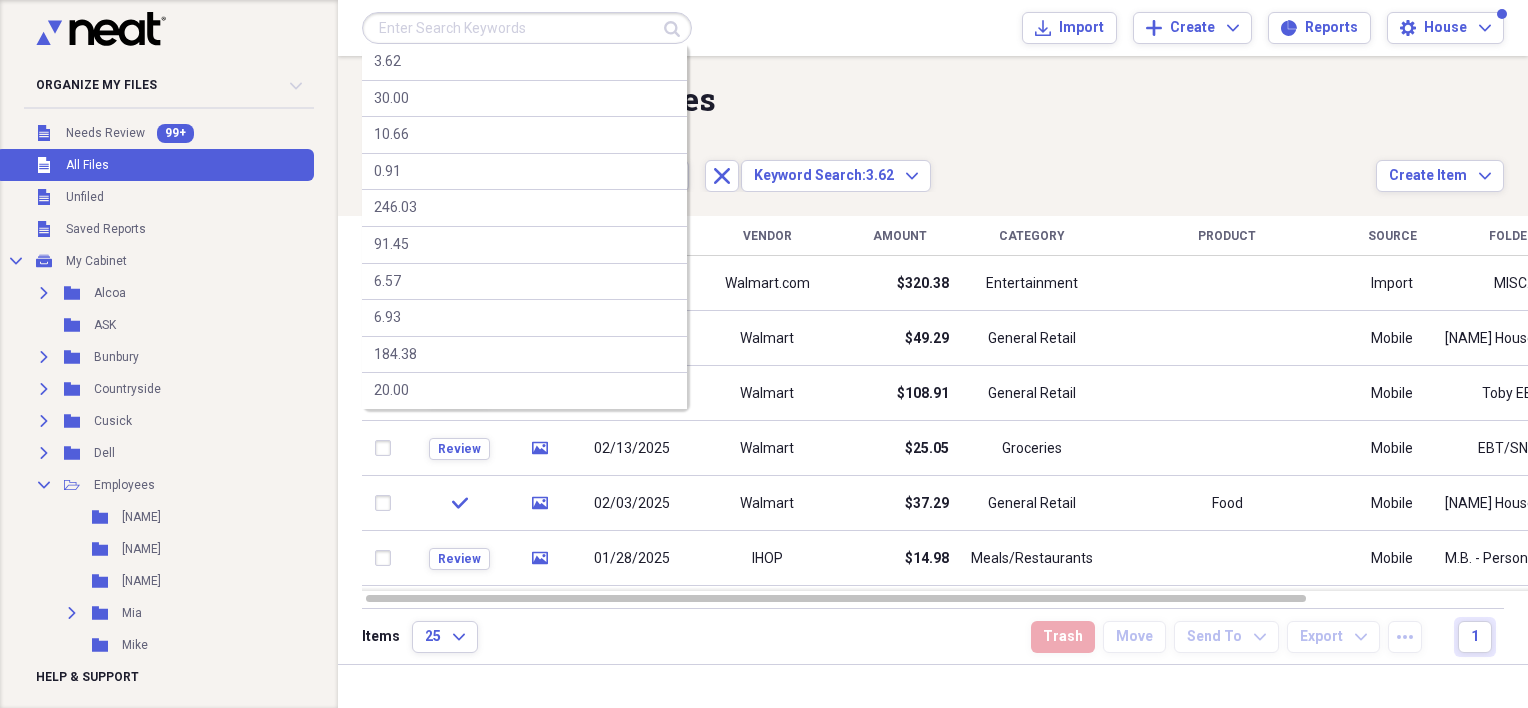 click at bounding box center [527, 28] 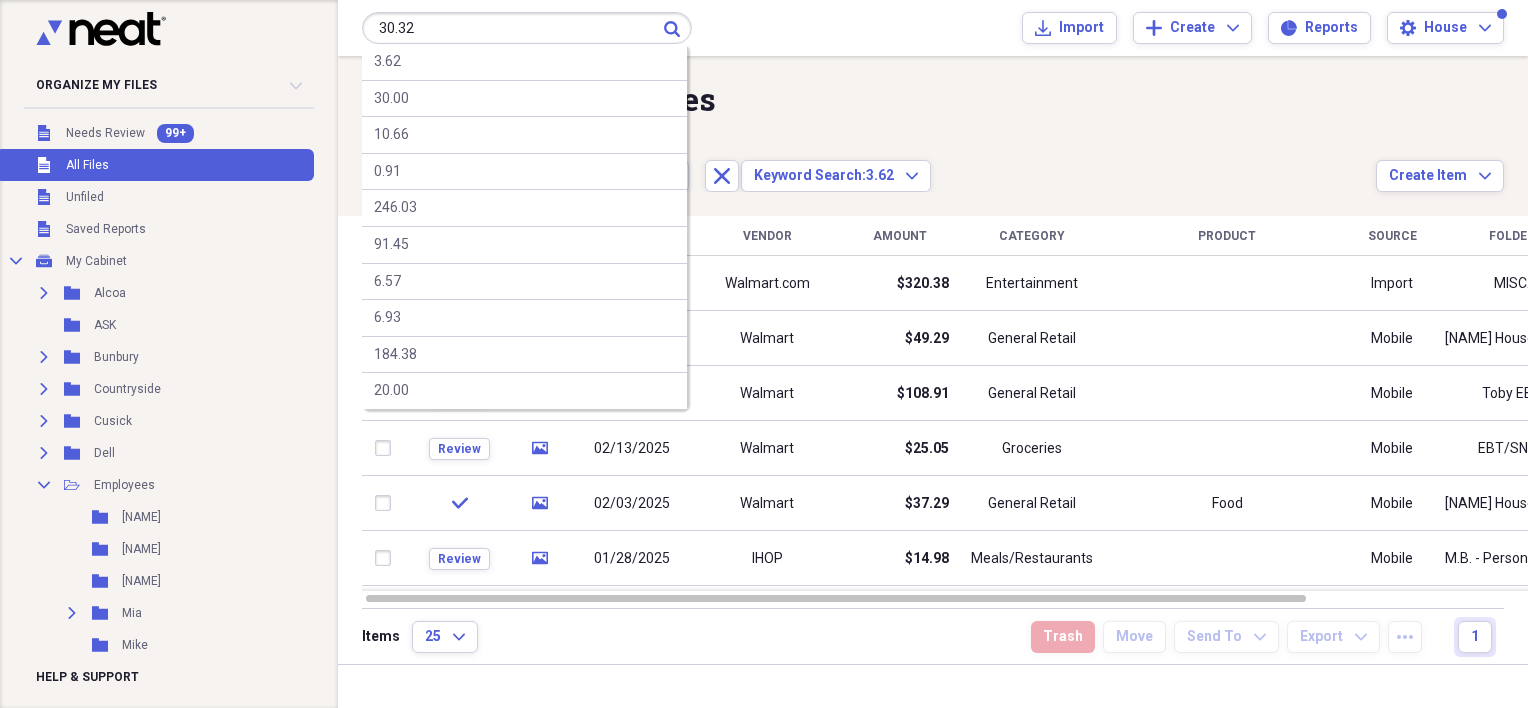 type on "30.32" 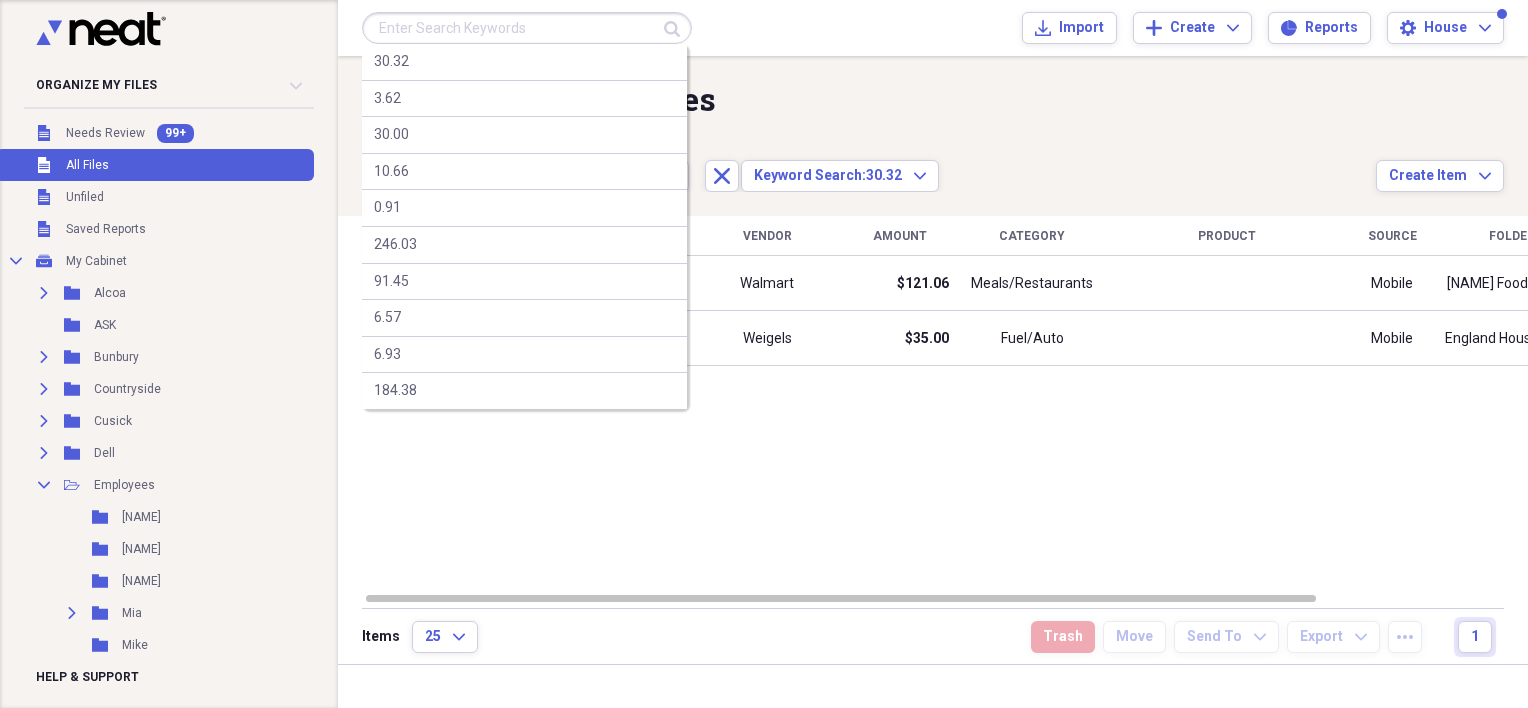 click at bounding box center (527, 28) 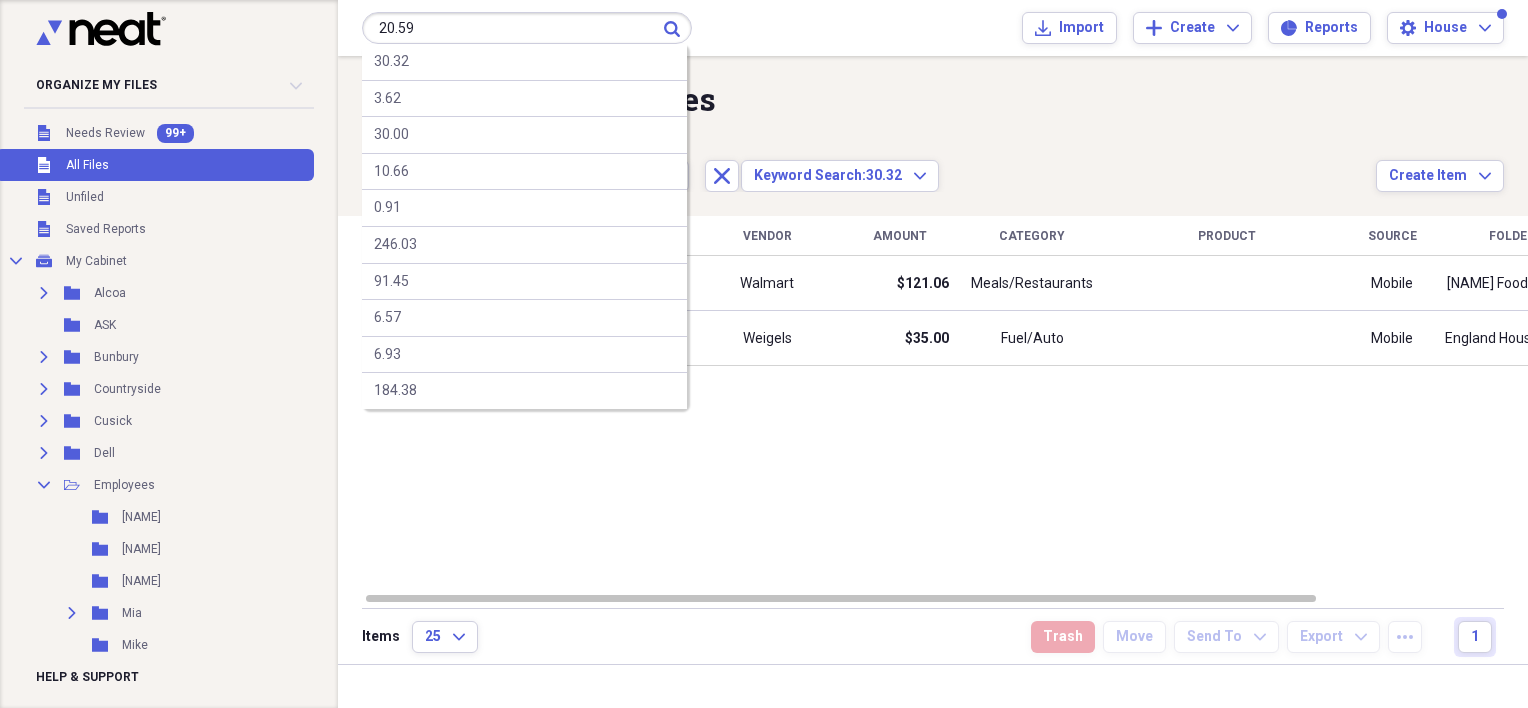 type on "20.59" 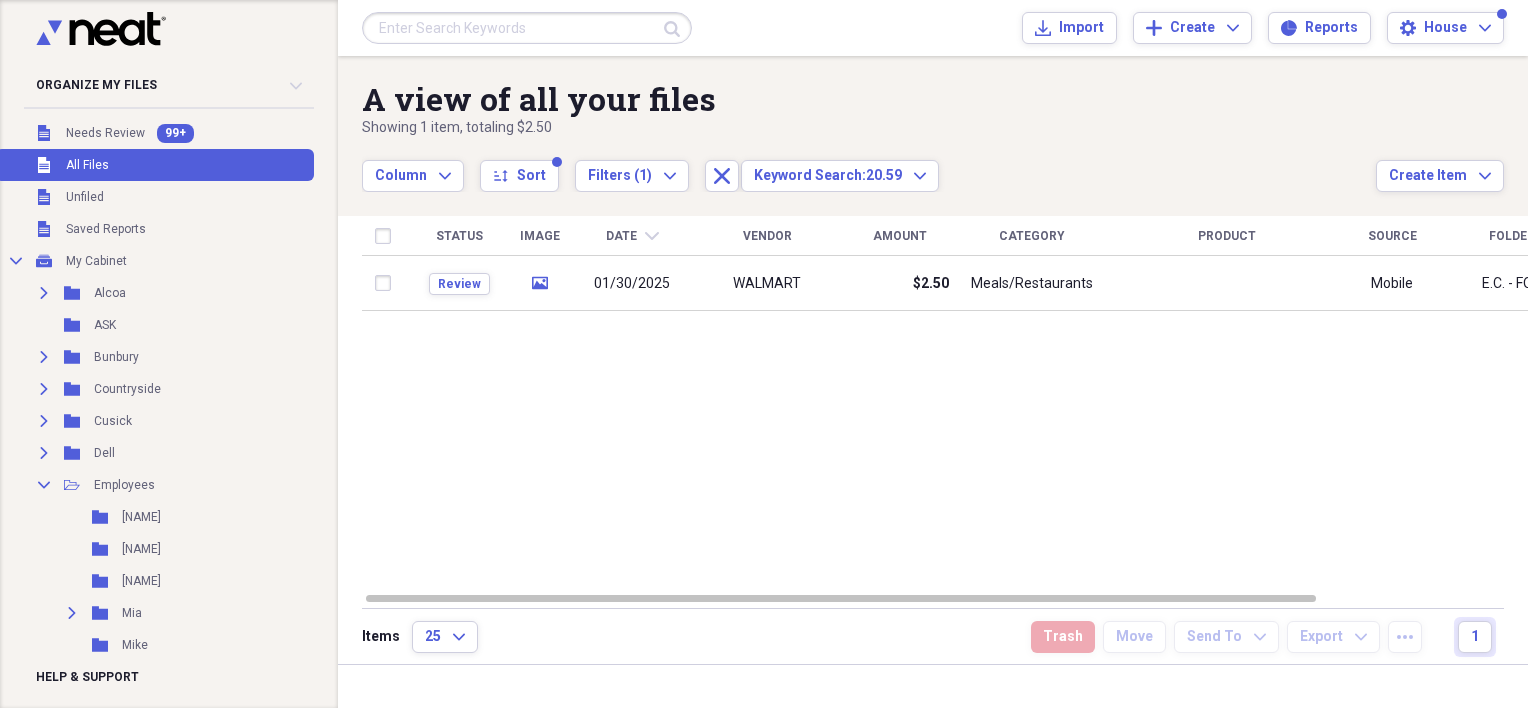 click at bounding box center [527, 28] 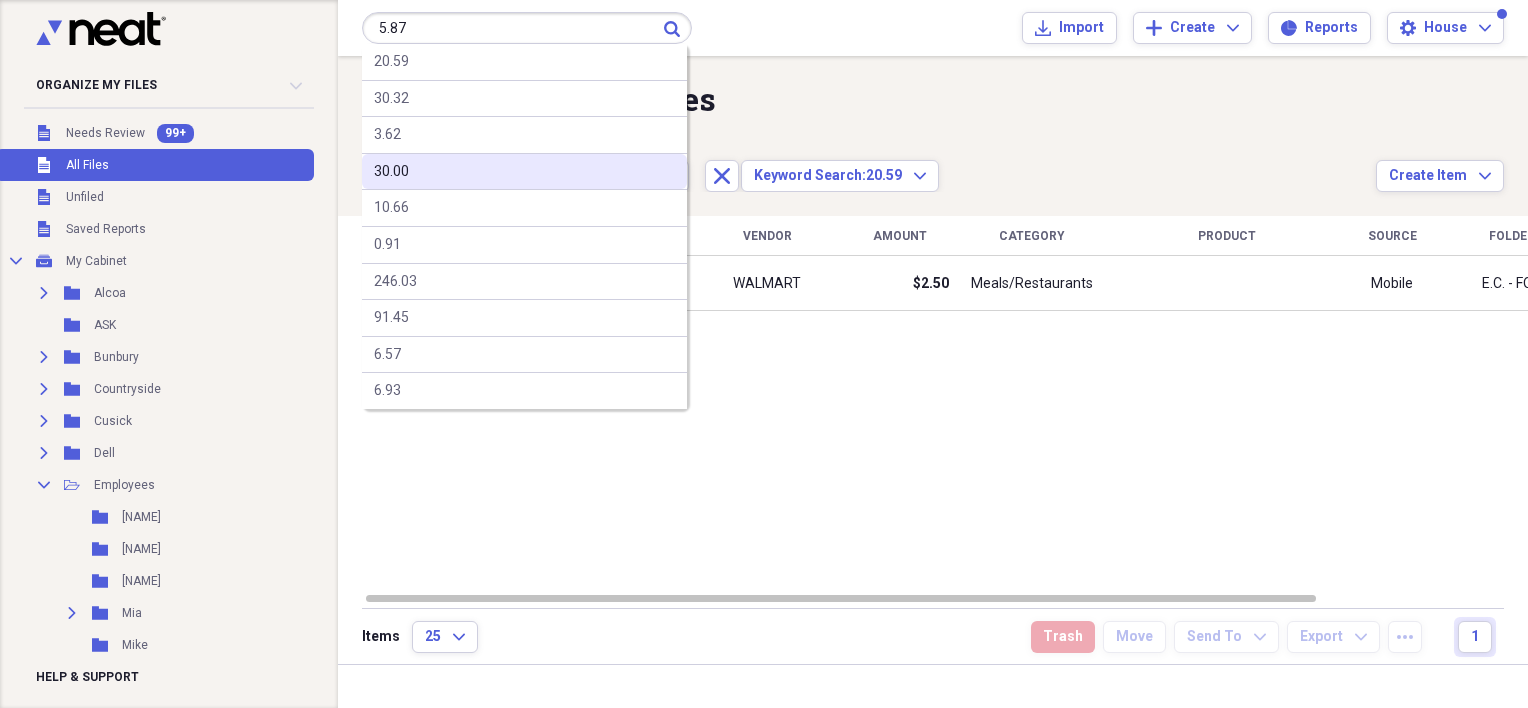 type on "5.87" 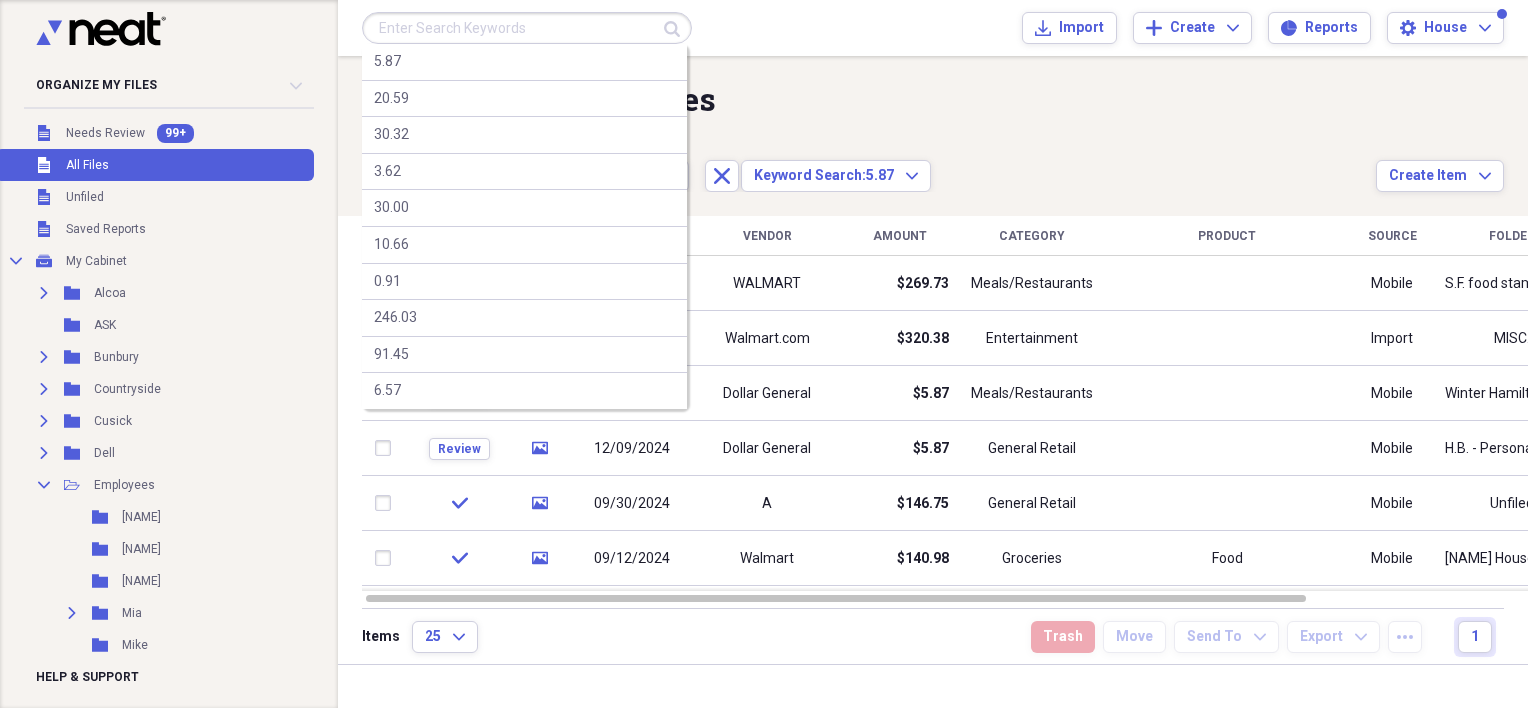 click at bounding box center [527, 28] 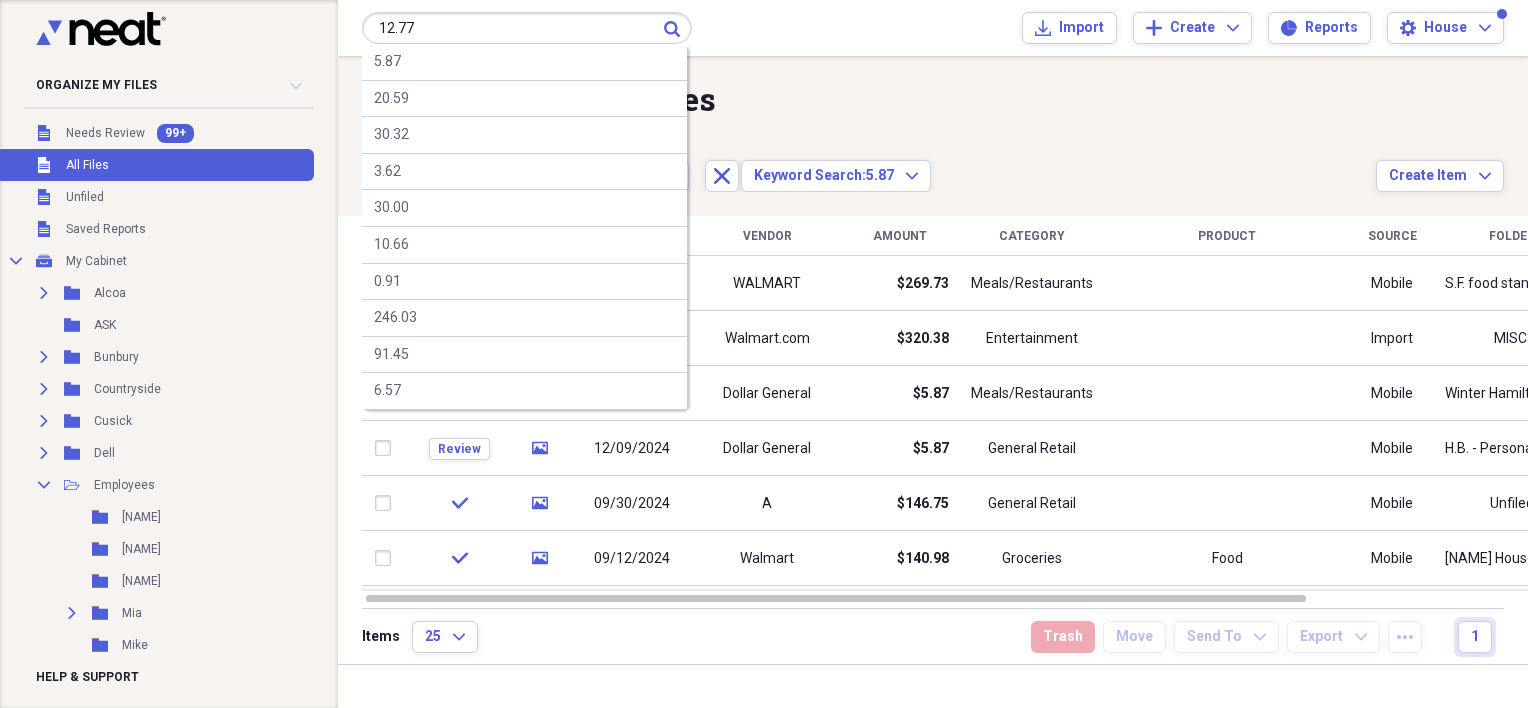 type on "12.77" 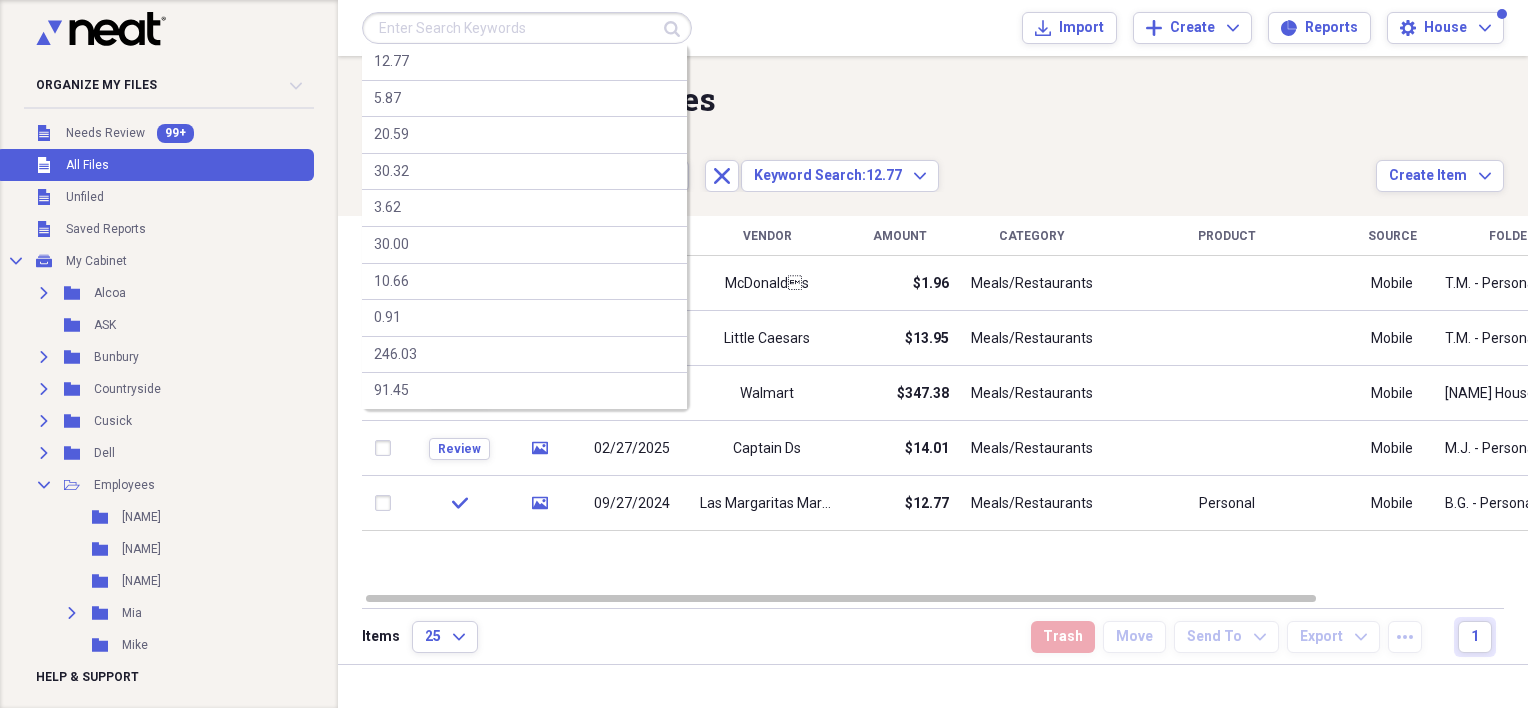 click at bounding box center [527, 28] 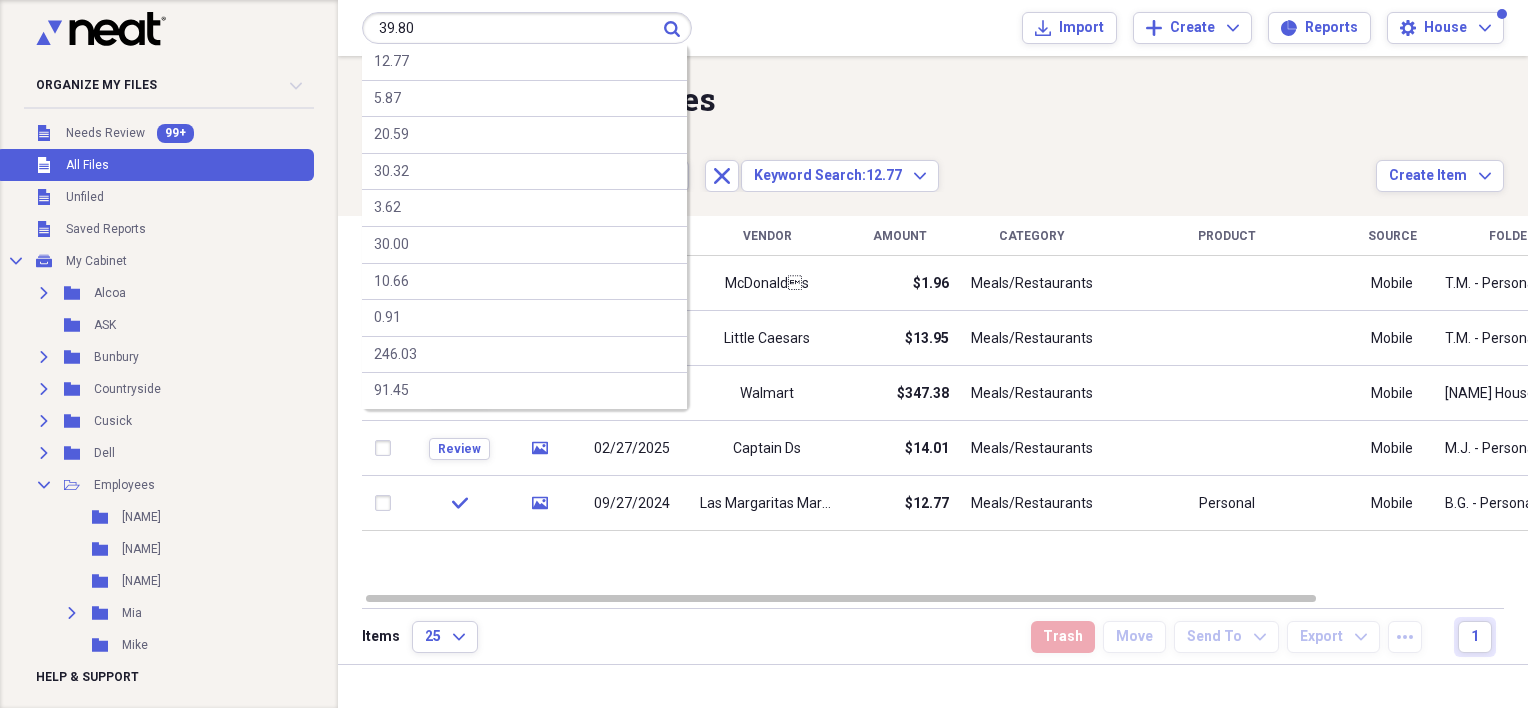 type on "39.80" 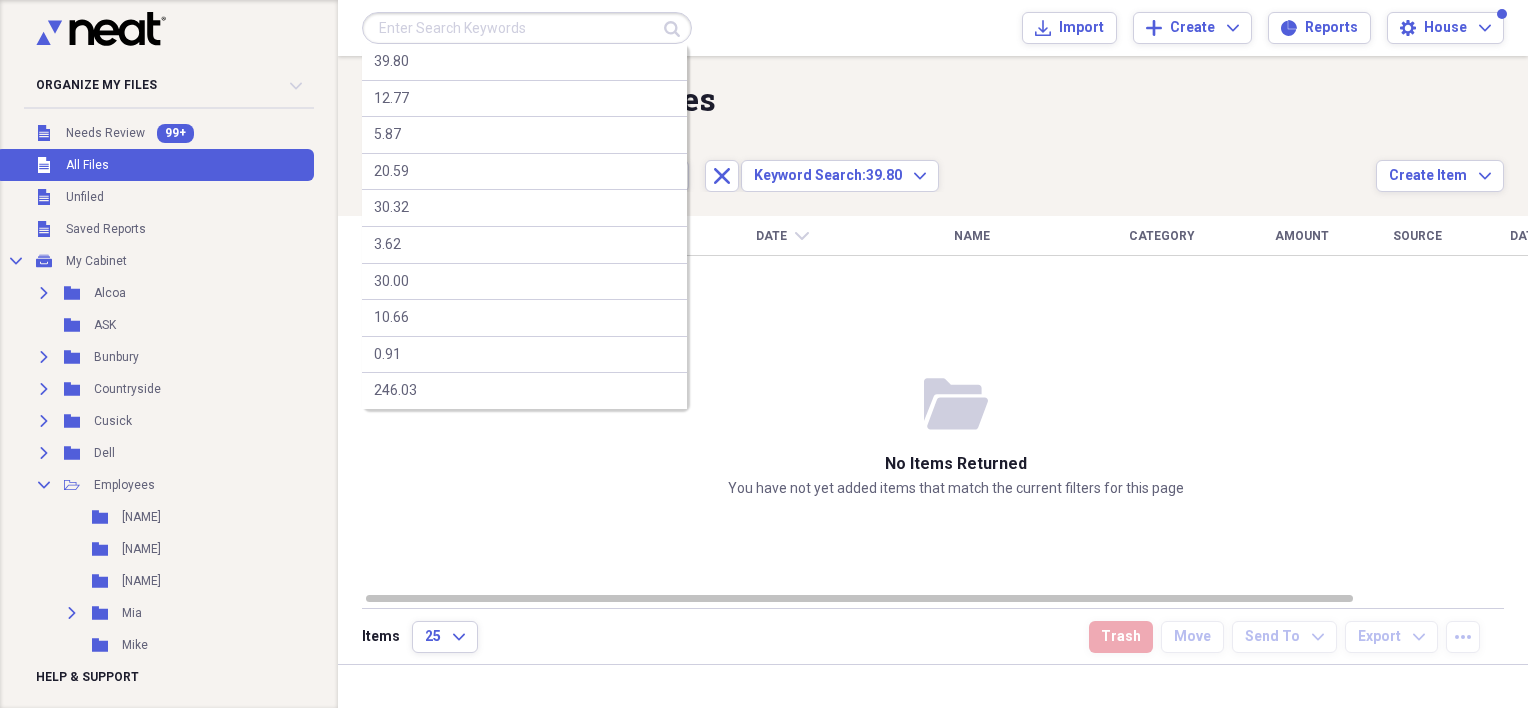 click at bounding box center [527, 28] 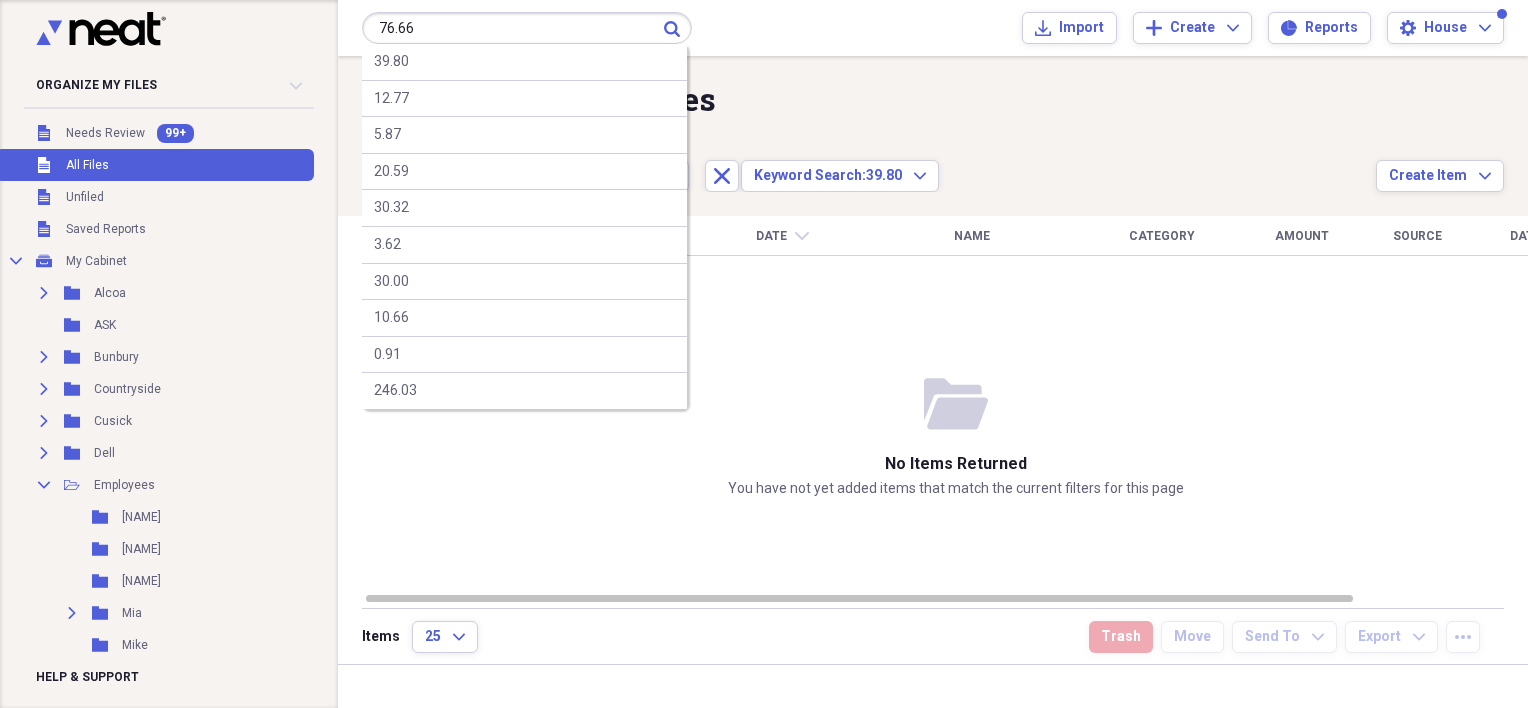 type on "76.66" 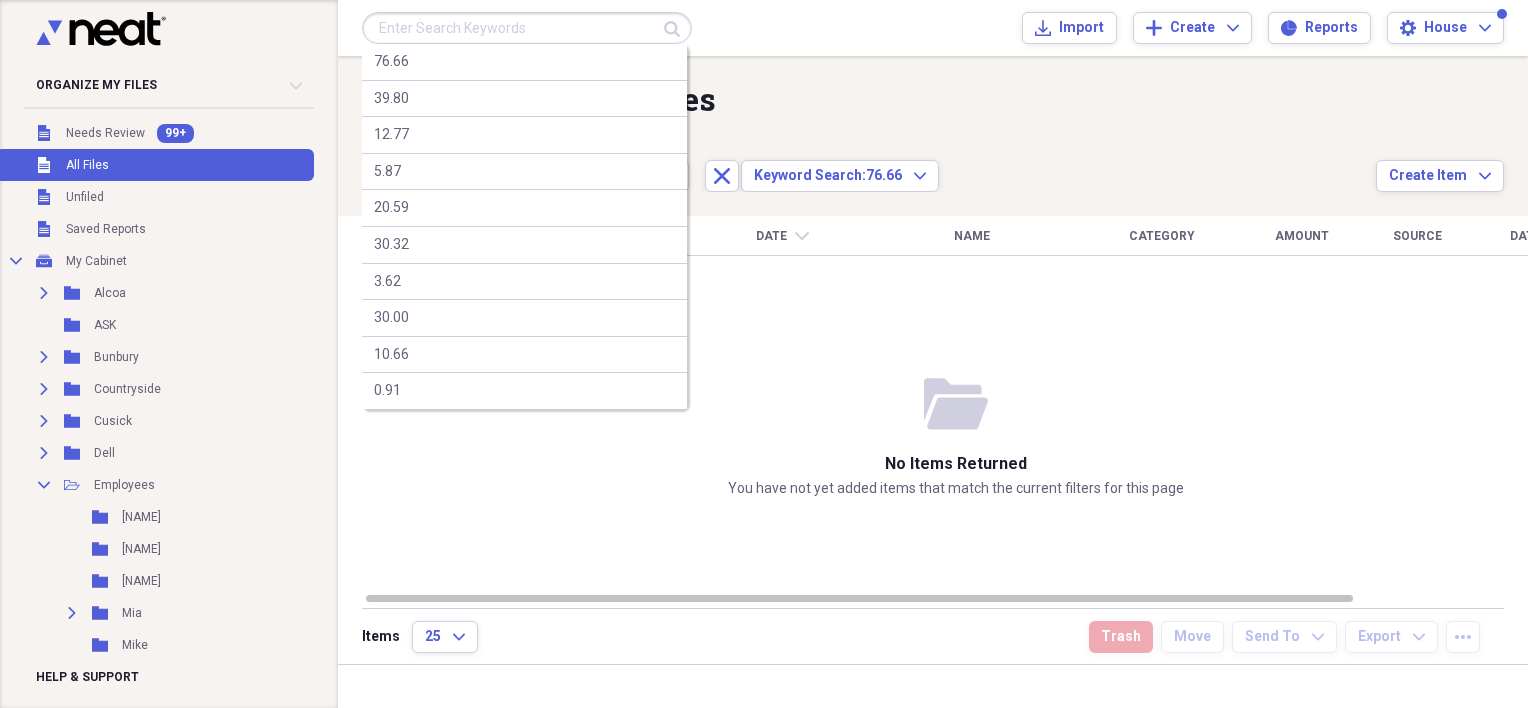 click at bounding box center [527, 28] 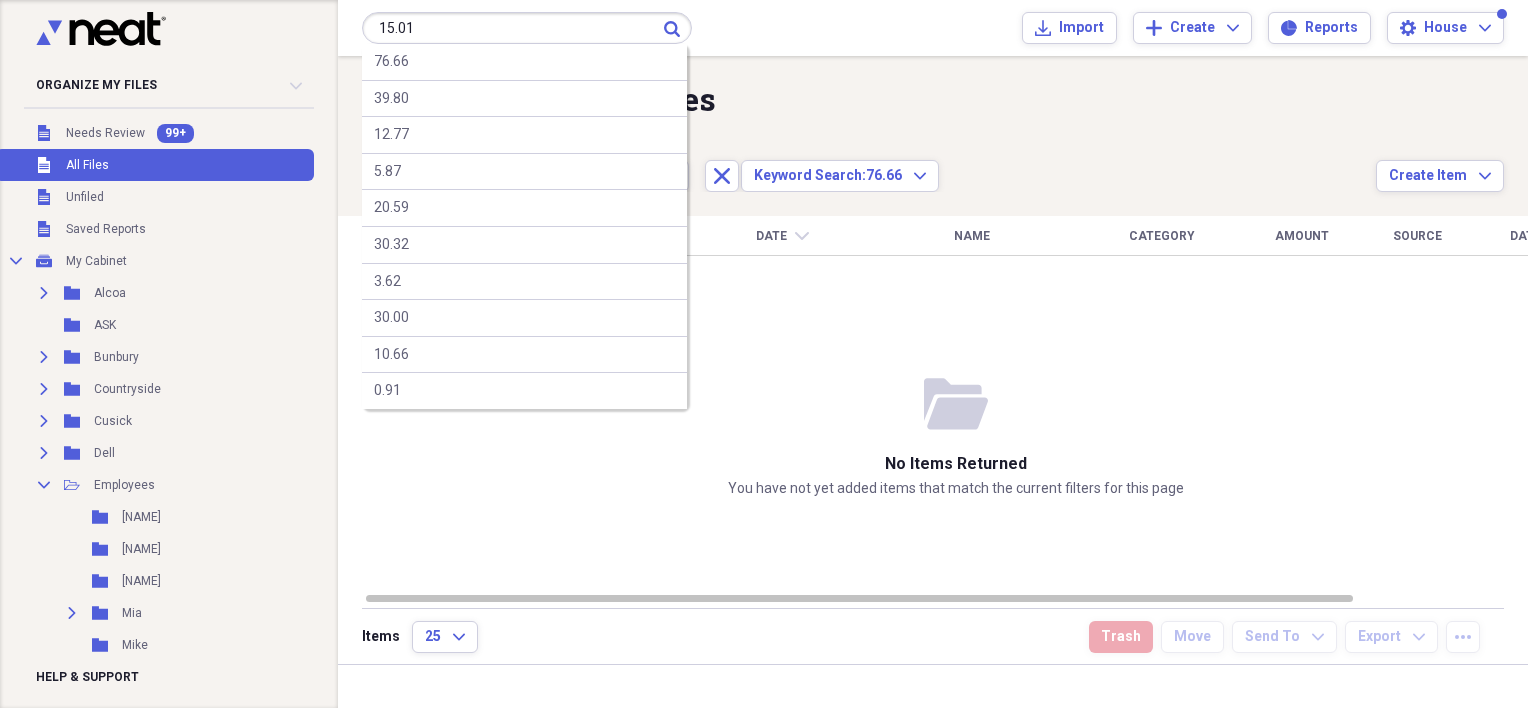 type on "15.01" 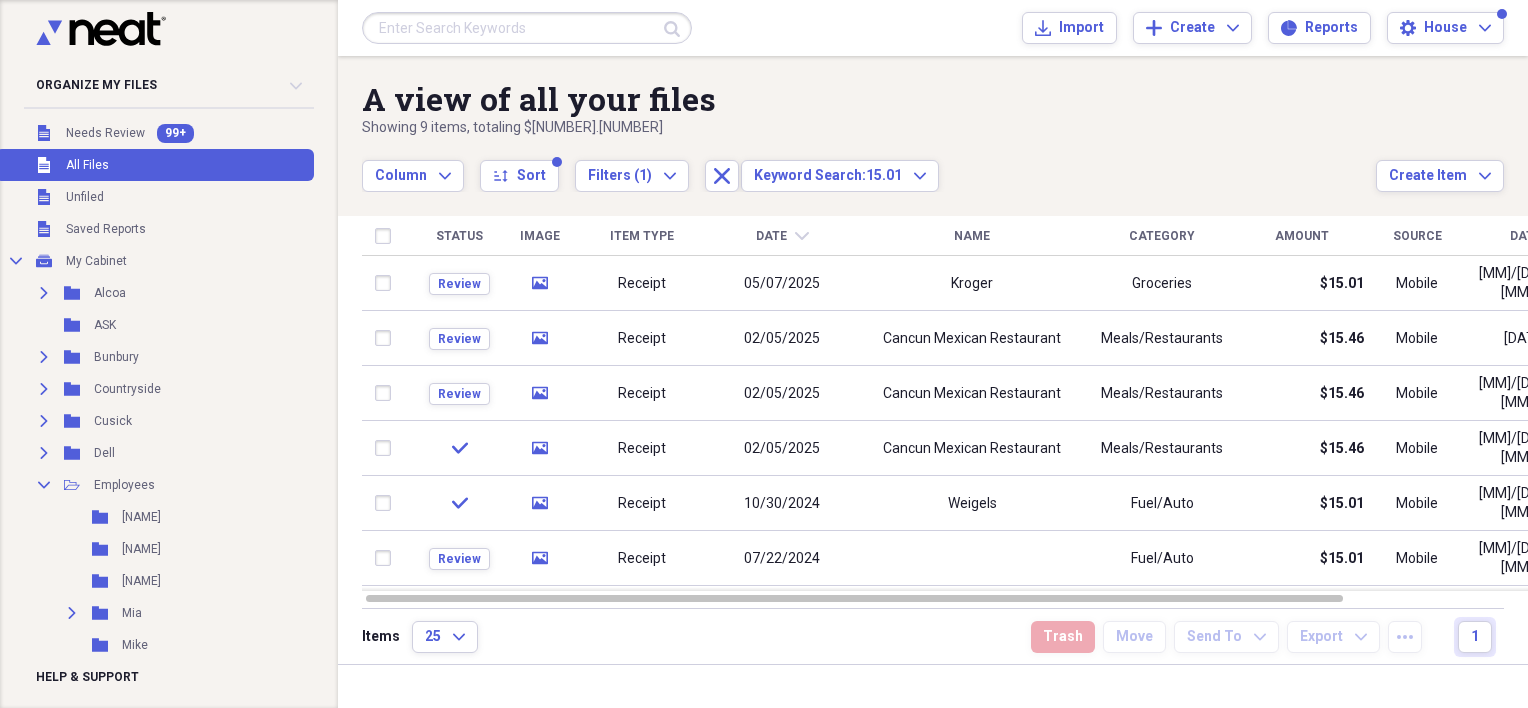 click at bounding box center [527, 28] 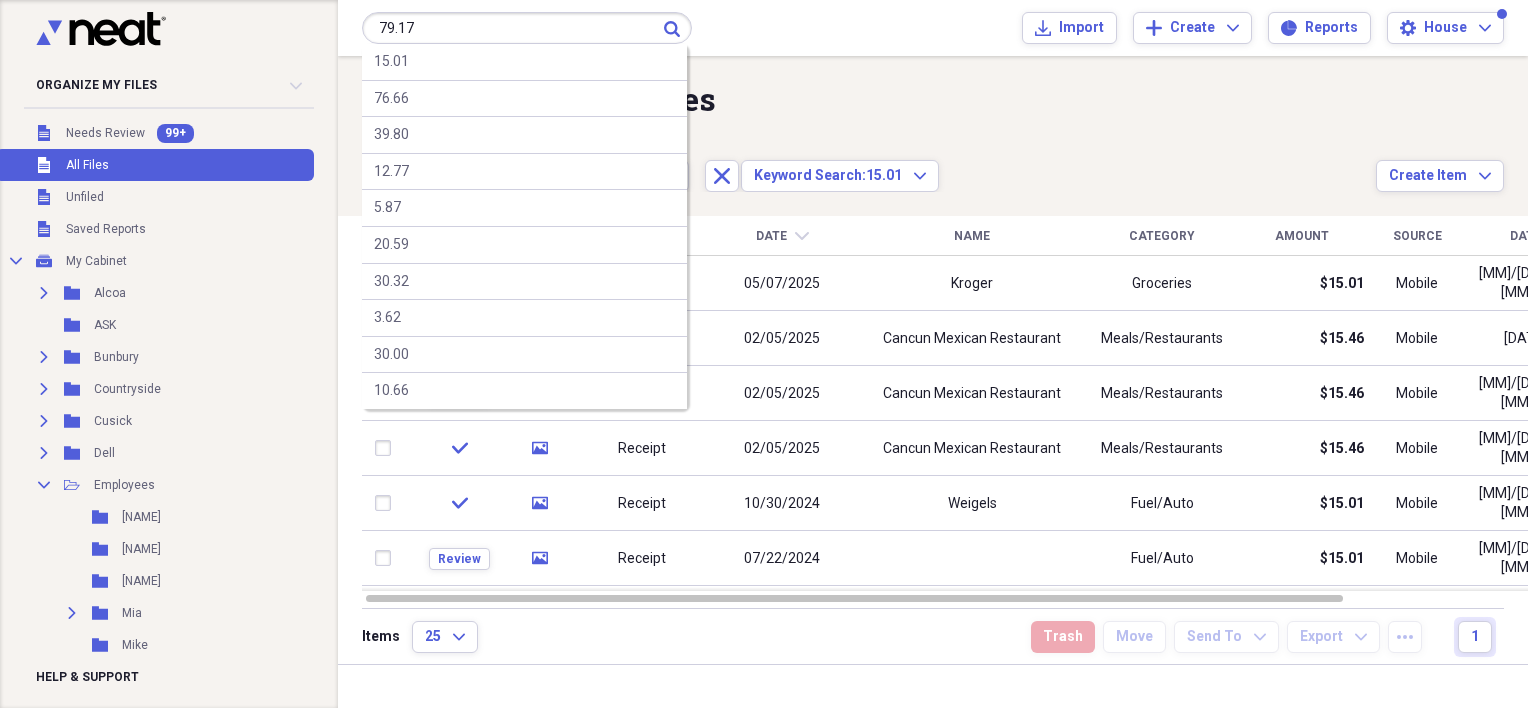 type on "79.17" 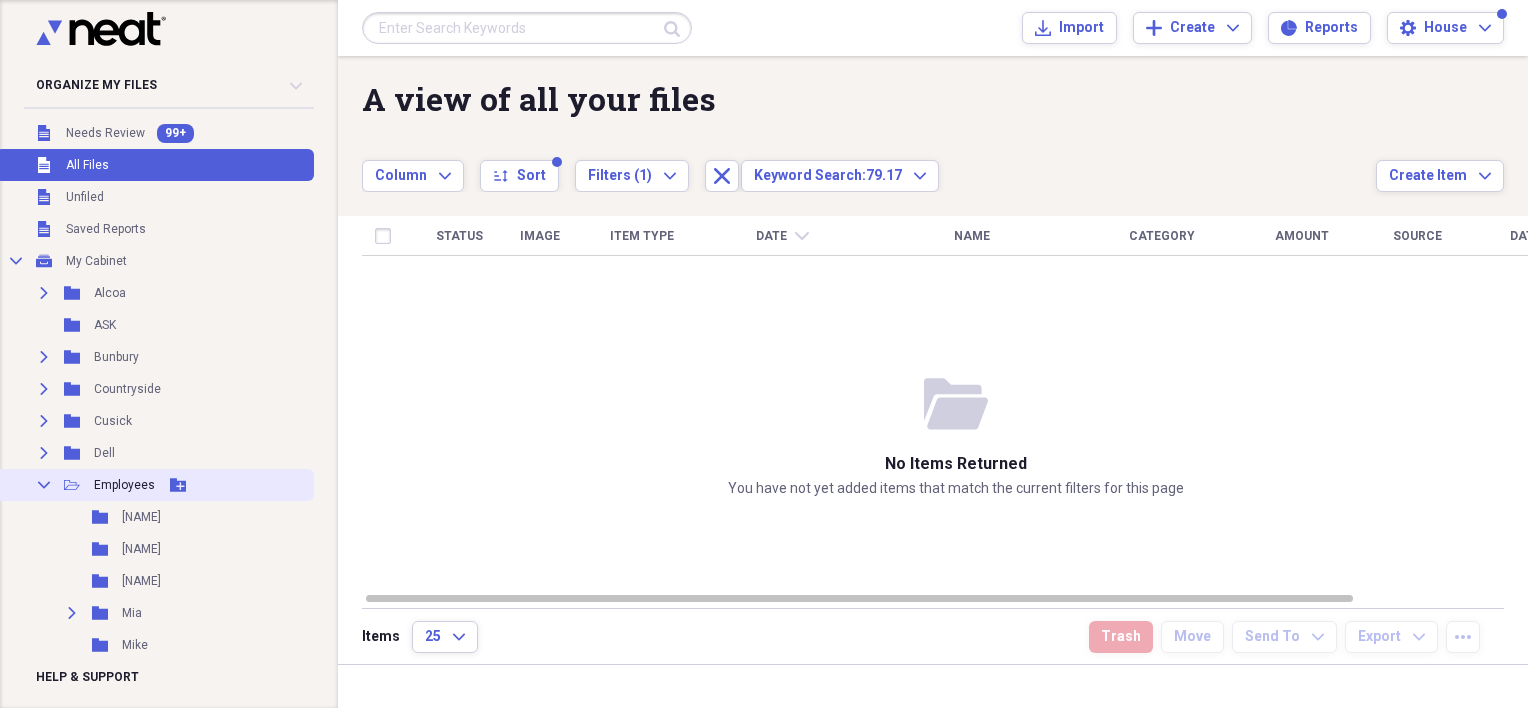 click on "Collapse" 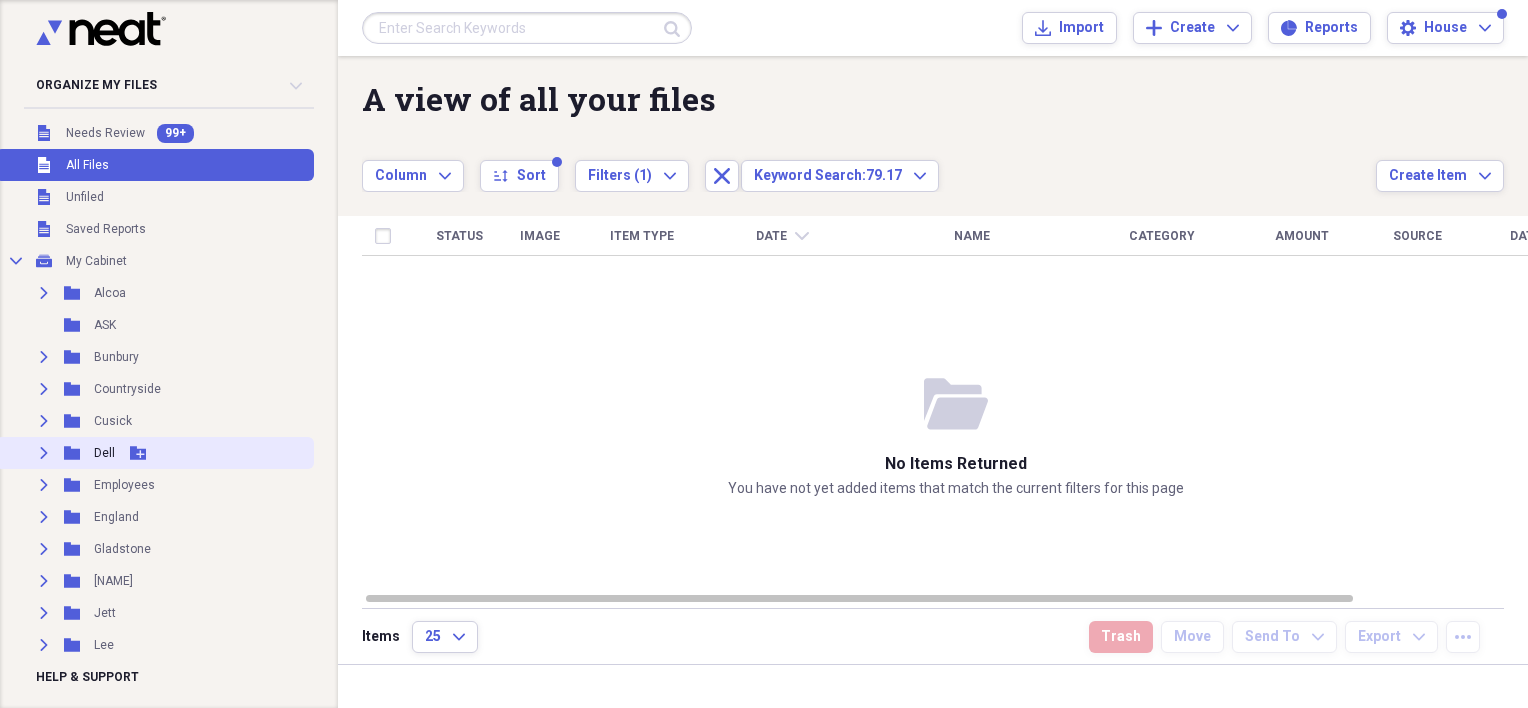click on "Expand Folder [NAME] Add Folder" at bounding box center (155, 453) 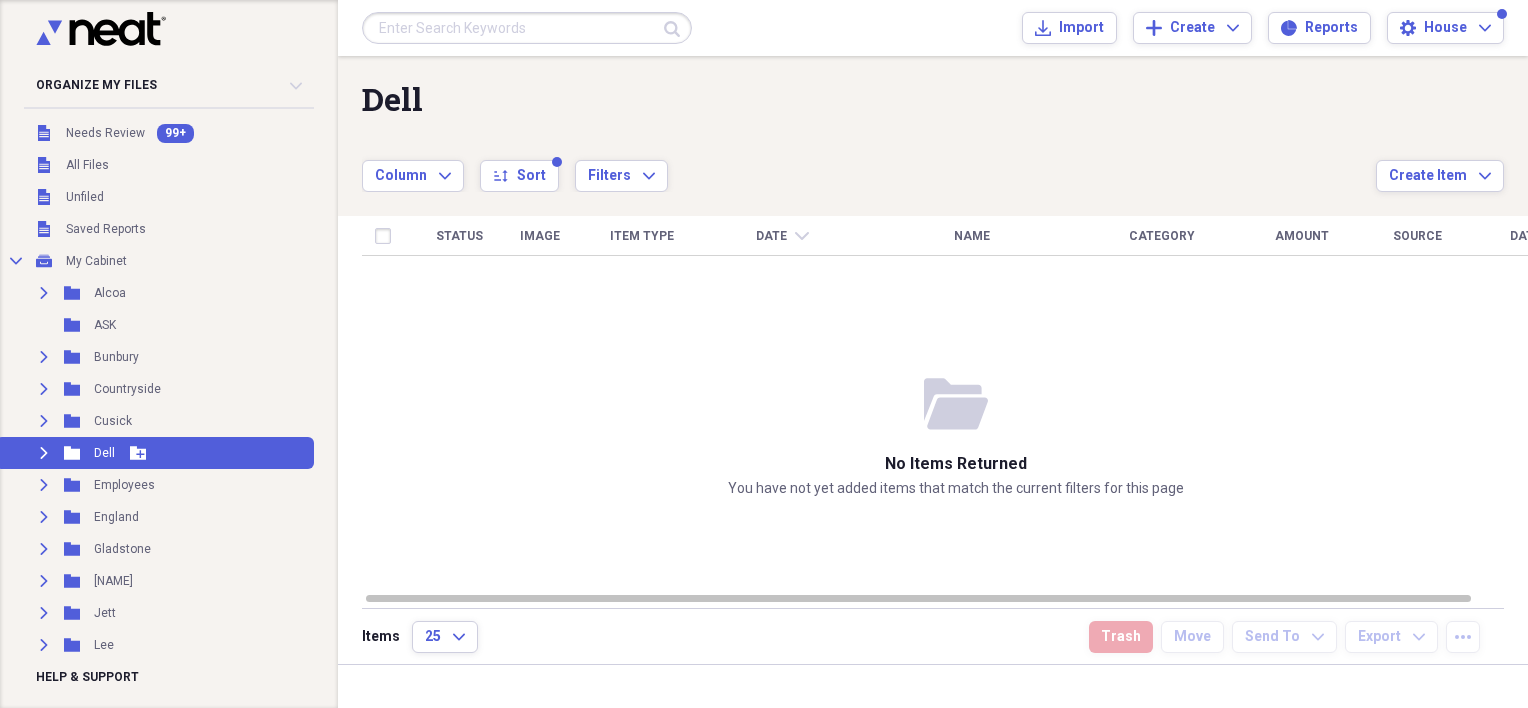 click on "Expand" 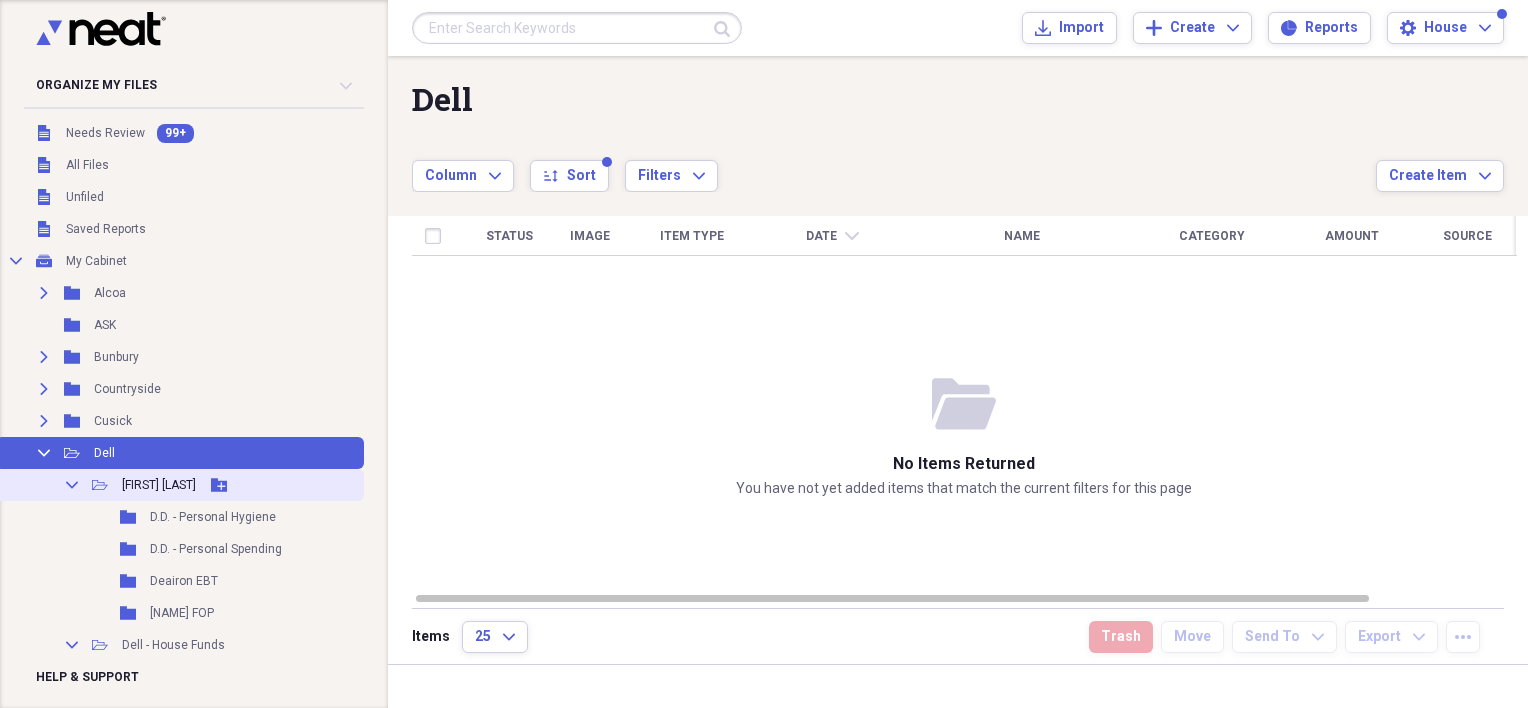 click on "[FIRST] [LAST]" at bounding box center [159, 485] 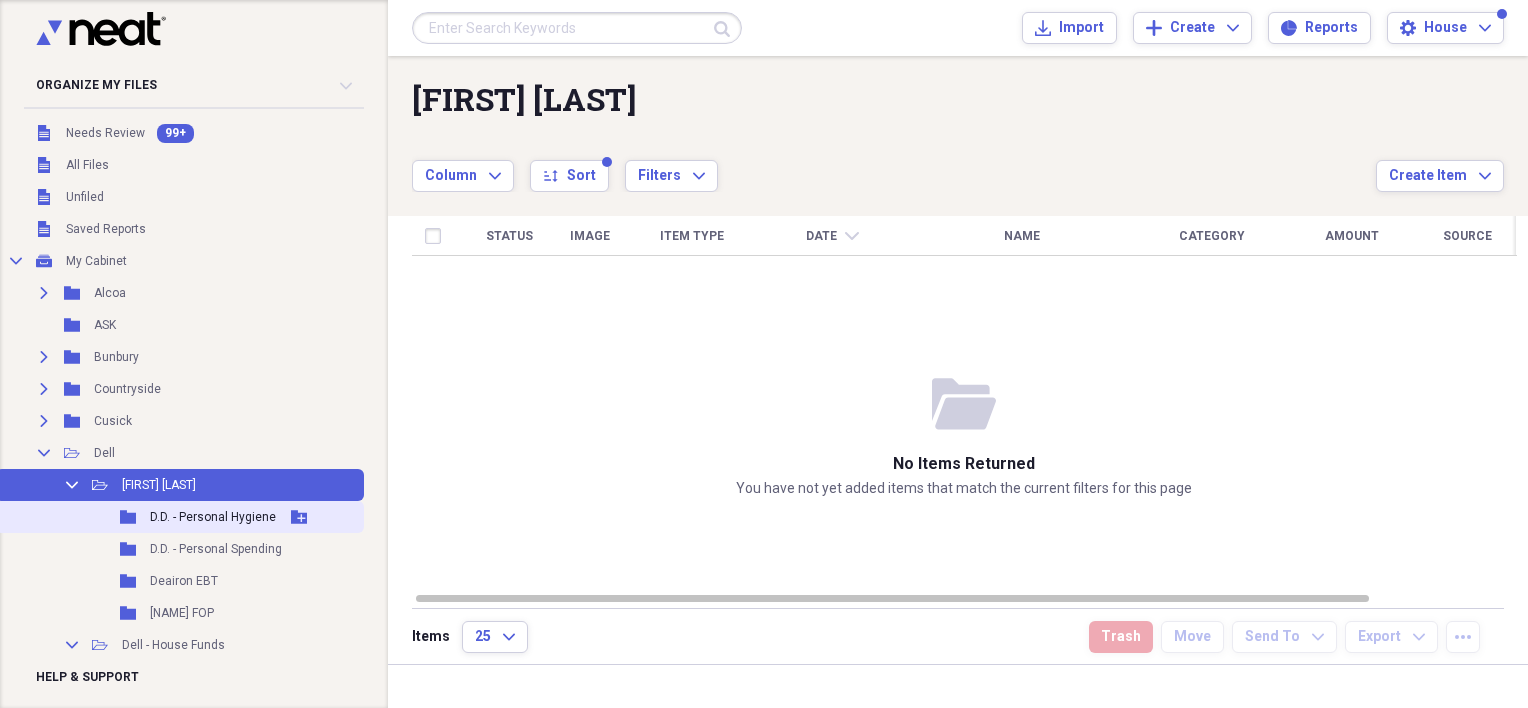 click on "D.D. - Personal Hygiene" at bounding box center (213, 517) 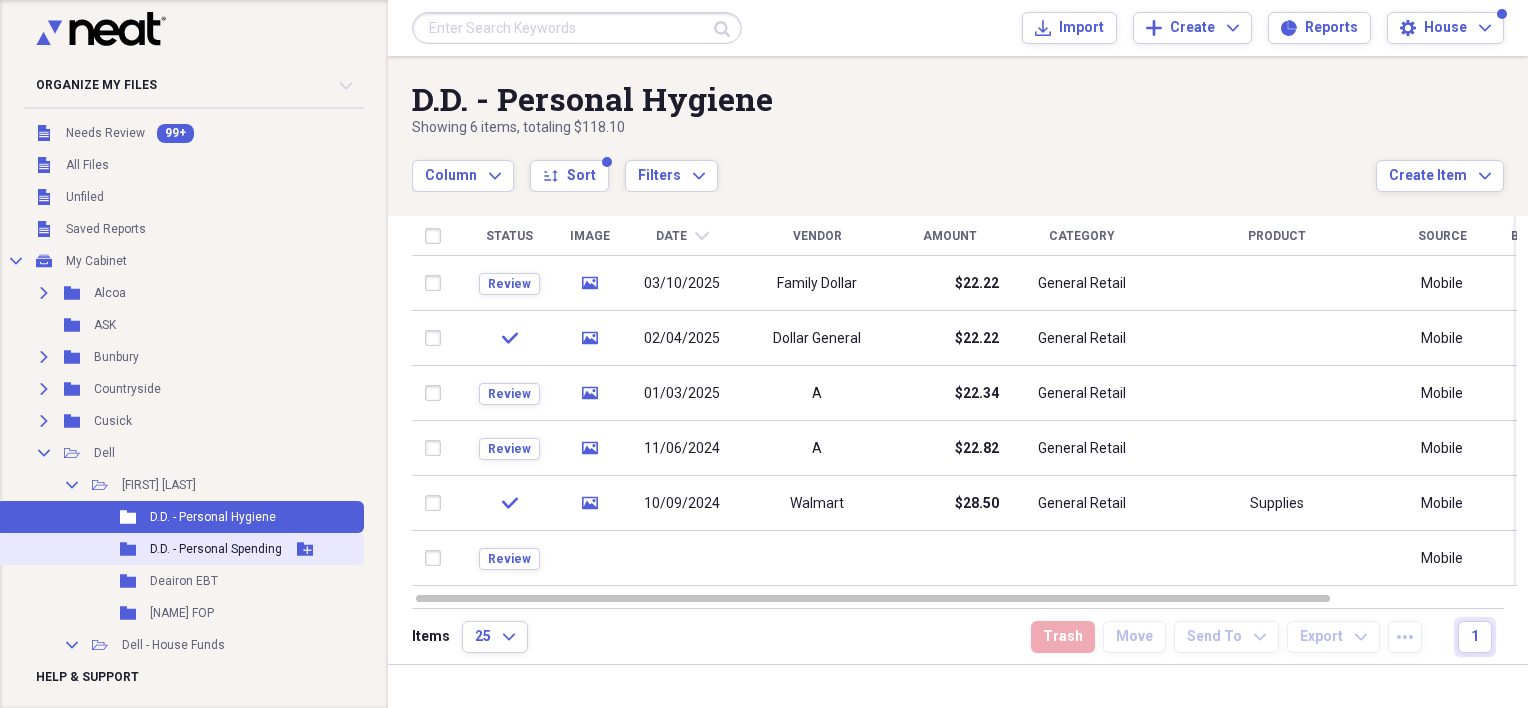 click on "D.D. - Personal Spending" at bounding box center [216, 549] 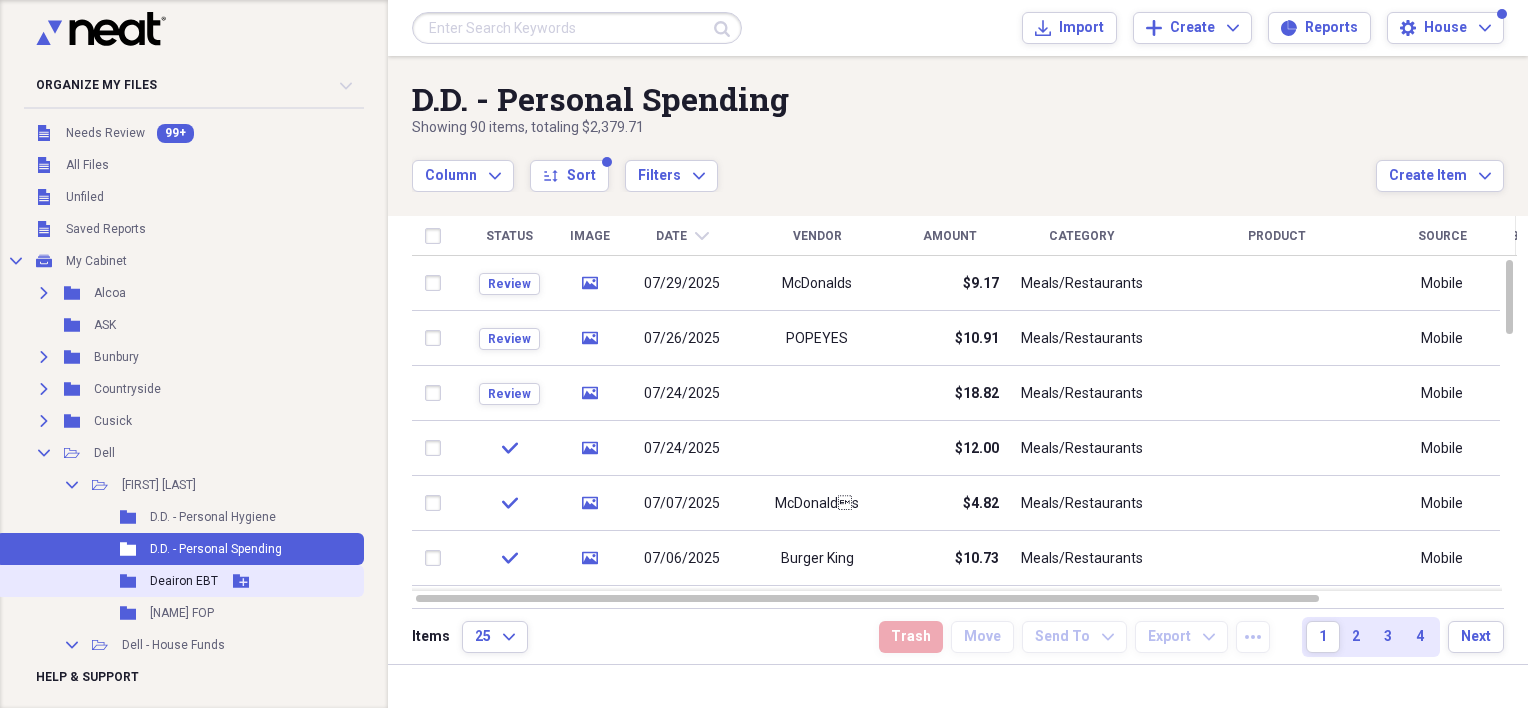 click on "Deairon EBT" at bounding box center [184, 581] 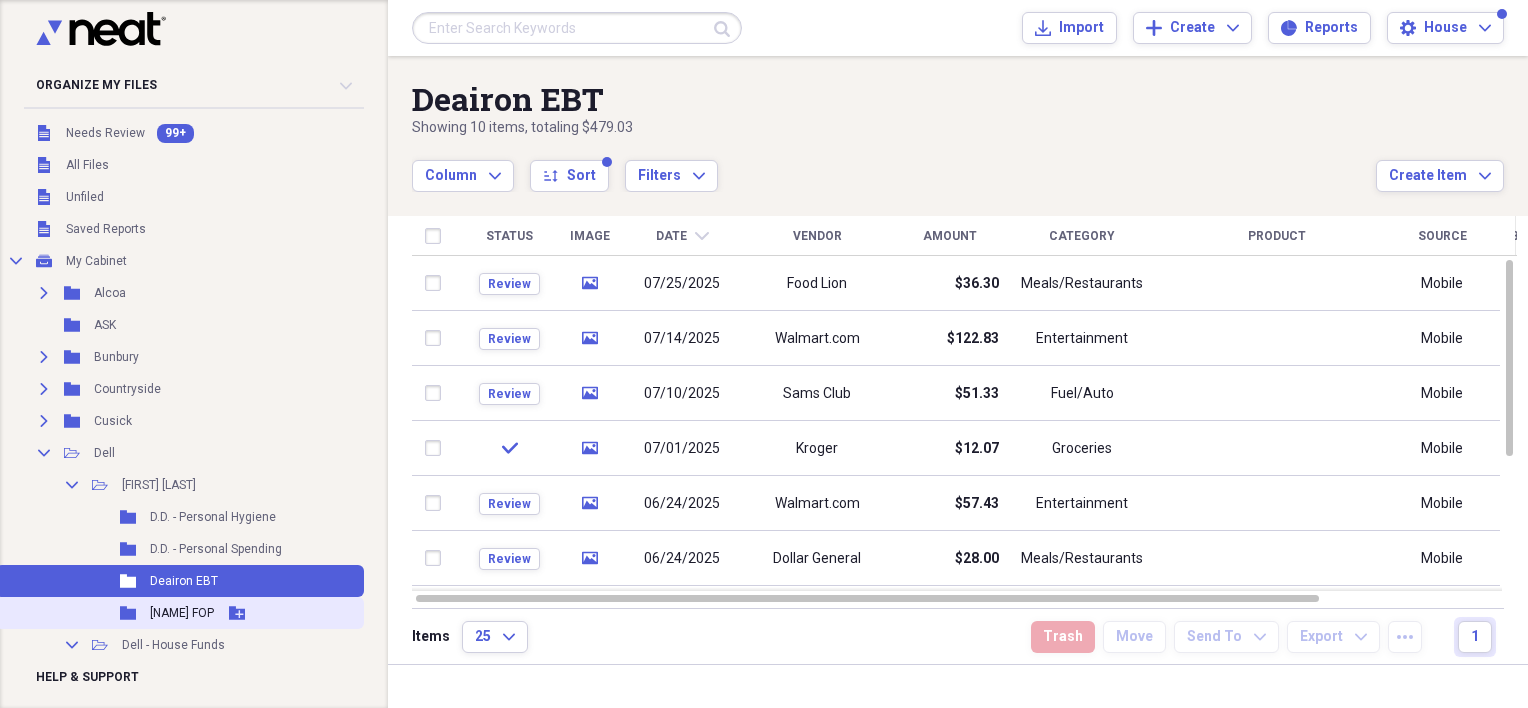 click on "[NAME] FOP" at bounding box center (182, 613) 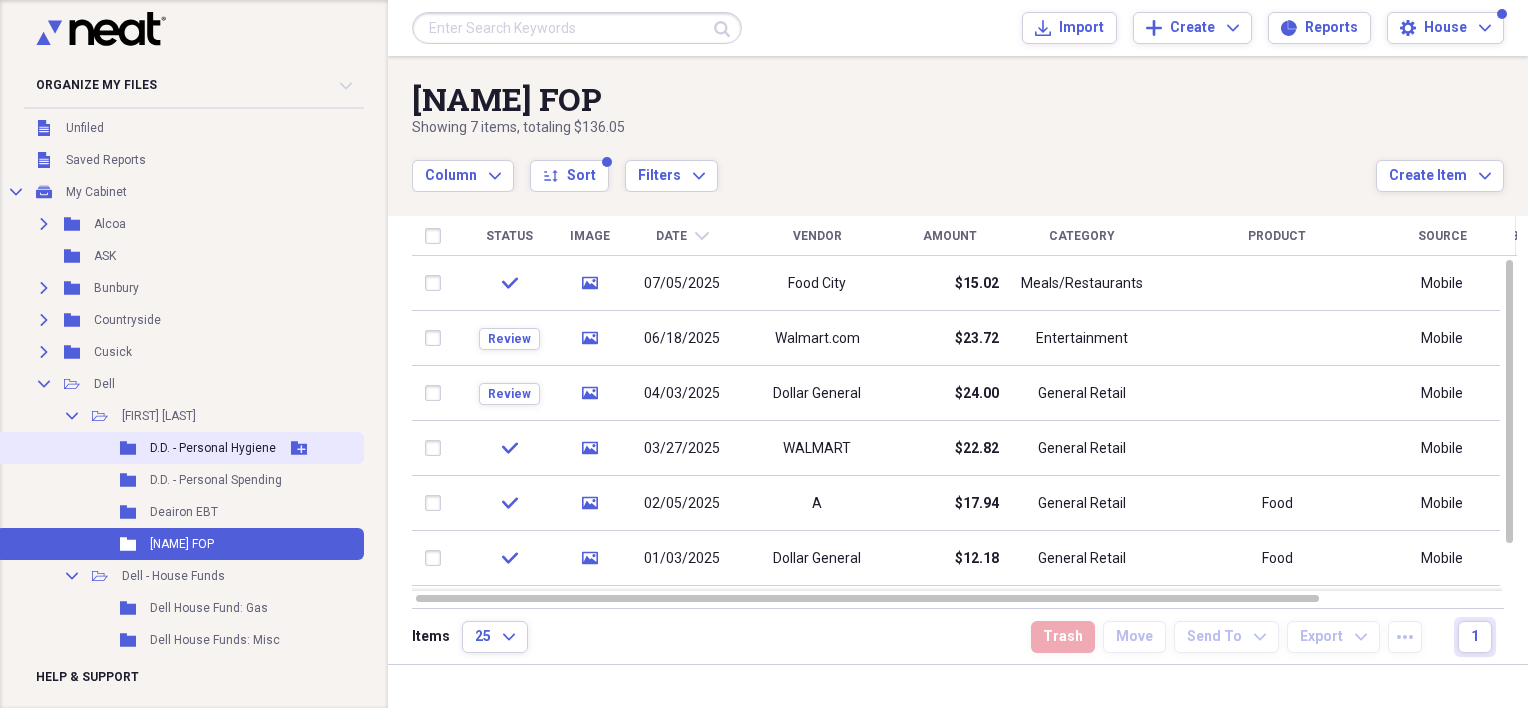 scroll, scrollTop: 100, scrollLeft: 0, axis: vertical 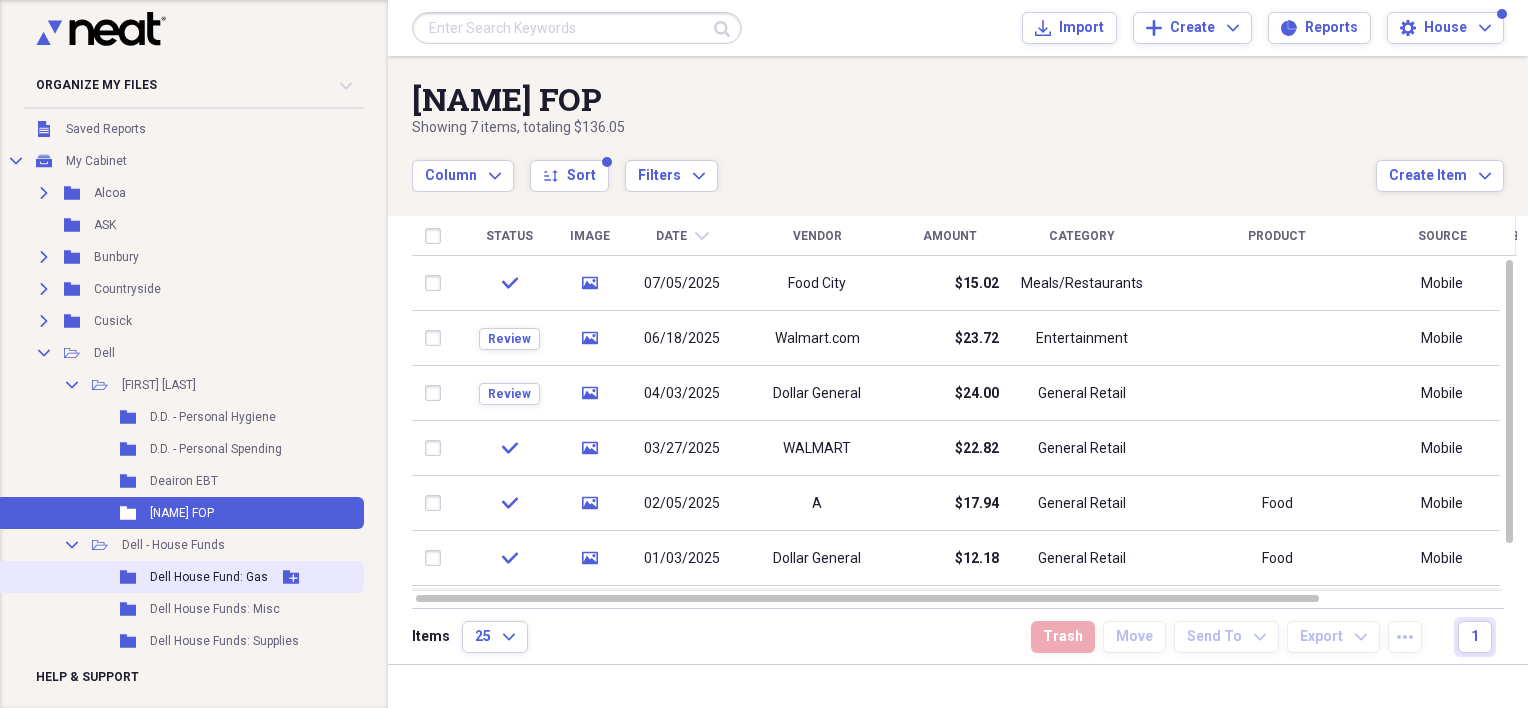 click on "Folder [NAME] House Fund: Gas Add Folder" at bounding box center [180, 577] 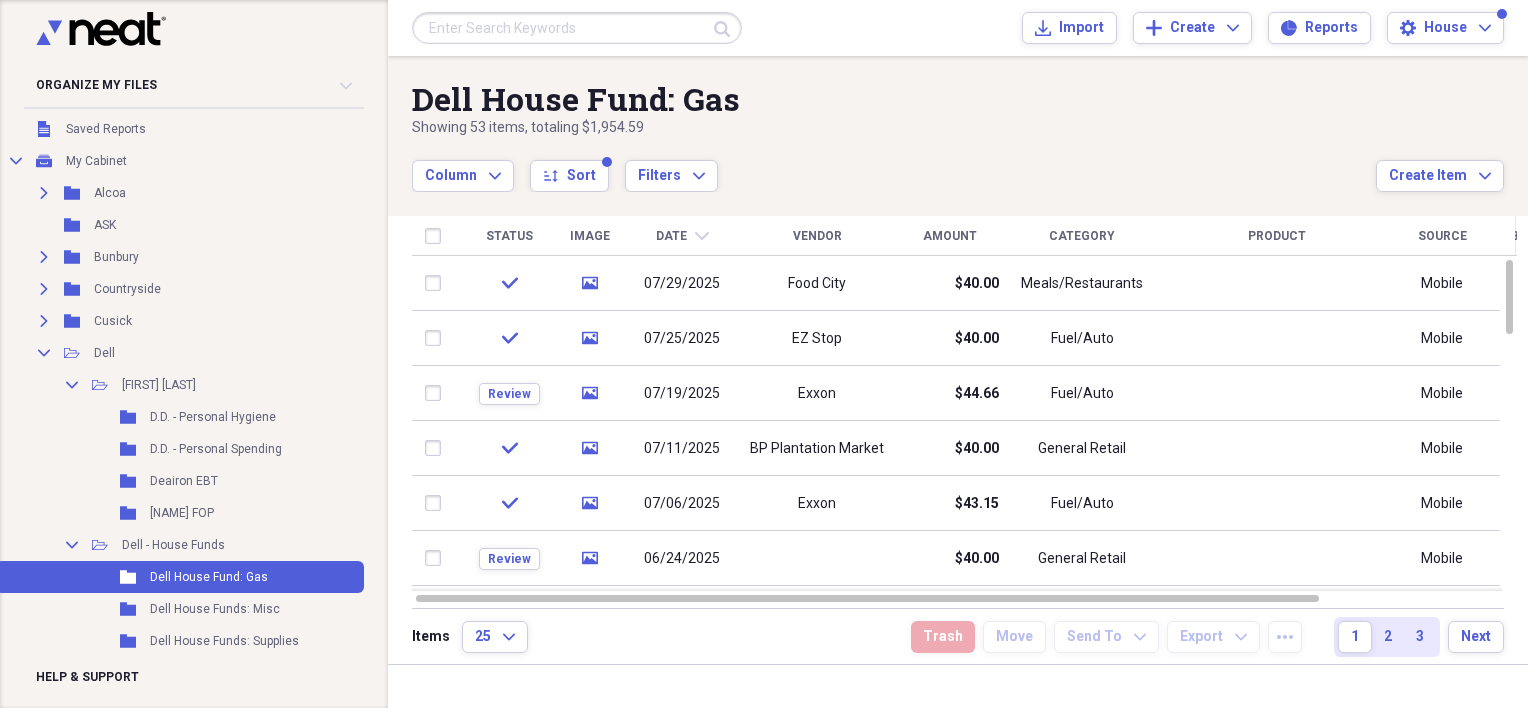 click at bounding box center (577, 28) 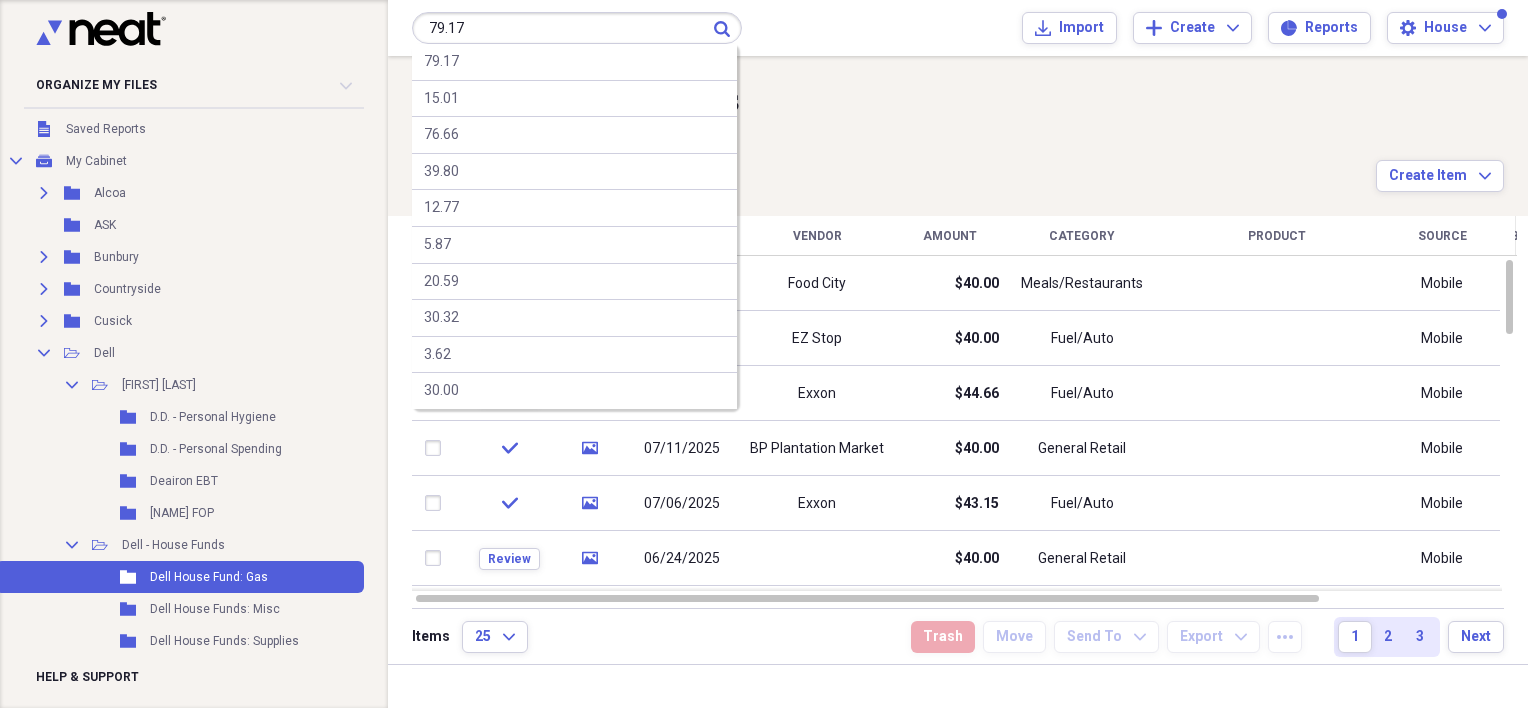 type on "79.17" 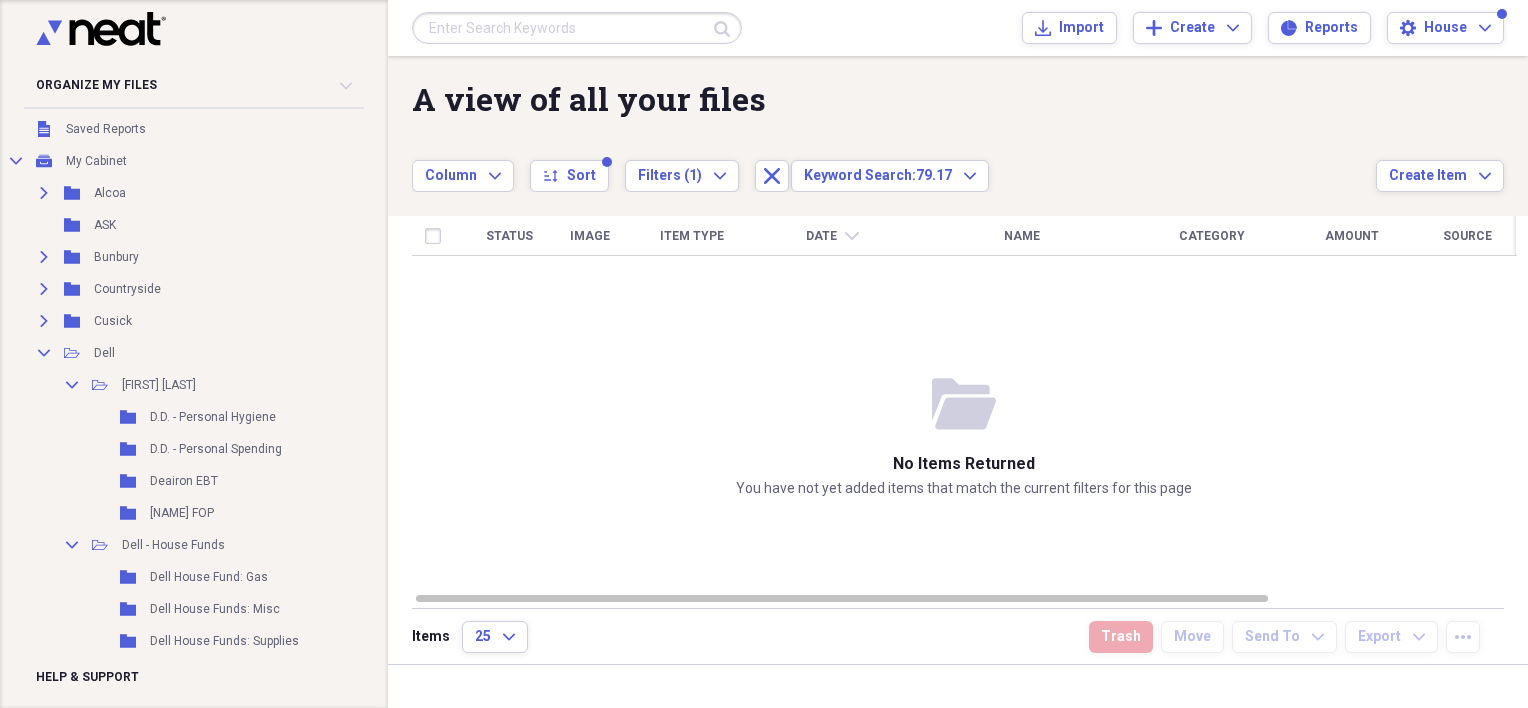 click at bounding box center [577, 28] 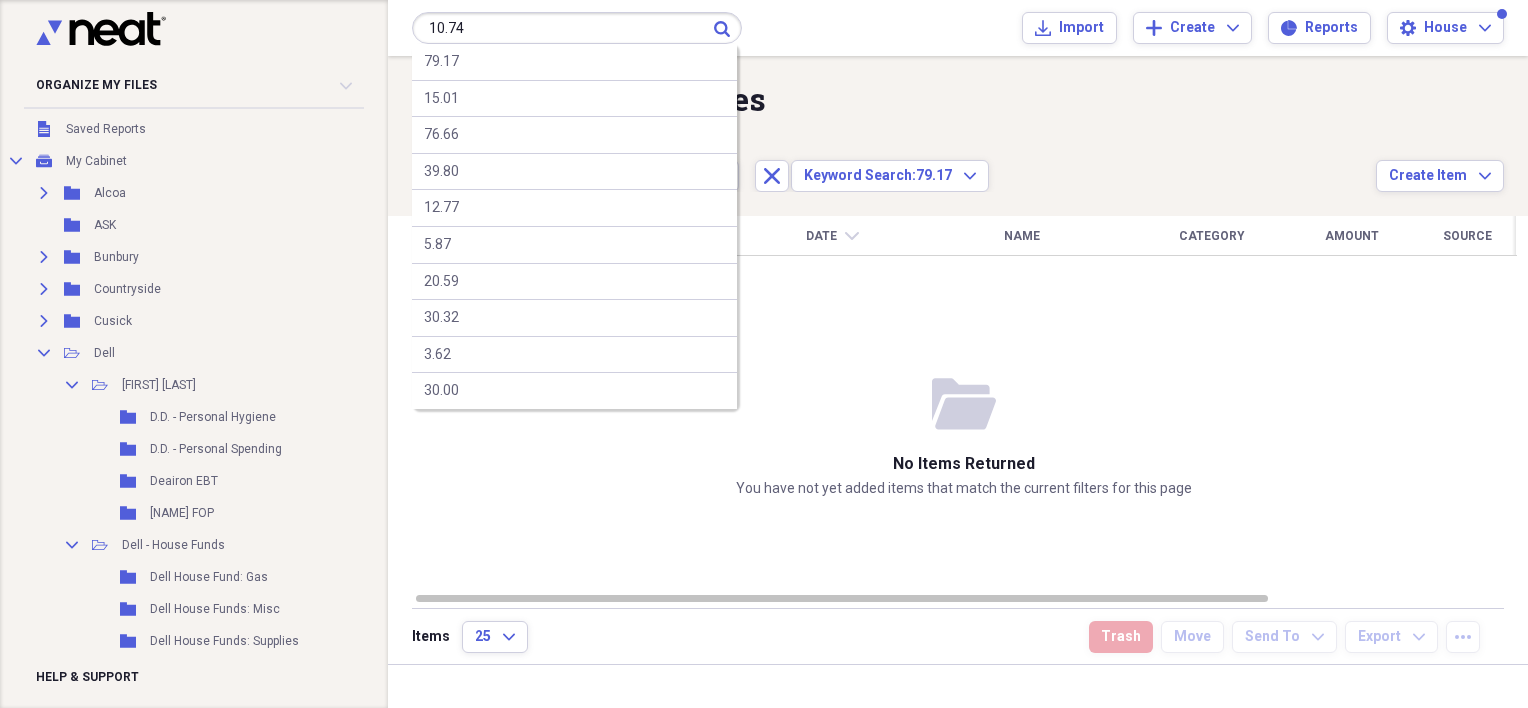 type on "10.74" 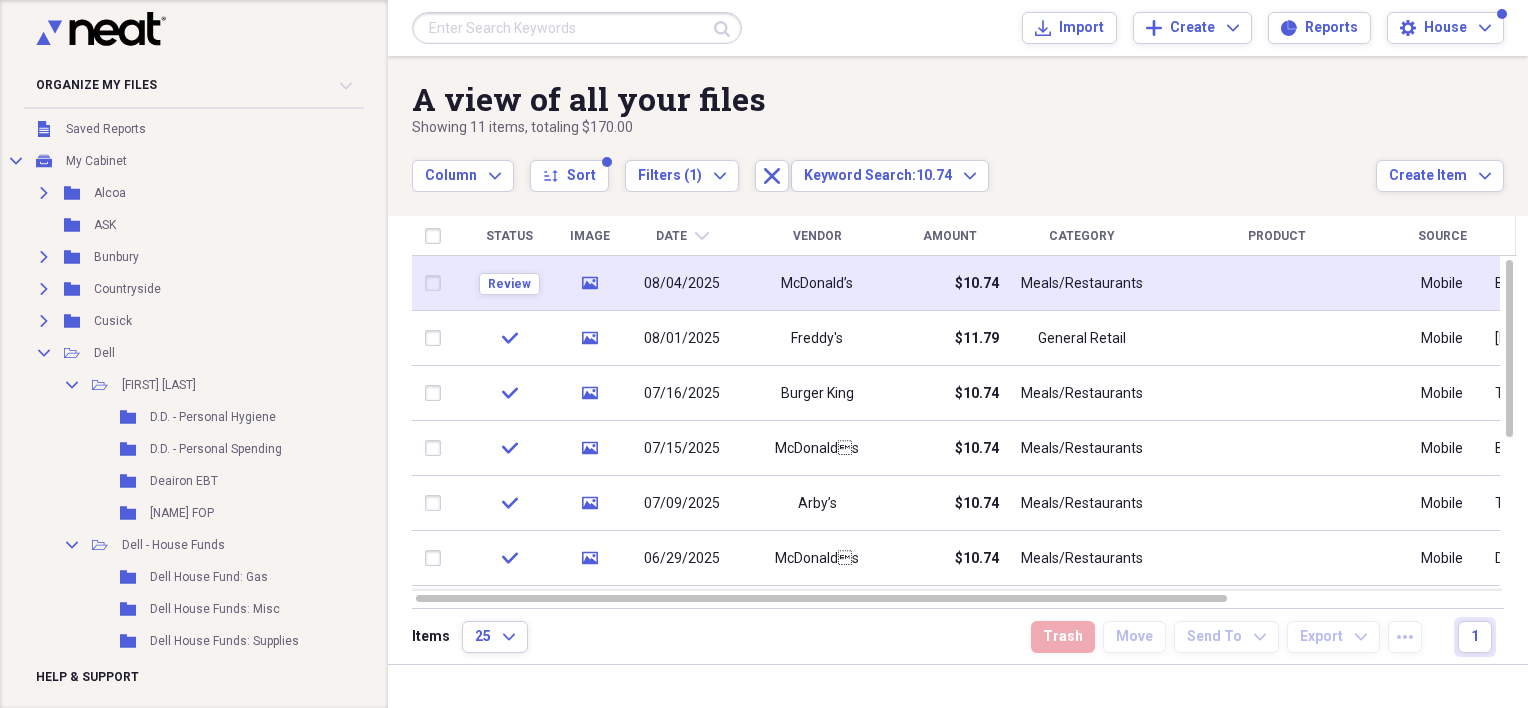 click on "media" at bounding box center (589, 283) 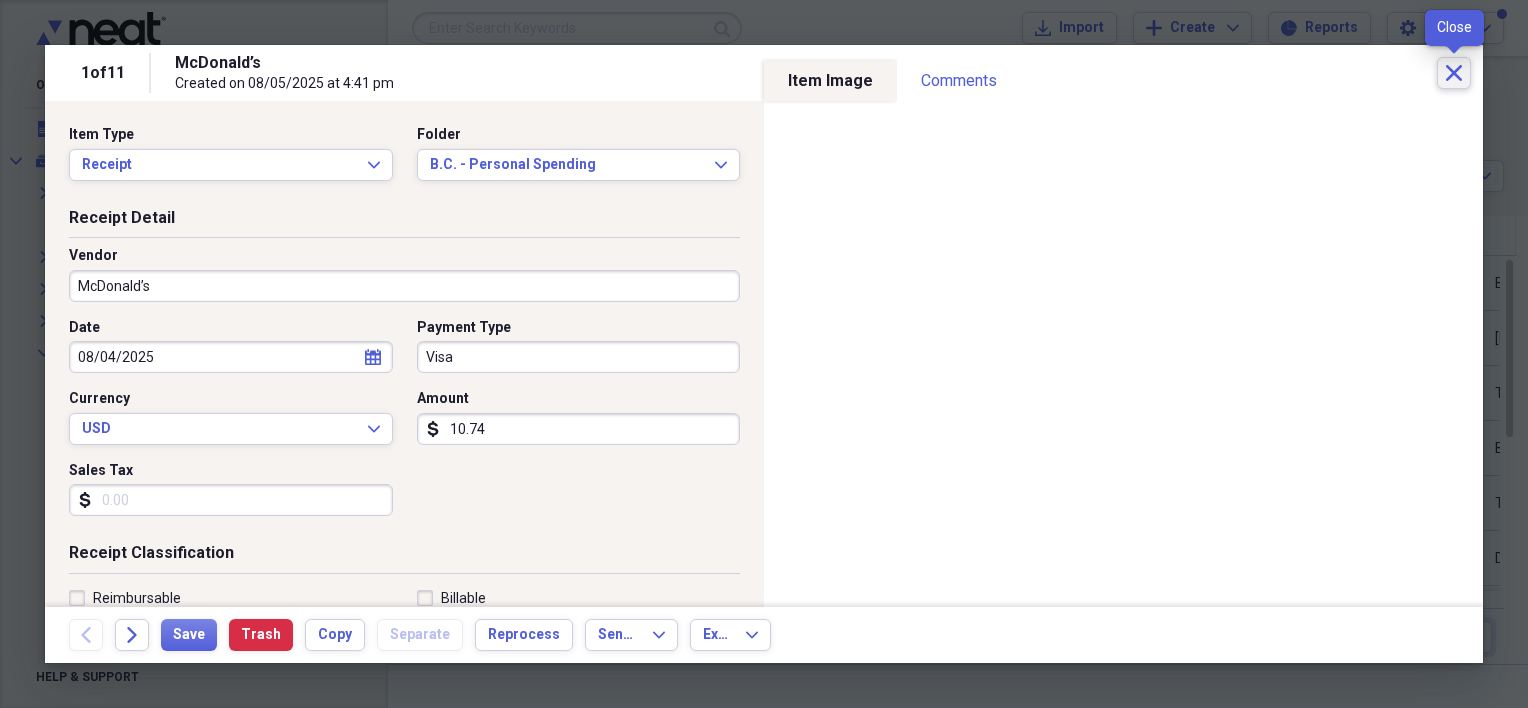 click 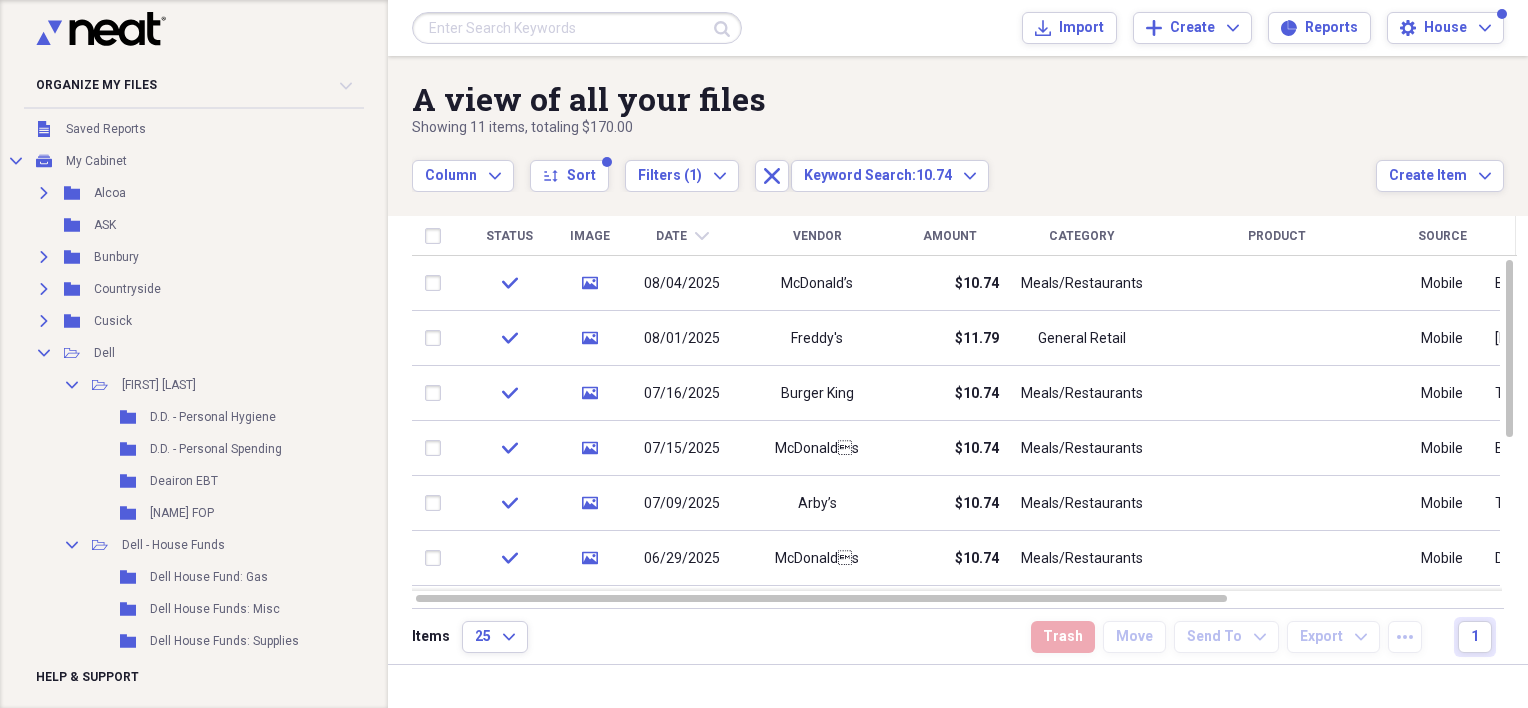 click at bounding box center (577, 28) 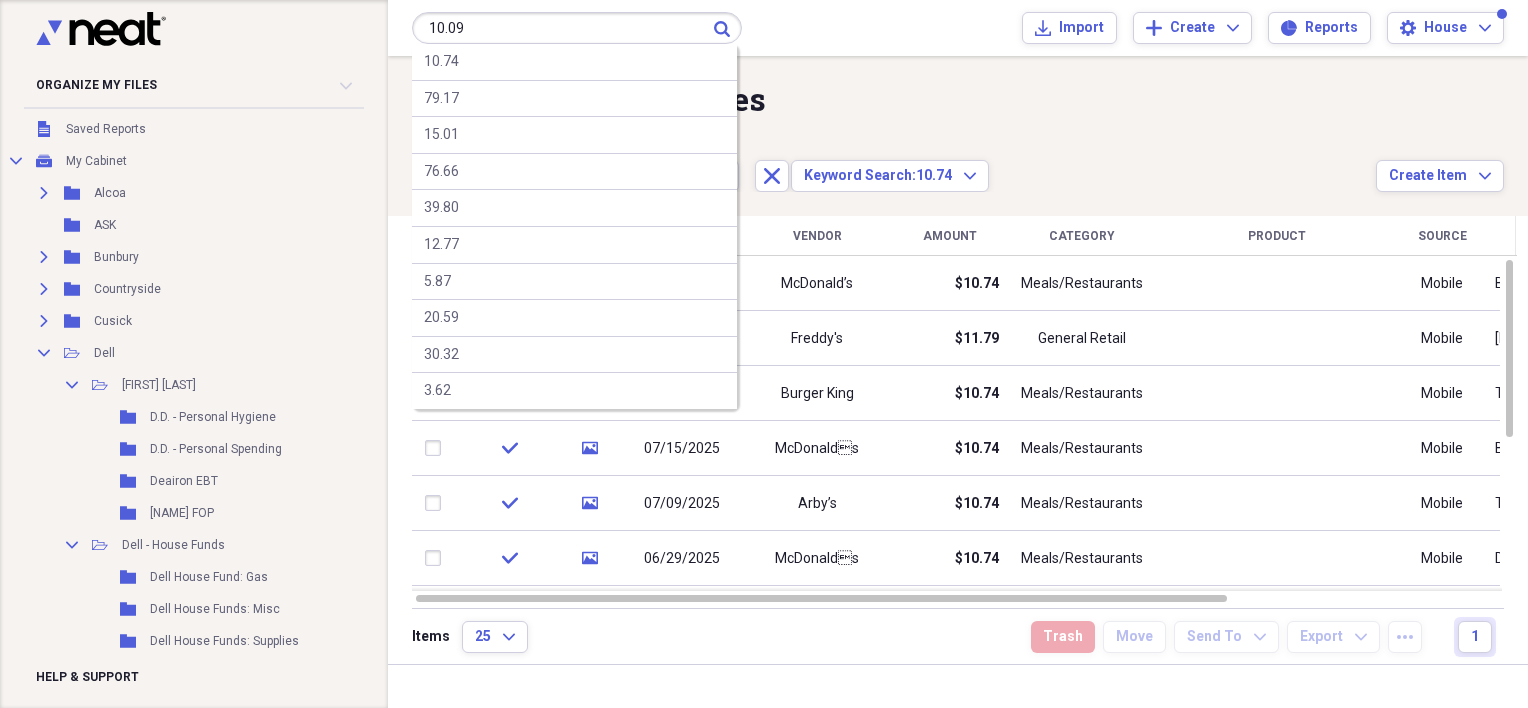 type on "10.09" 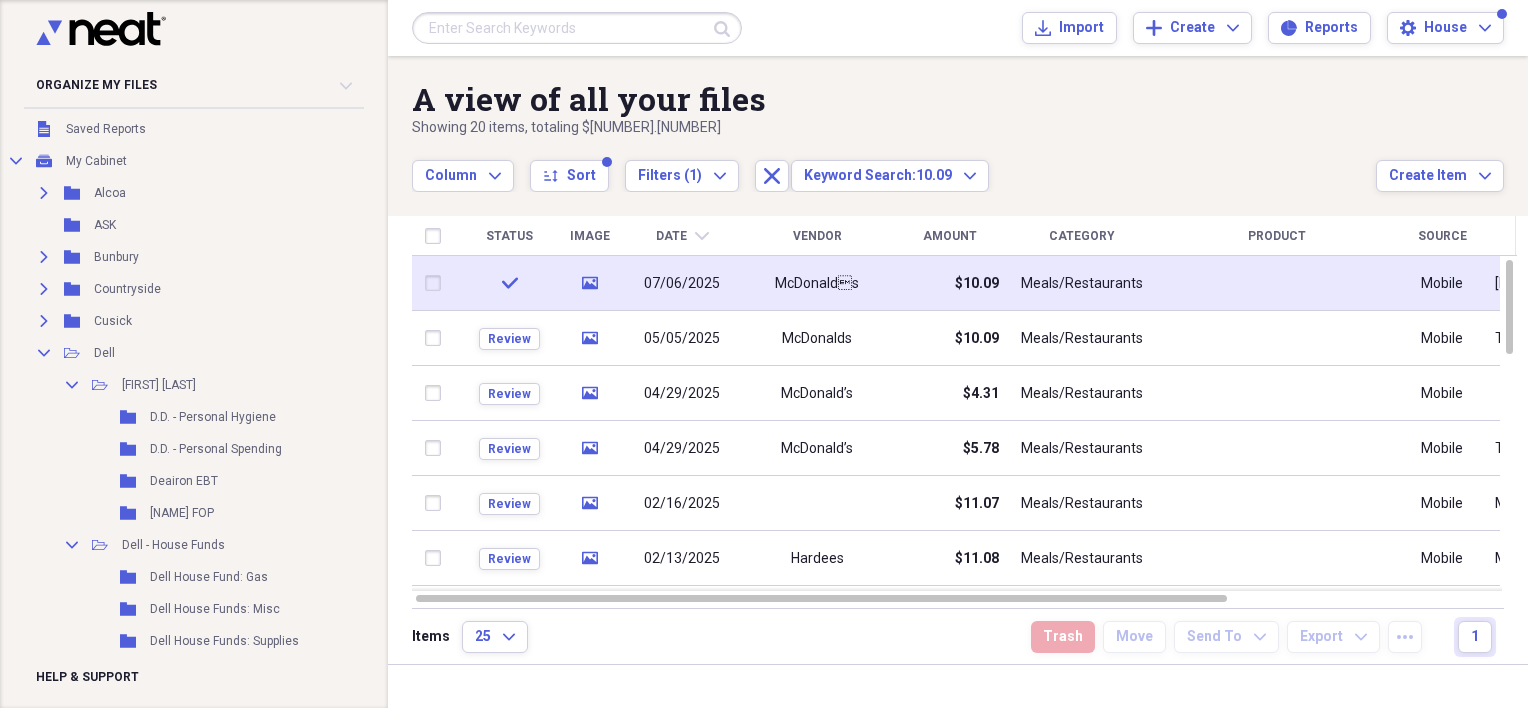 click on "McDonalds" at bounding box center (817, 283) 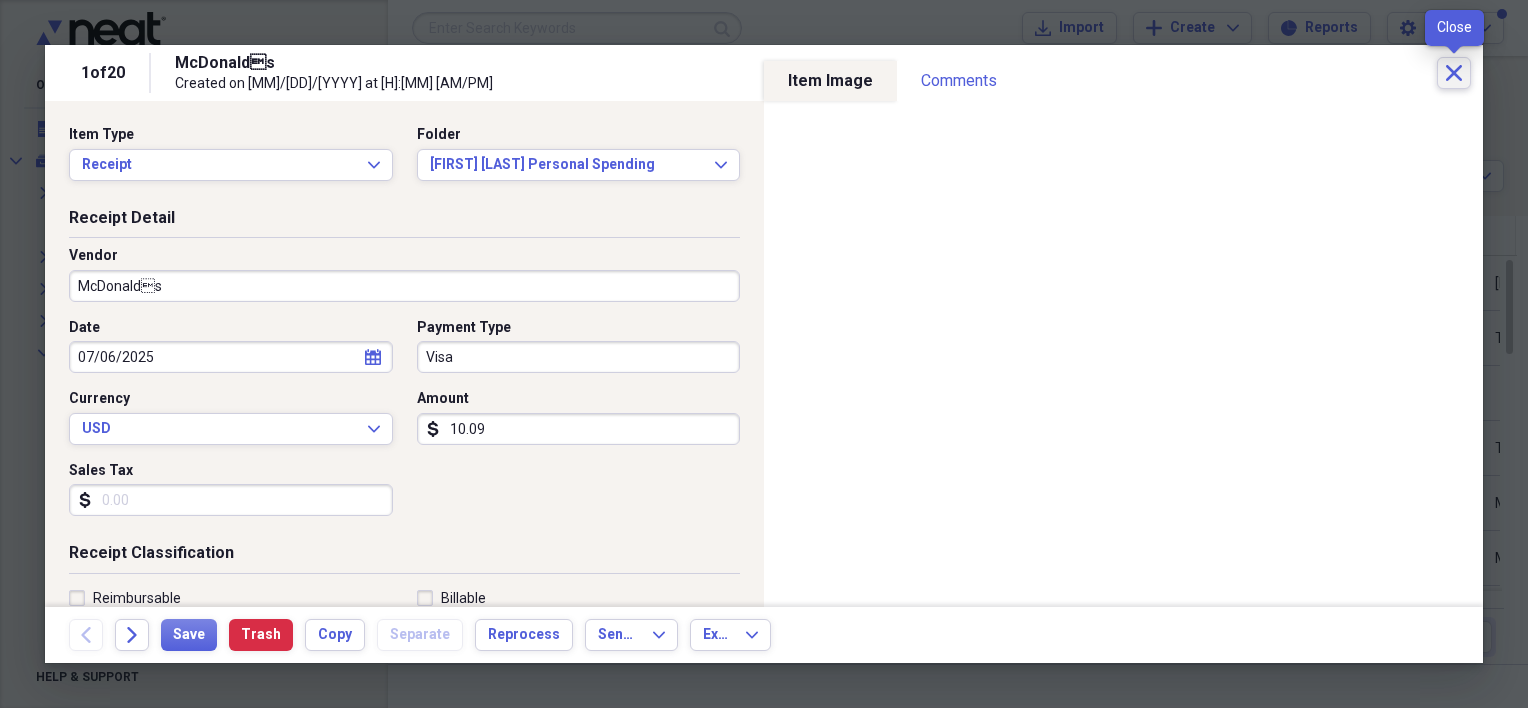 click on "Close" 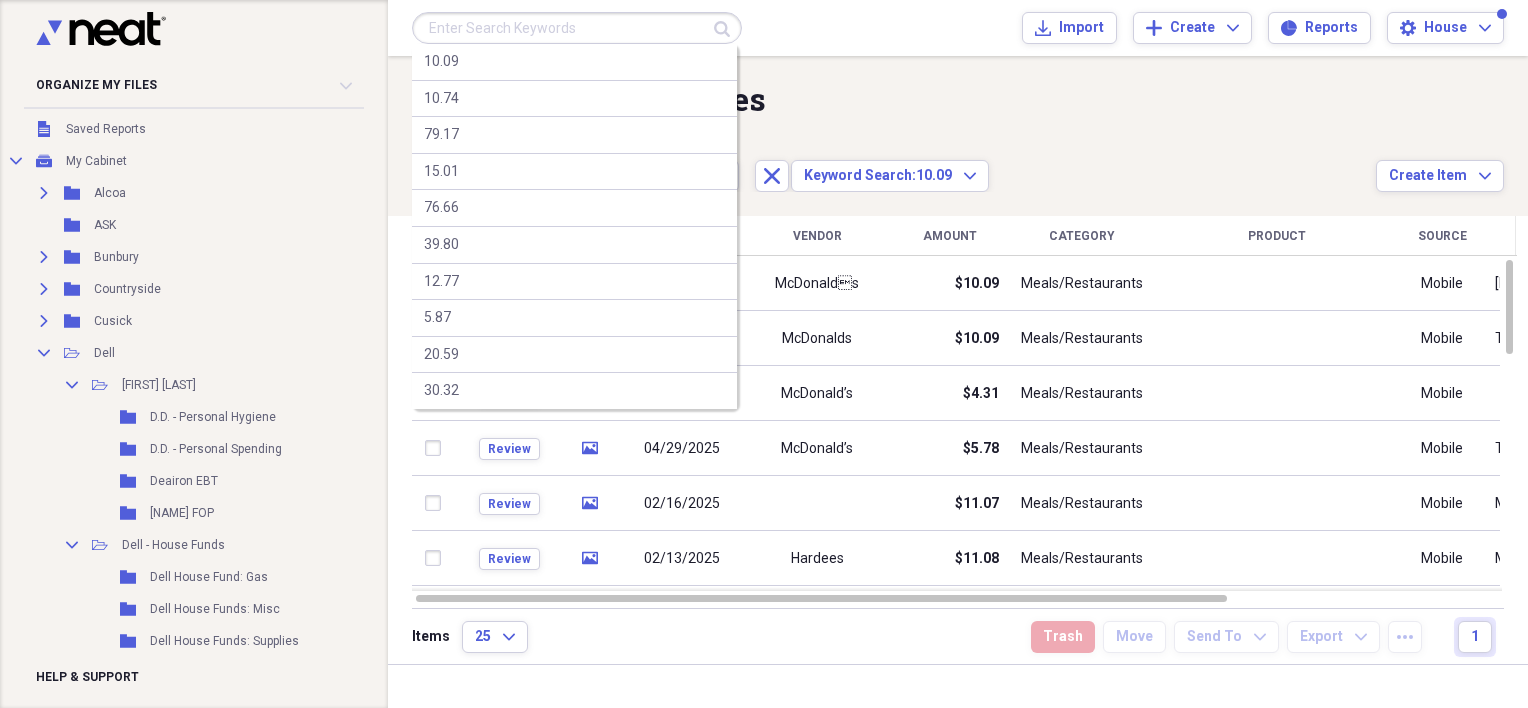 click at bounding box center [577, 28] 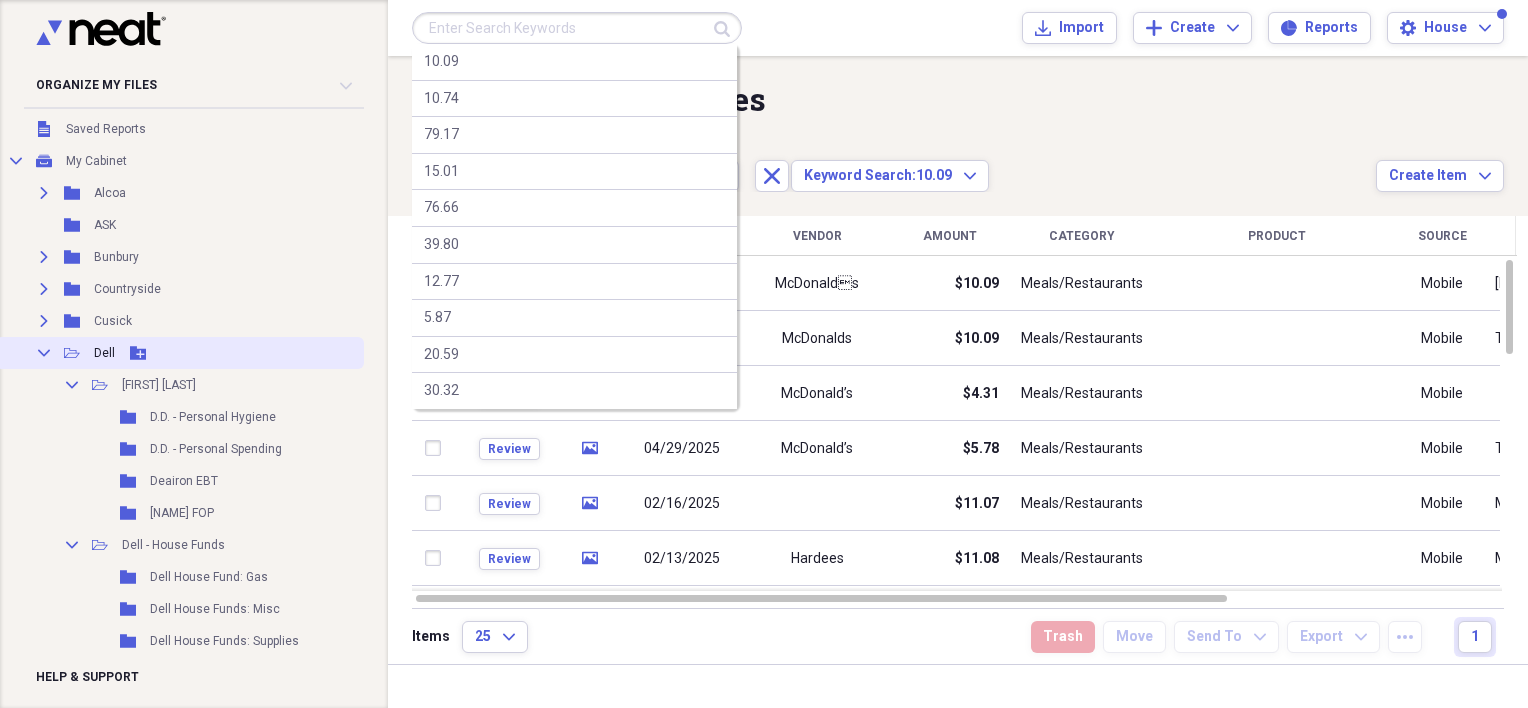 click 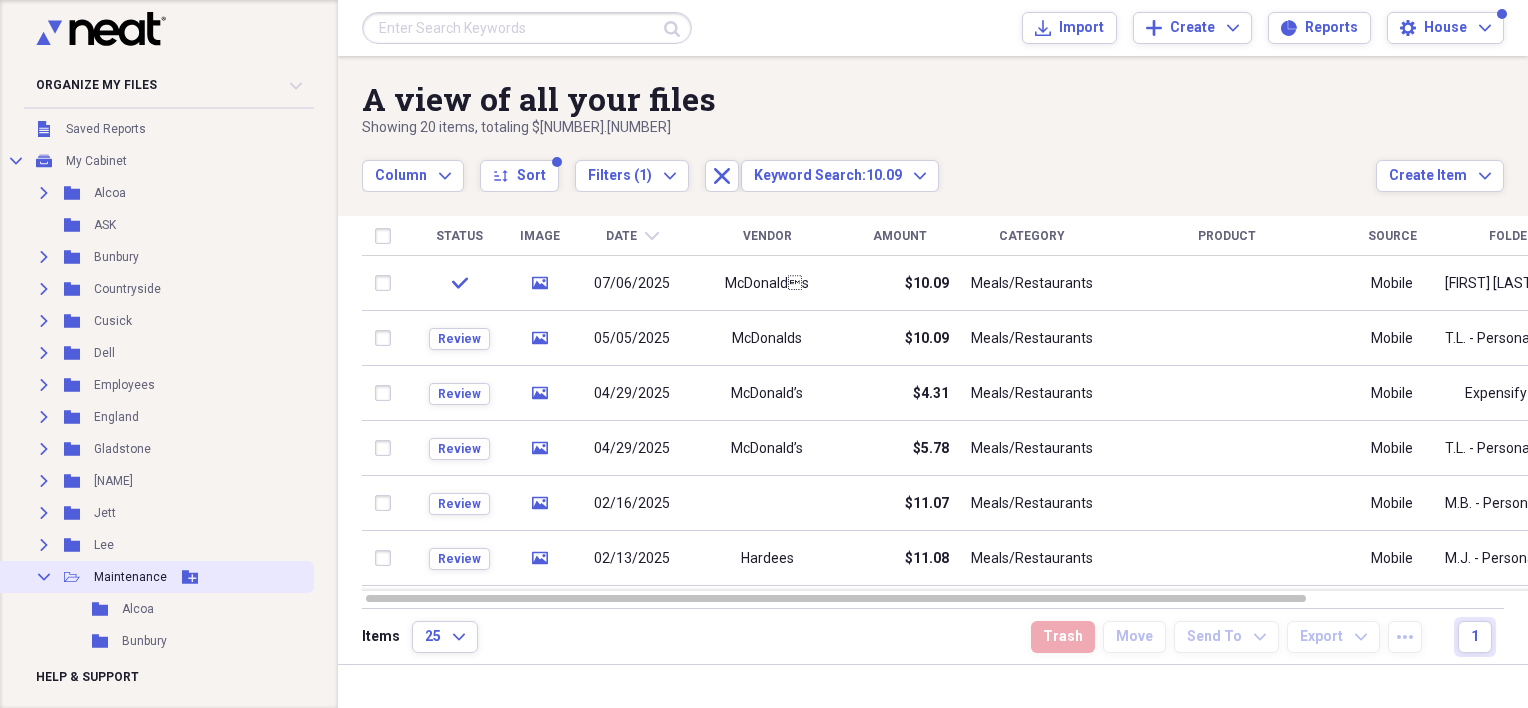click on "Collapse" at bounding box center [44, 577] 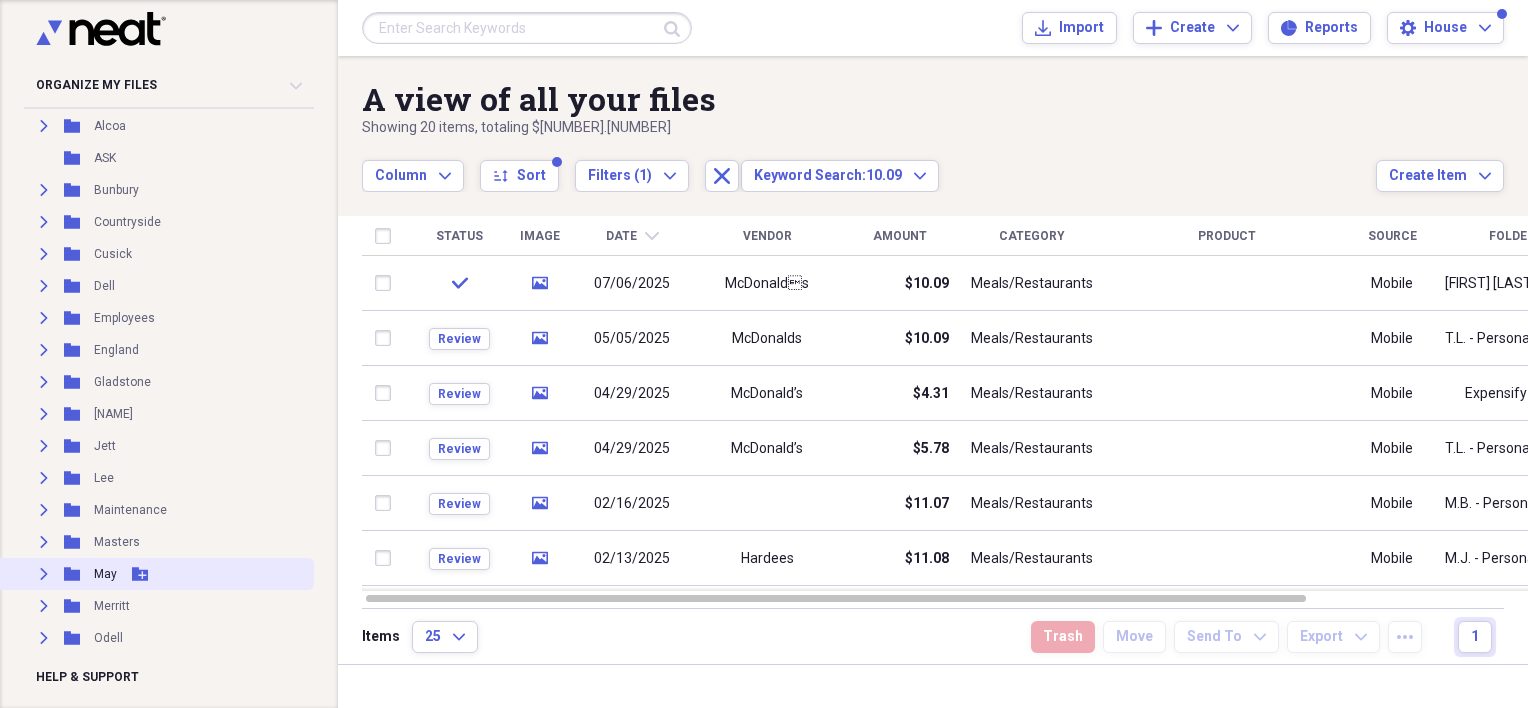 scroll, scrollTop: 300, scrollLeft: 0, axis: vertical 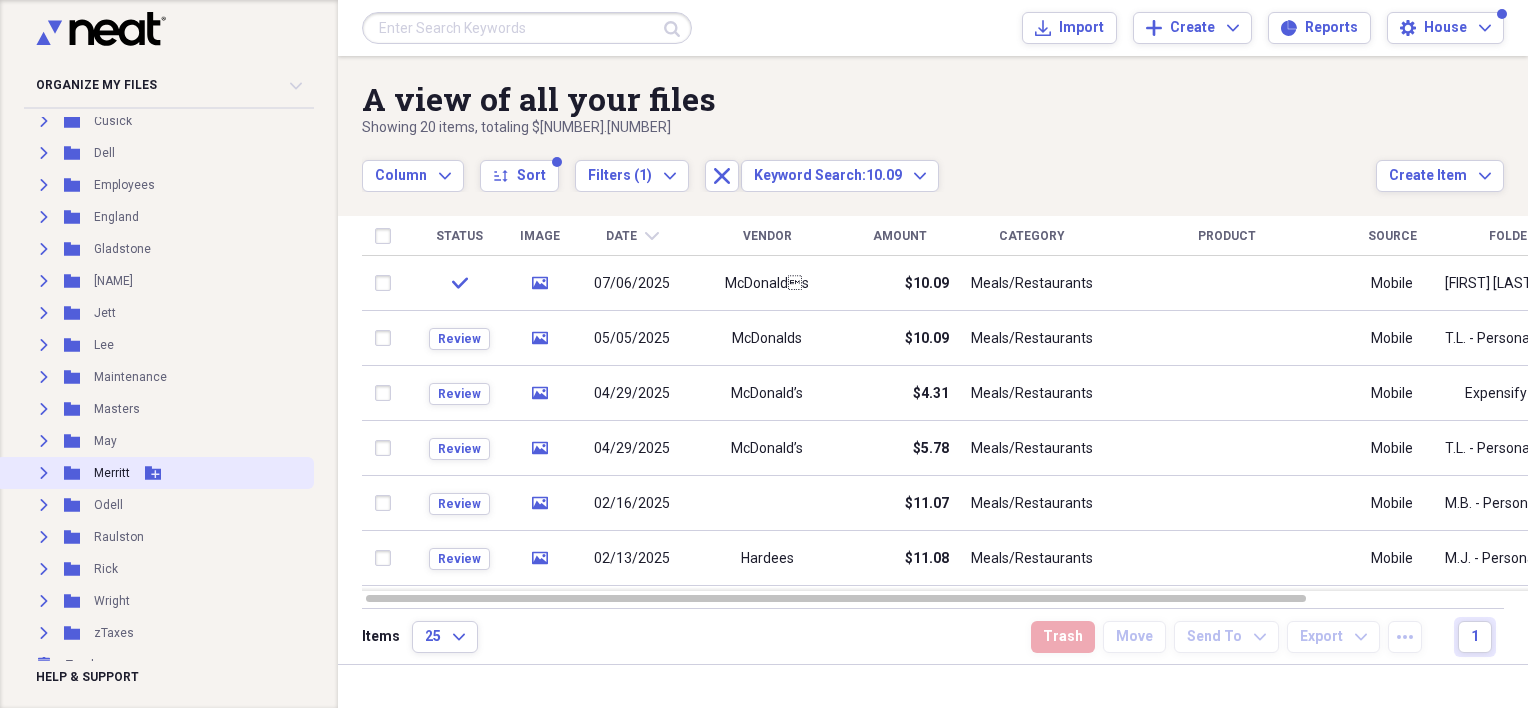 click on "Expand" 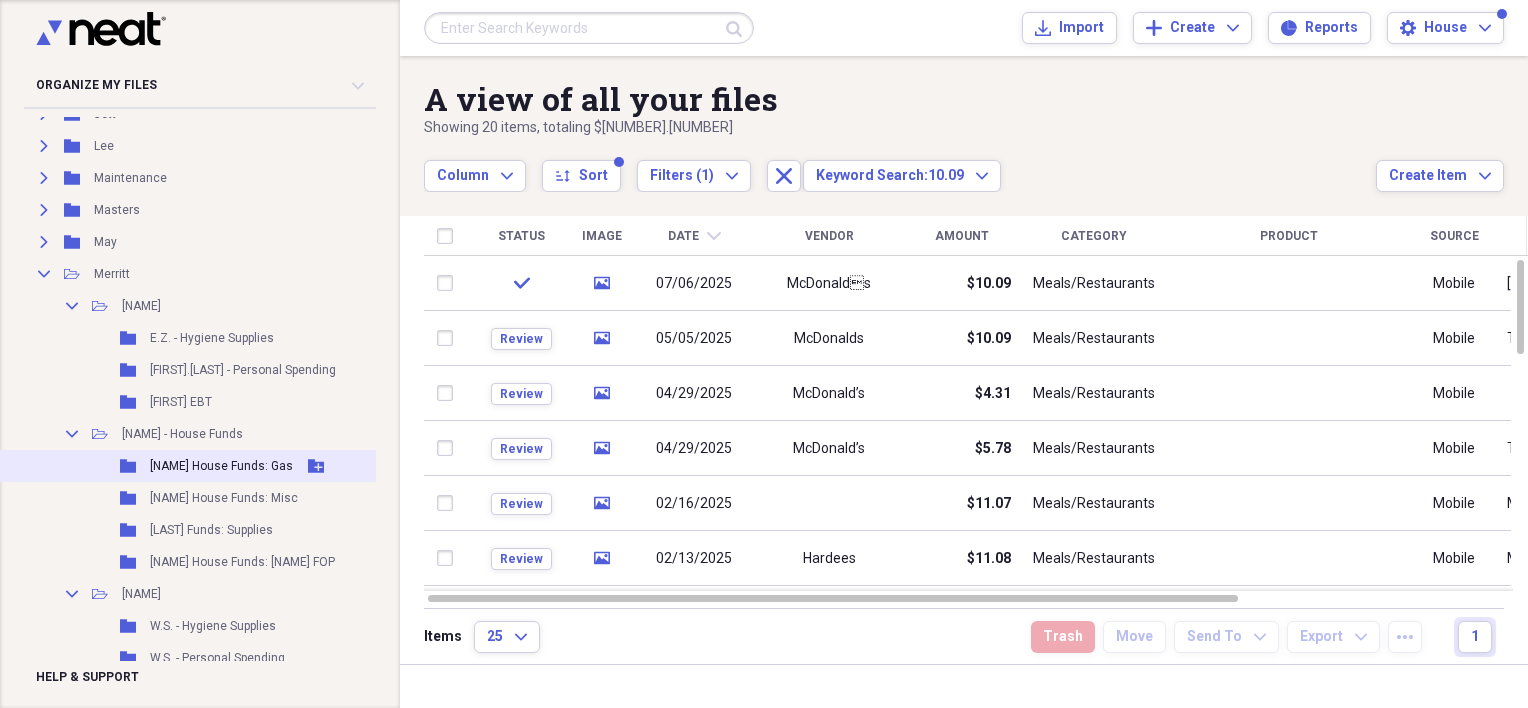 scroll, scrollTop: 500, scrollLeft: 0, axis: vertical 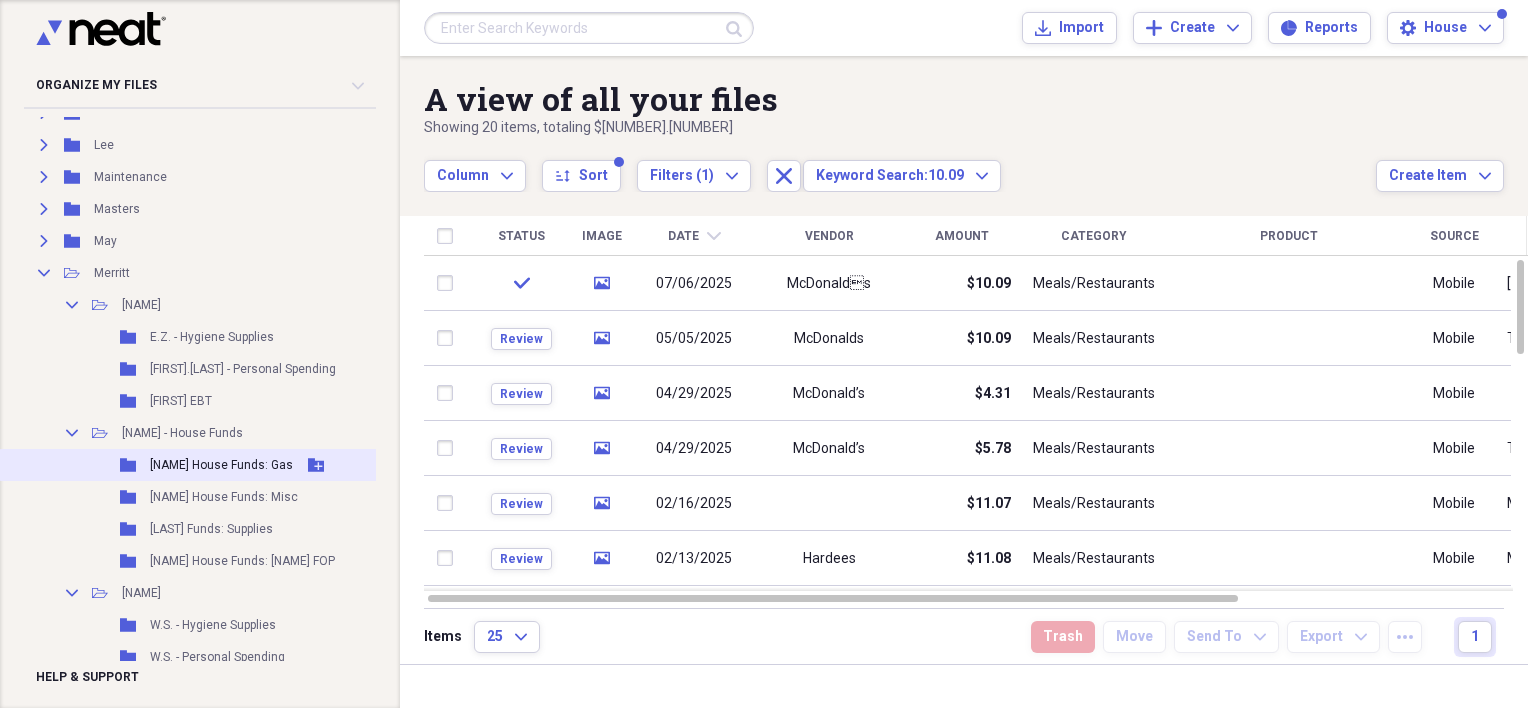 click on "[NAME] House Funds: Gas" at bounding box center (221, 465) 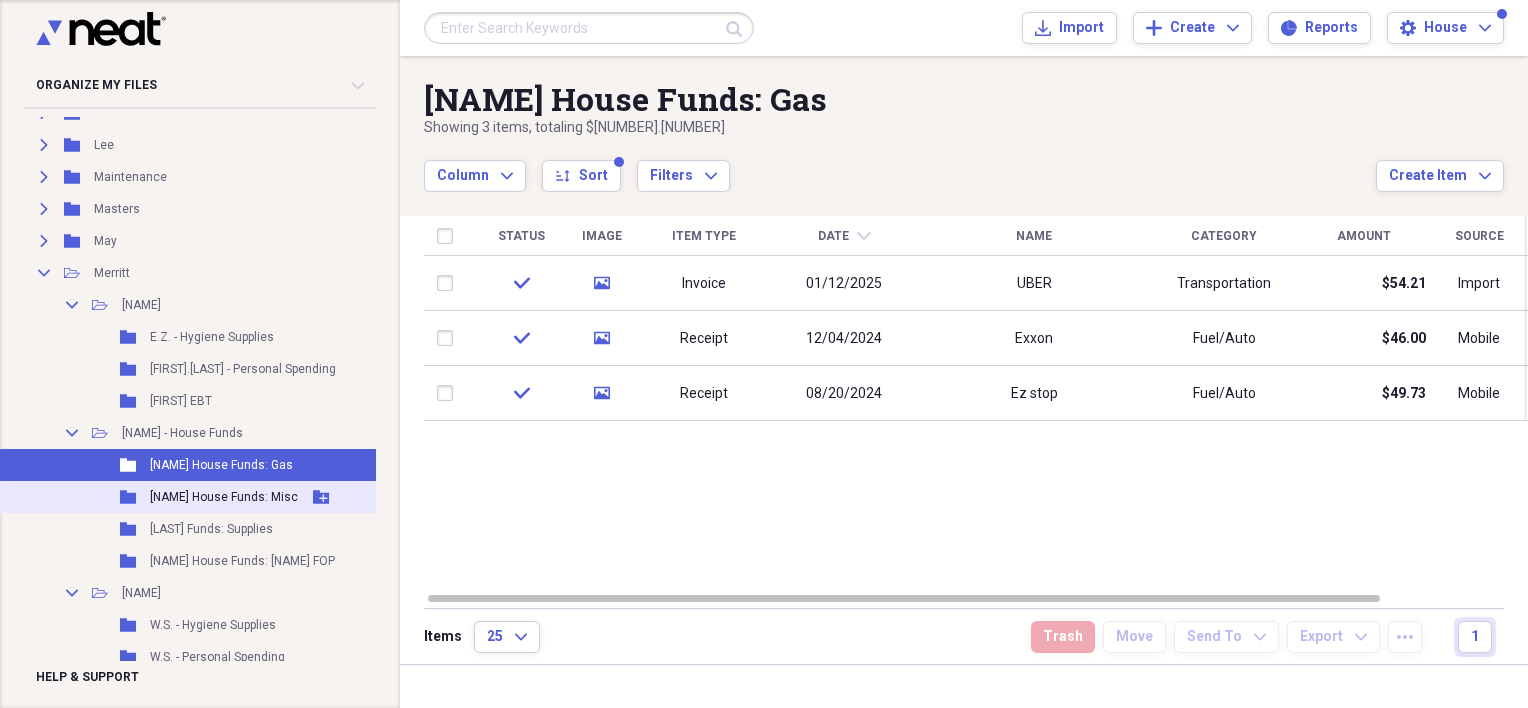 click on "Folder [NAME] House Funds: Misc Add Folder" at bounding box center [198, 497] 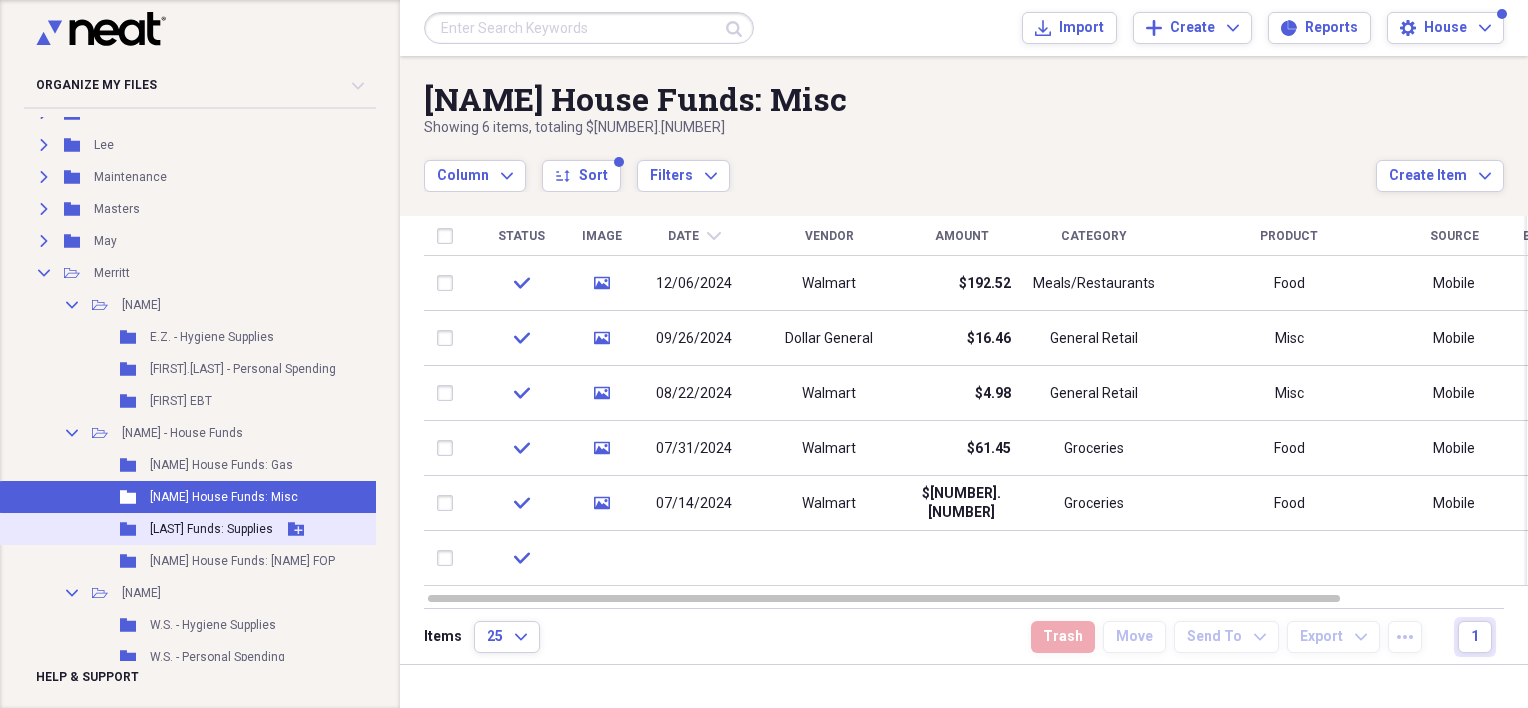 click on "[LAST] Funds: Supplies" at bounding box center [211, 529] 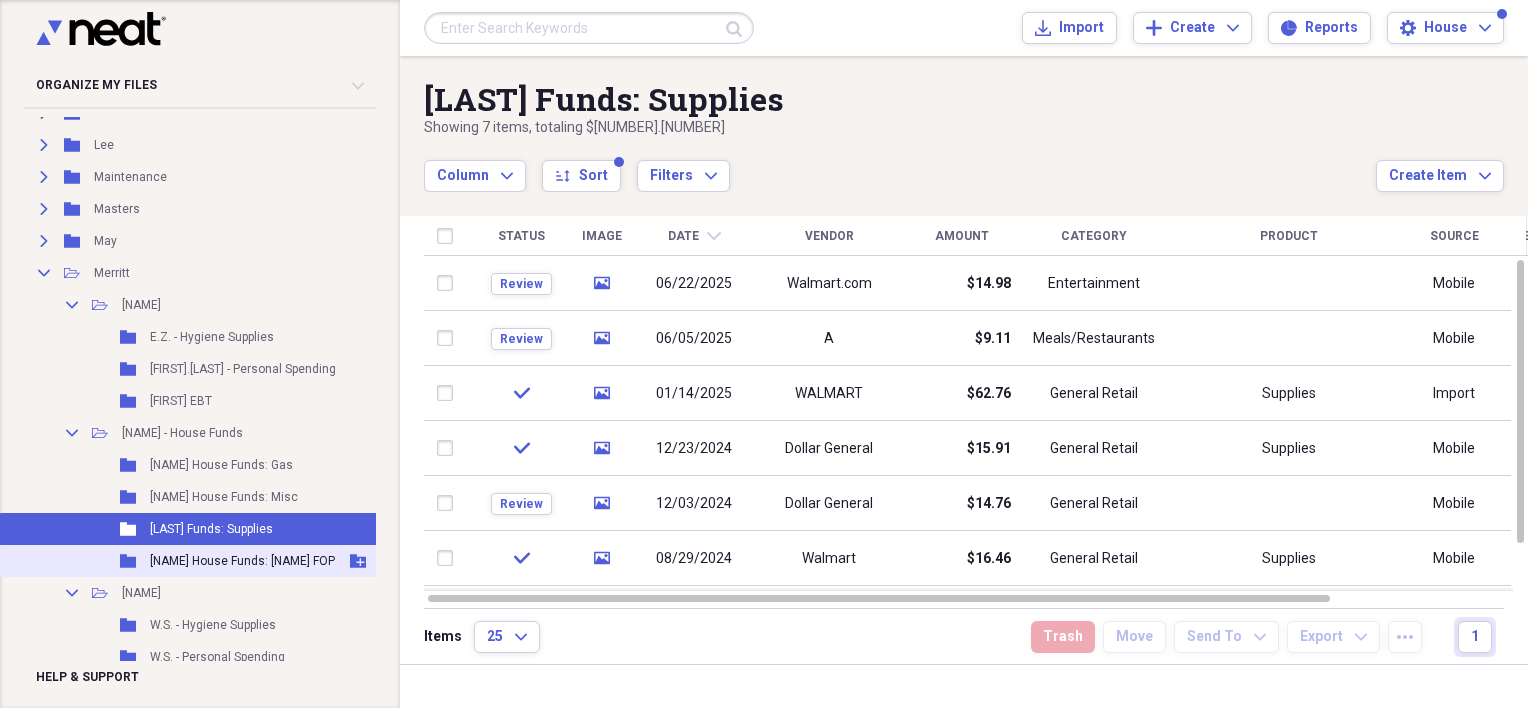 click on "Folder [NAME] House Funds: [NAME] FOP Add Folder" at bounding box center [198, 561] 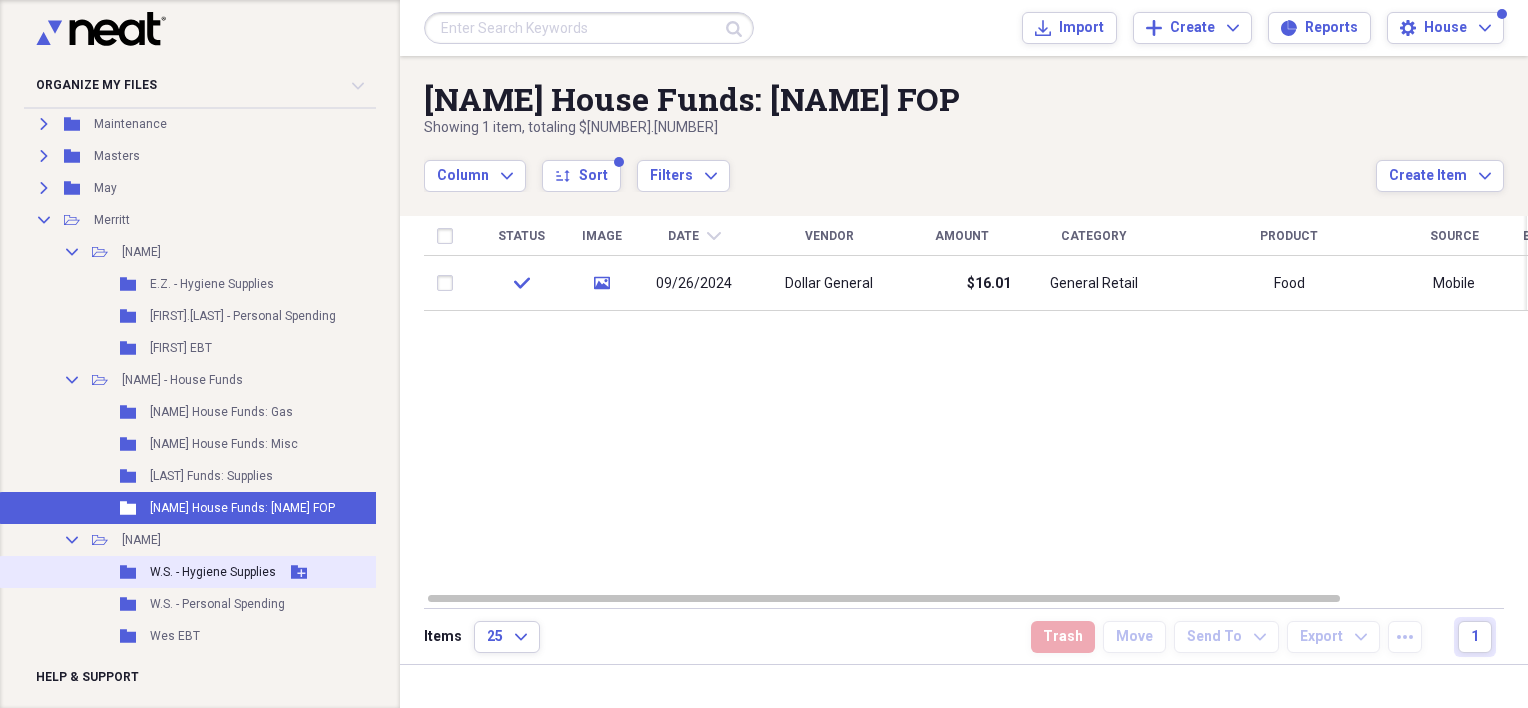 scroll, scrollTop: 600, scrollLeft: 0, axis: vertical 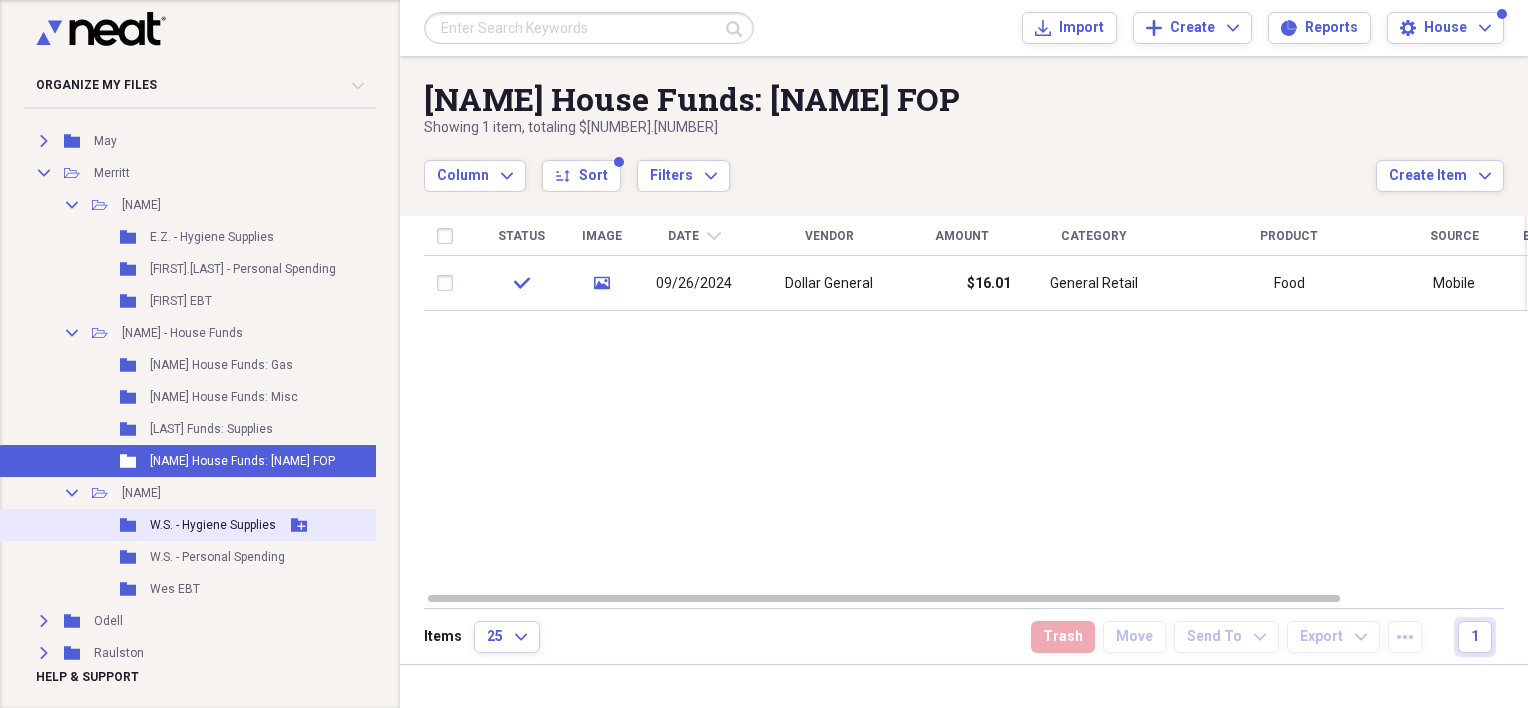click on "W.S. - Hygiene Supplies" at bounding box center [213, 525] 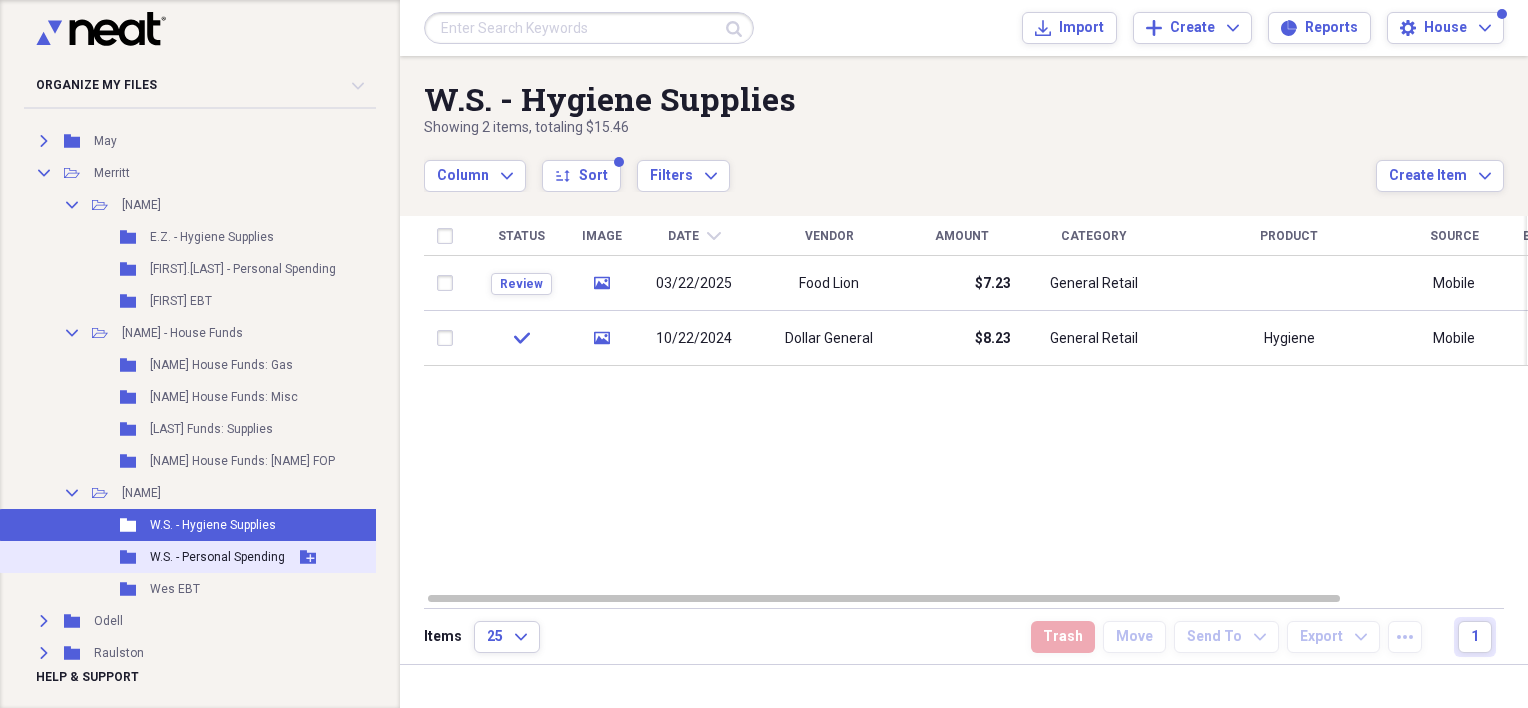 click on "W.S. - Personal Spending" at bounding box center (217, 557) 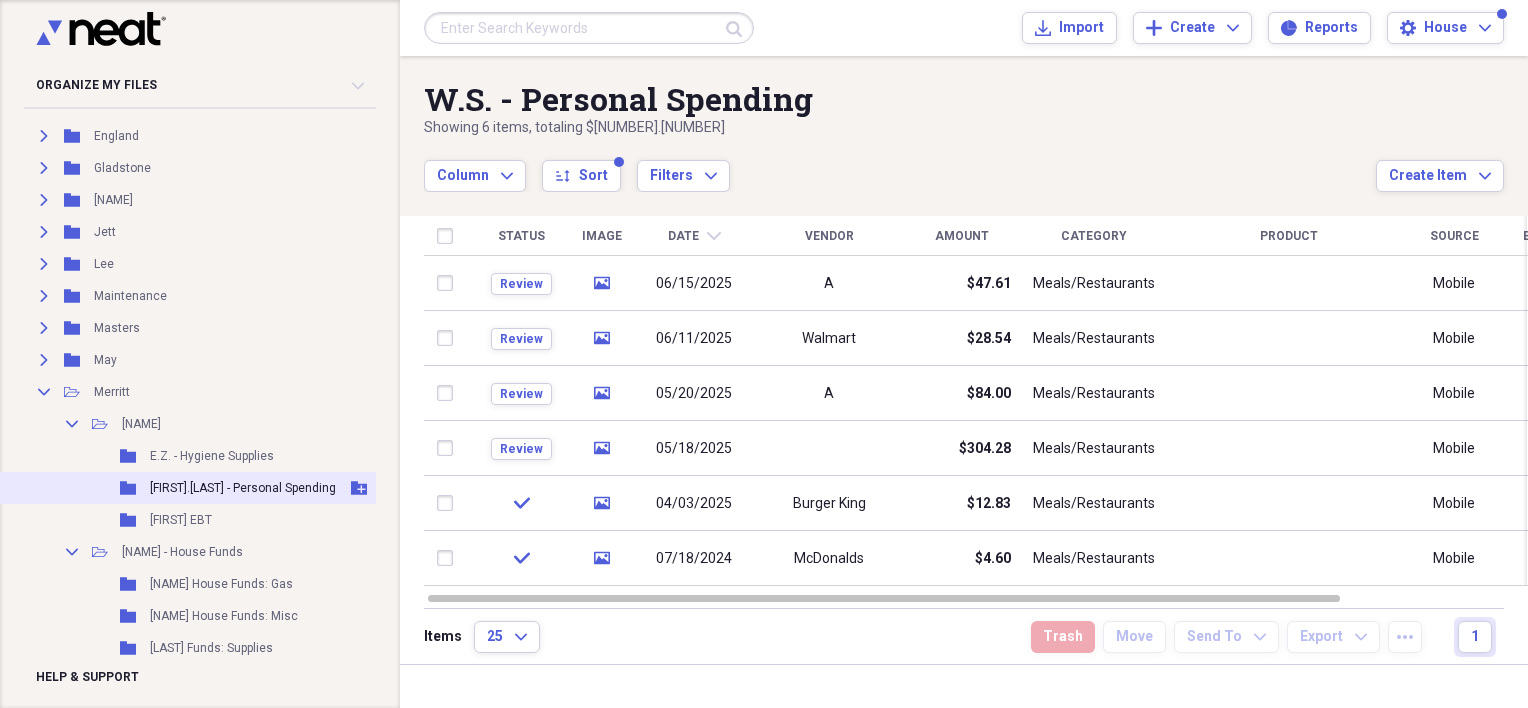 scroll, scrollTop: 400, scrollLeft: 0, axis: vertical 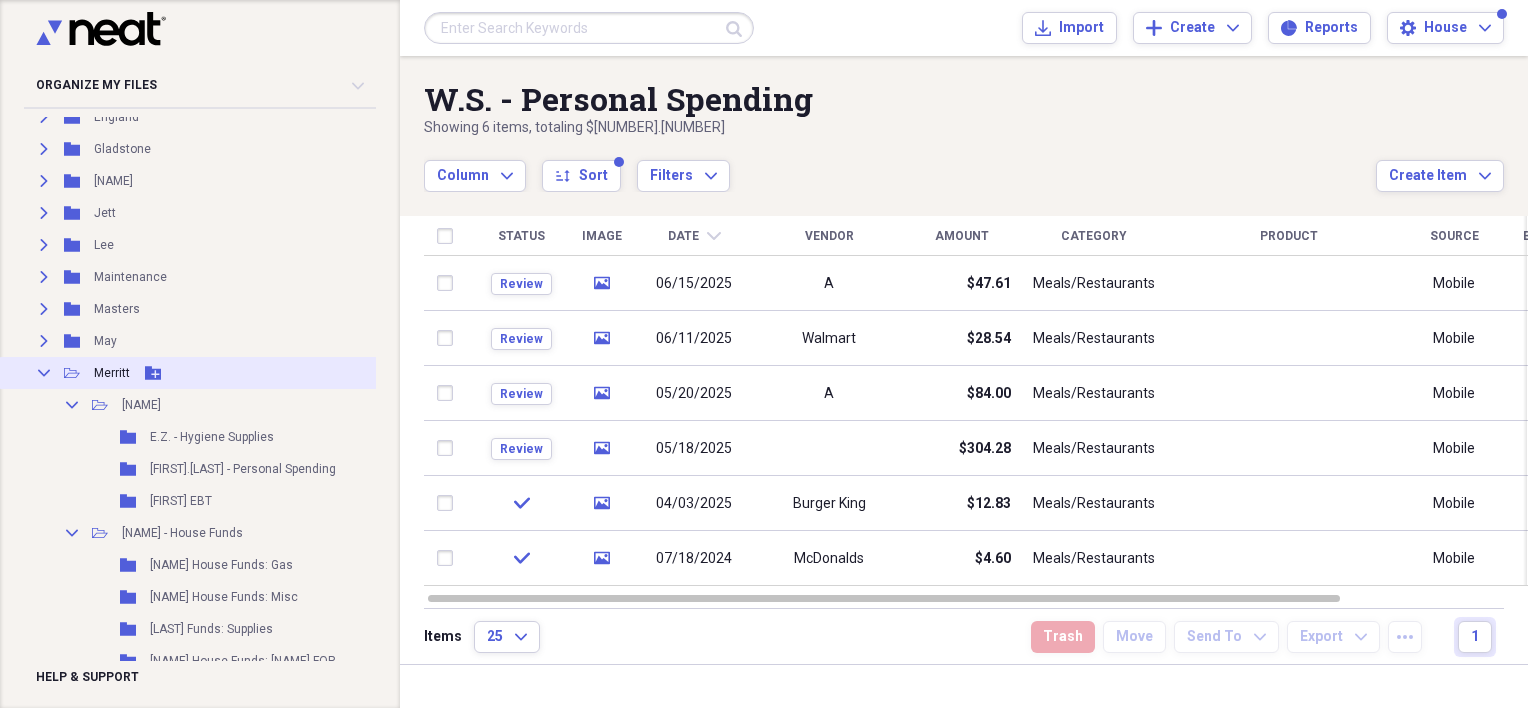 click on "Collapse" at bounding box center [44, 373] 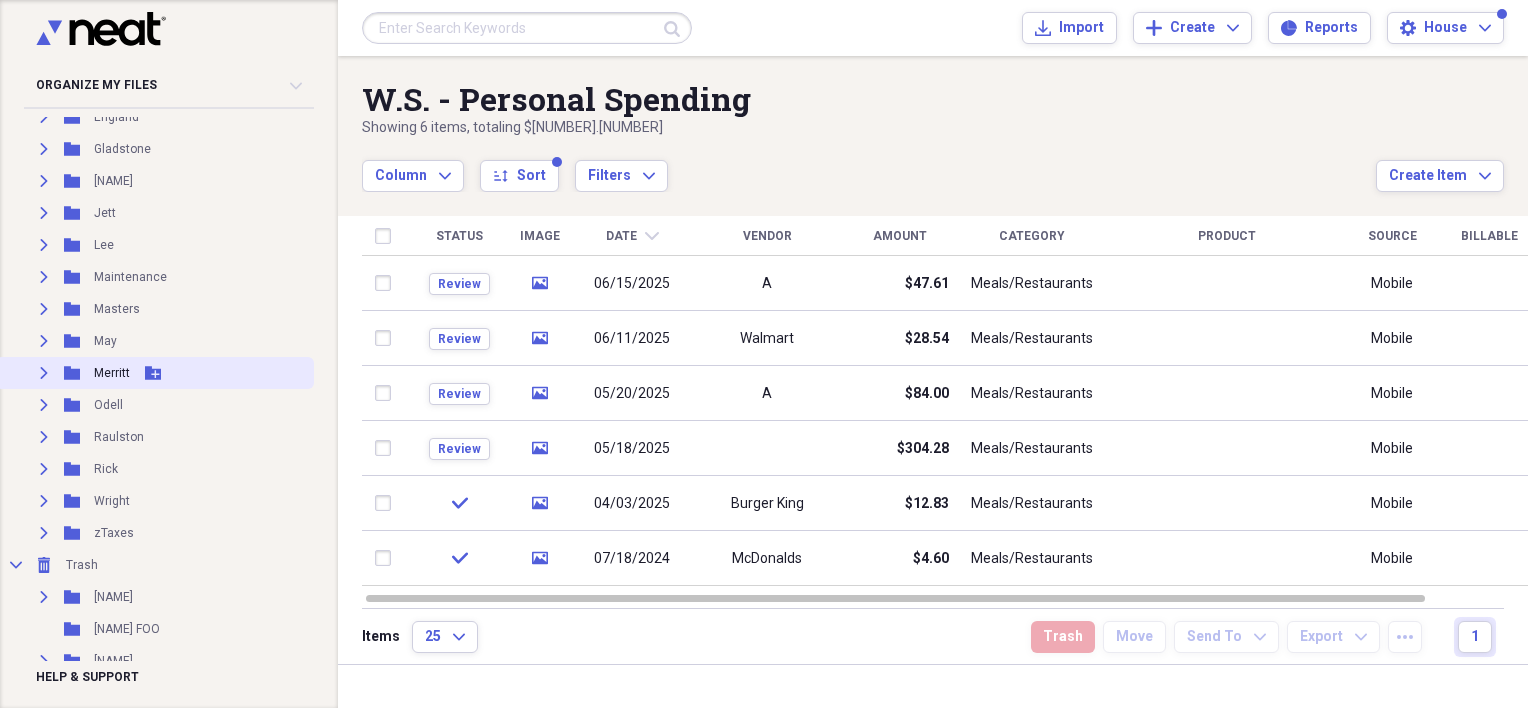 scroll, scrollTop: 200, scrollLeft: 0, axis: vertical 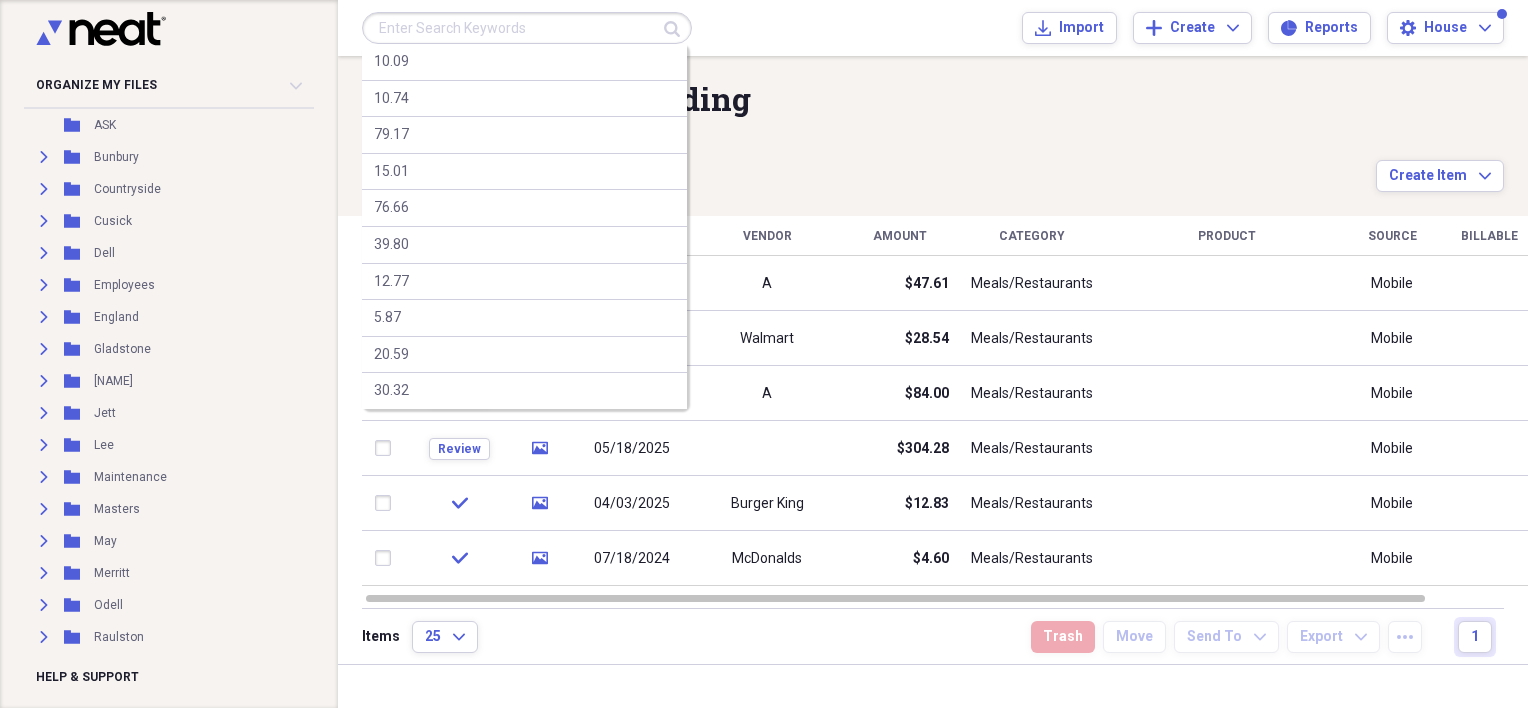 click at bounding box center [527, 28] 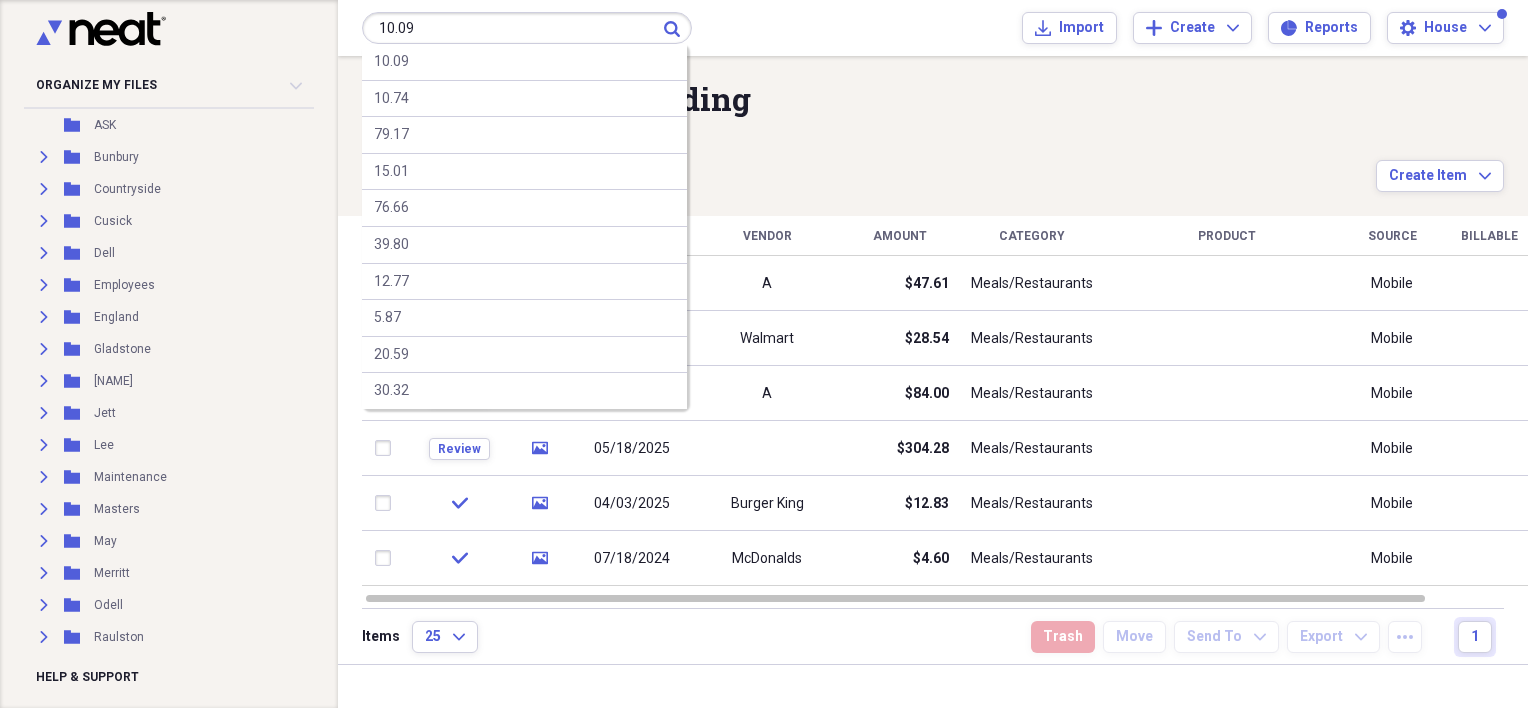 type on "10.09" 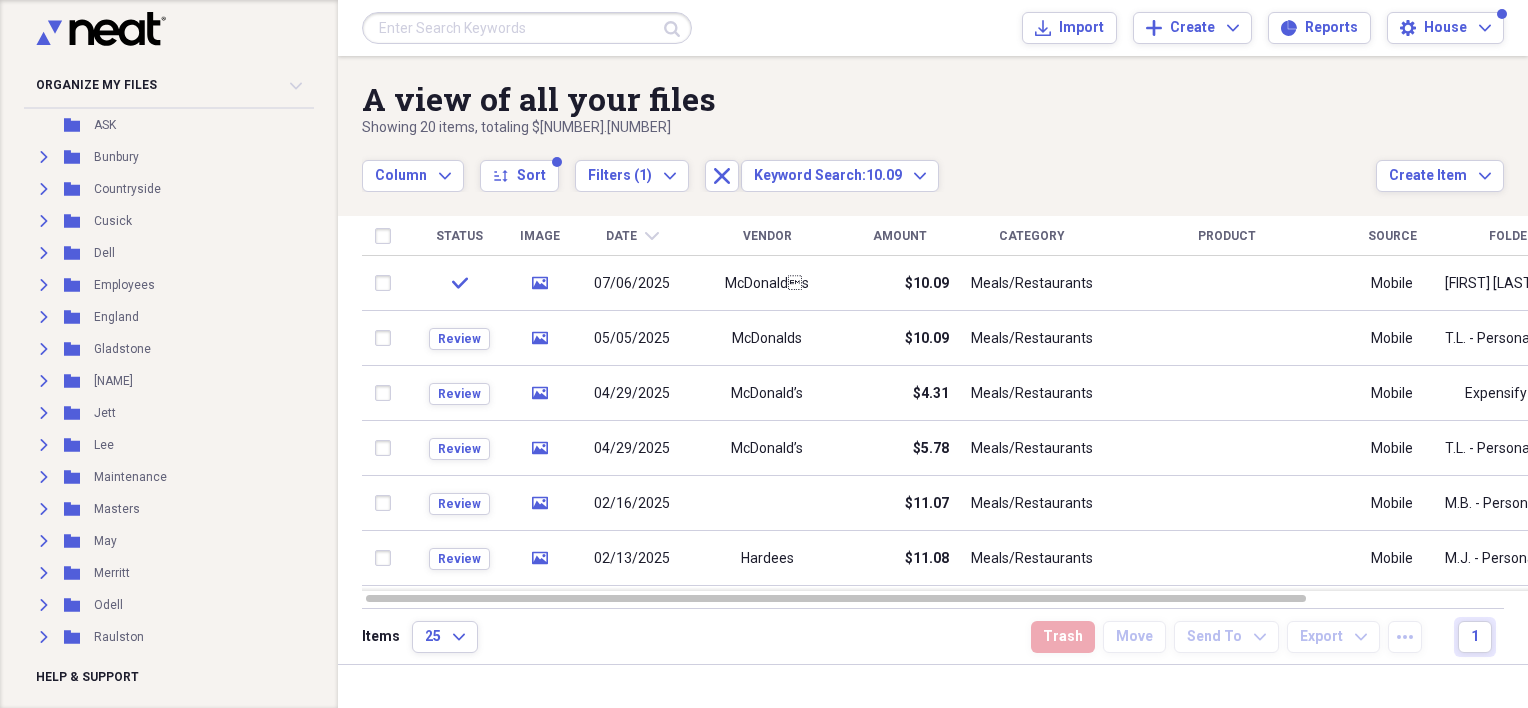 click at bounding box center (527, 28) 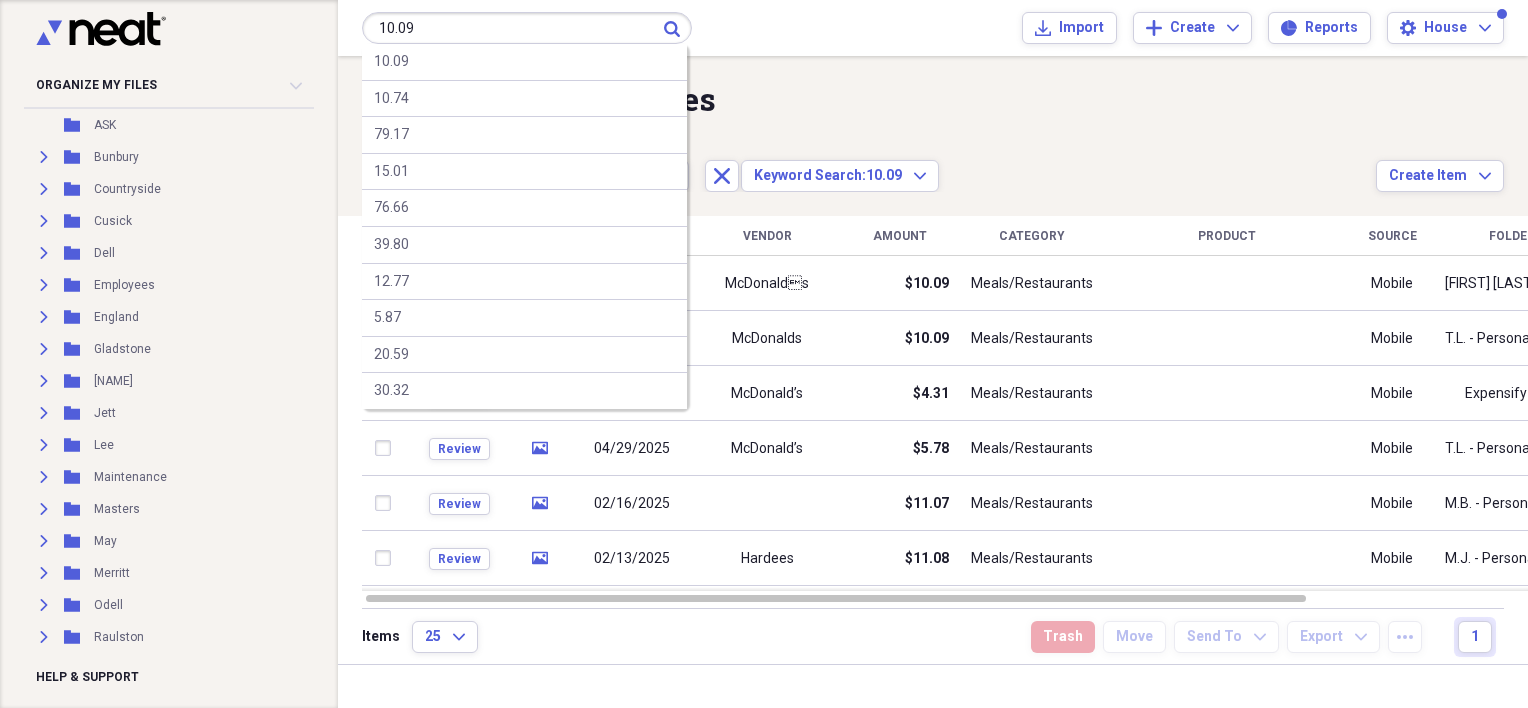 type on "10.09" 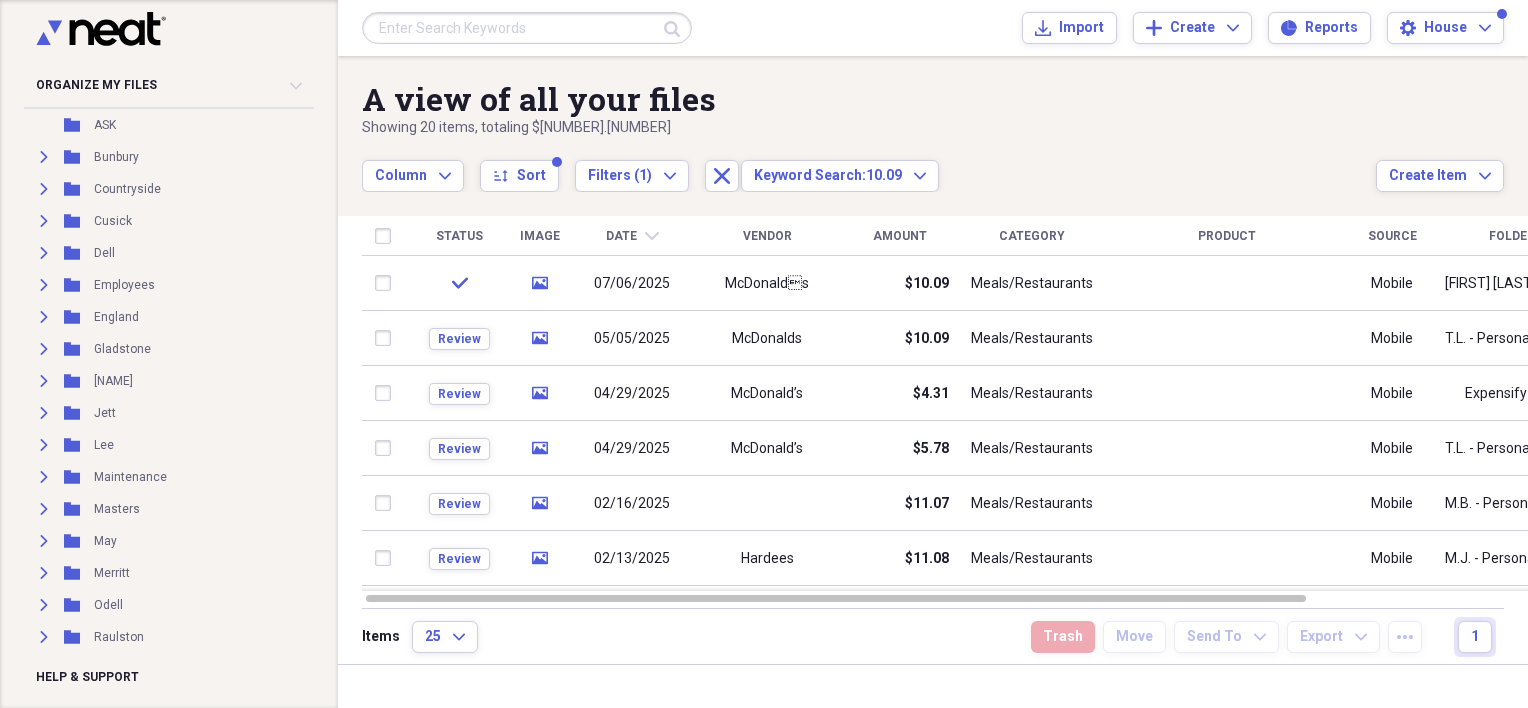 click at bounding box center [527, 28] 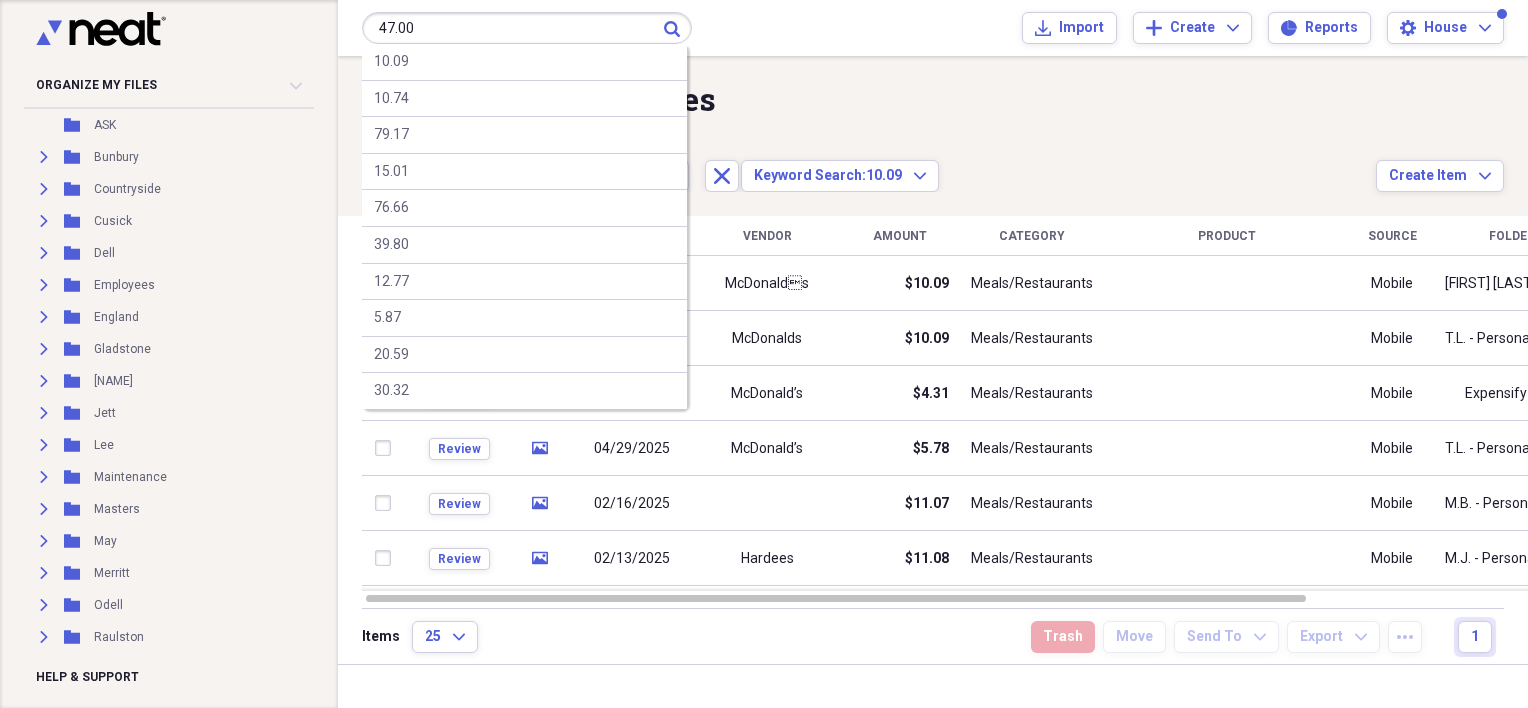 type on "47.00" 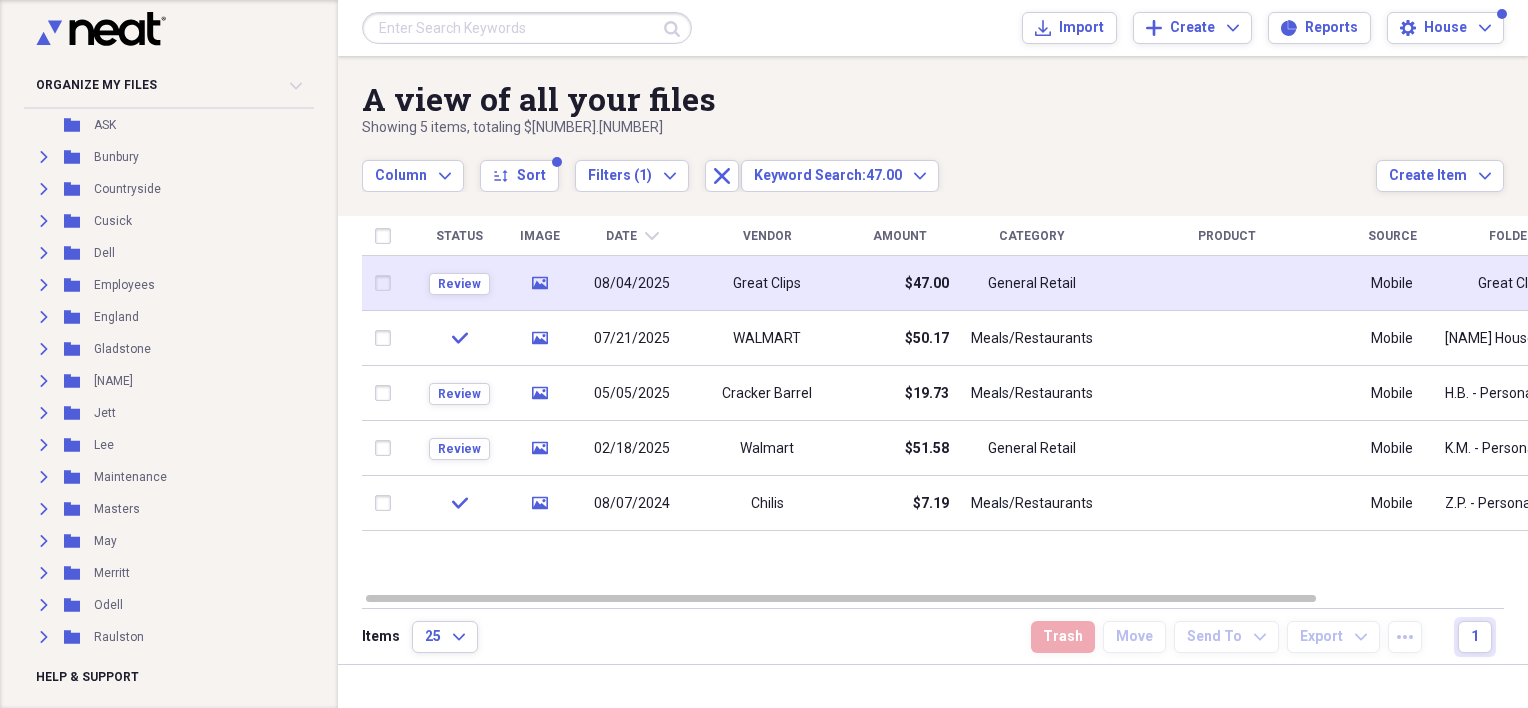 click on "08/04/2025" at bounding box center [632, 284] 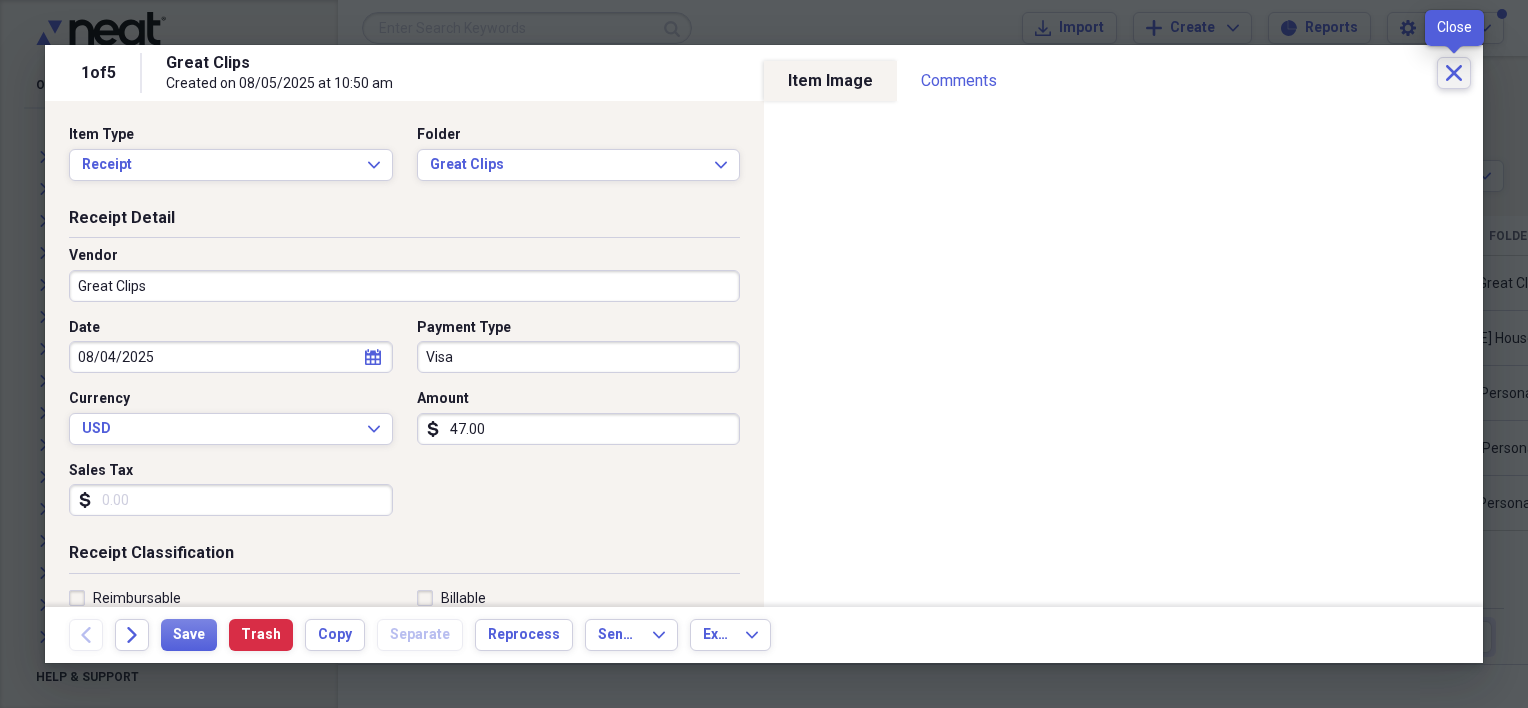 click on "Close" 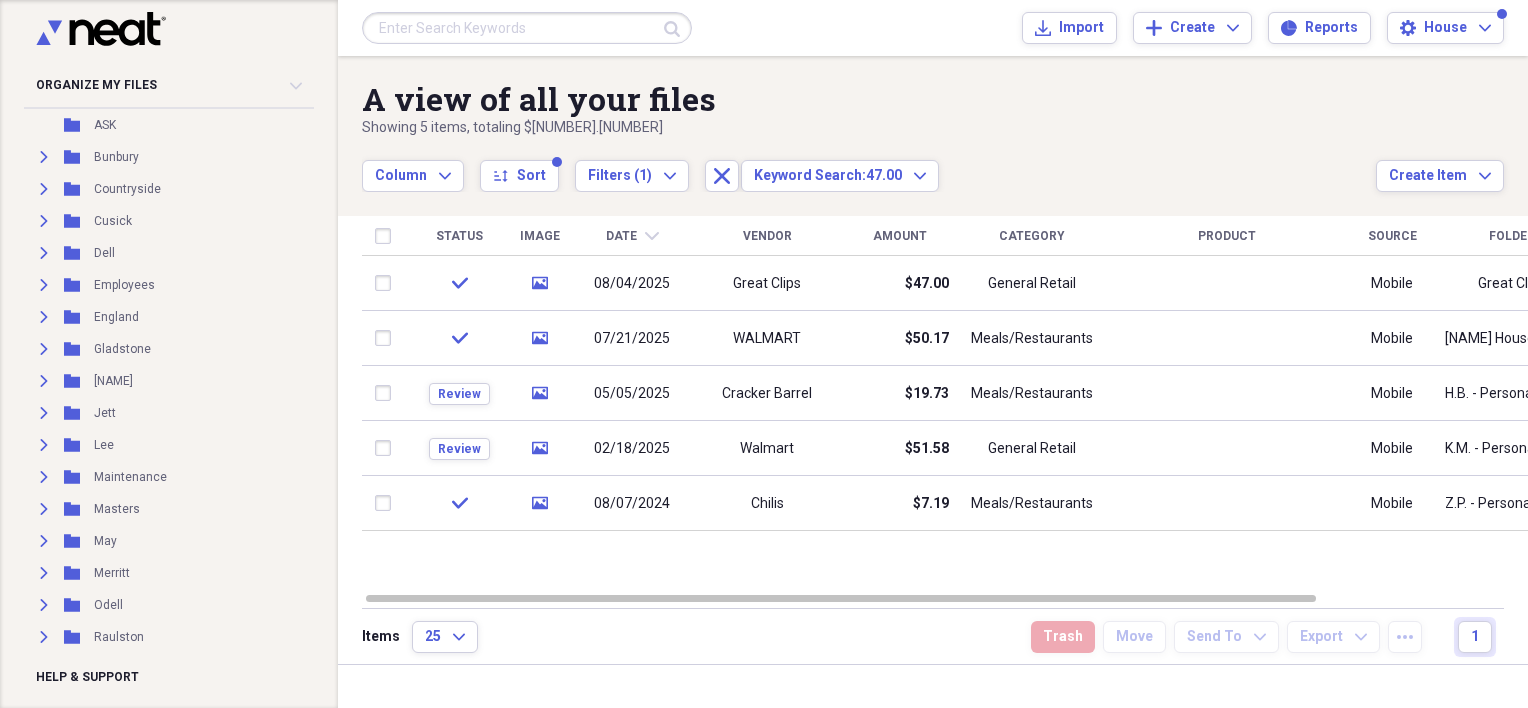 click on "A view of all your files" at bounding box center [869, 99] 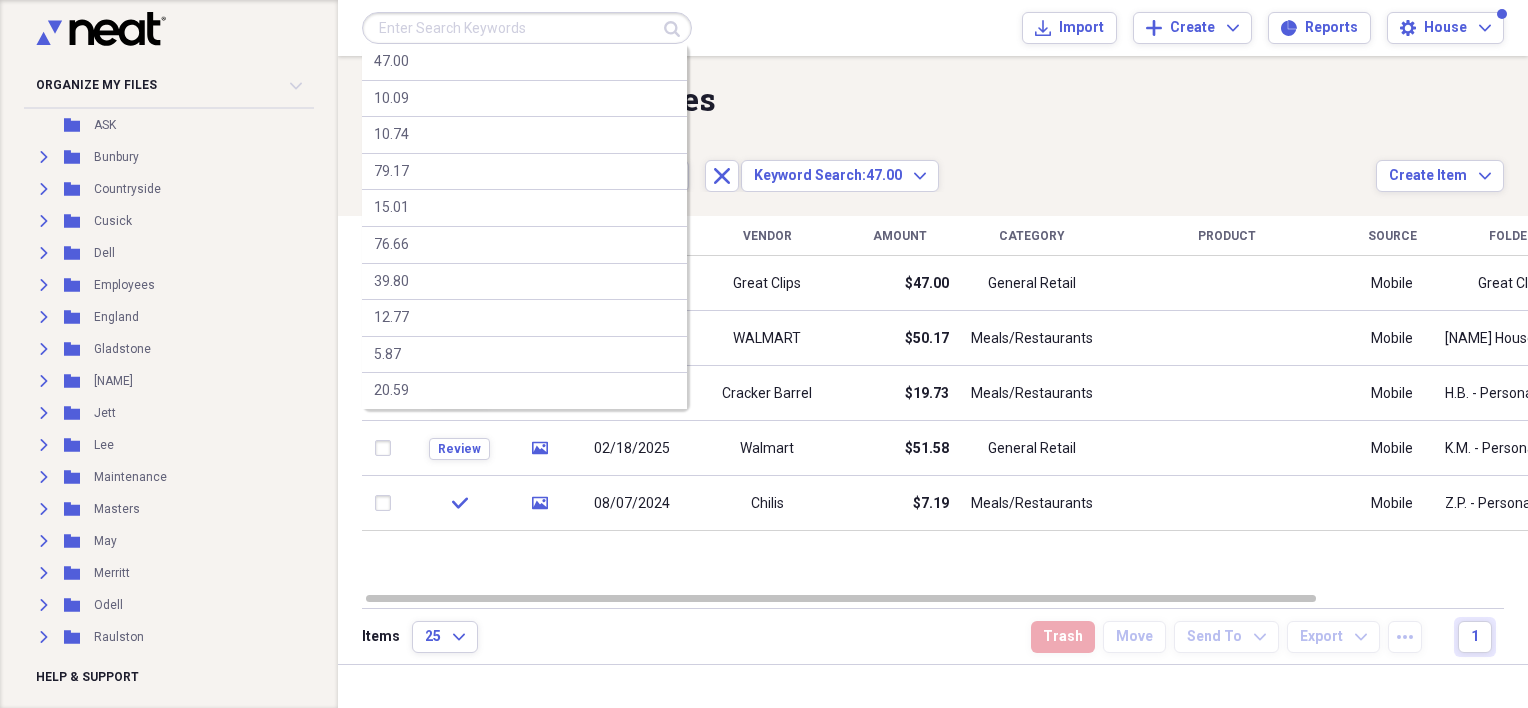 click at bounding box center (527, 28) 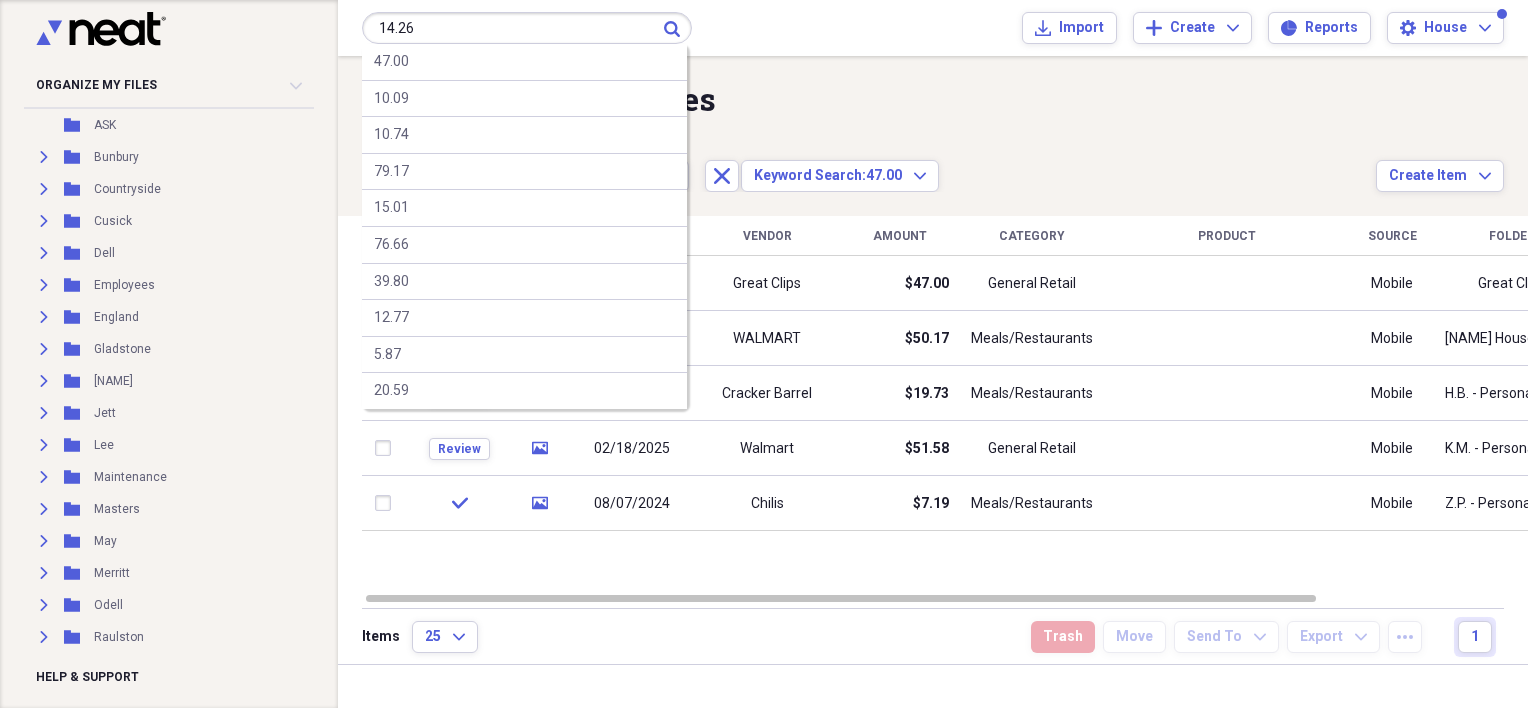 type on "14.26" 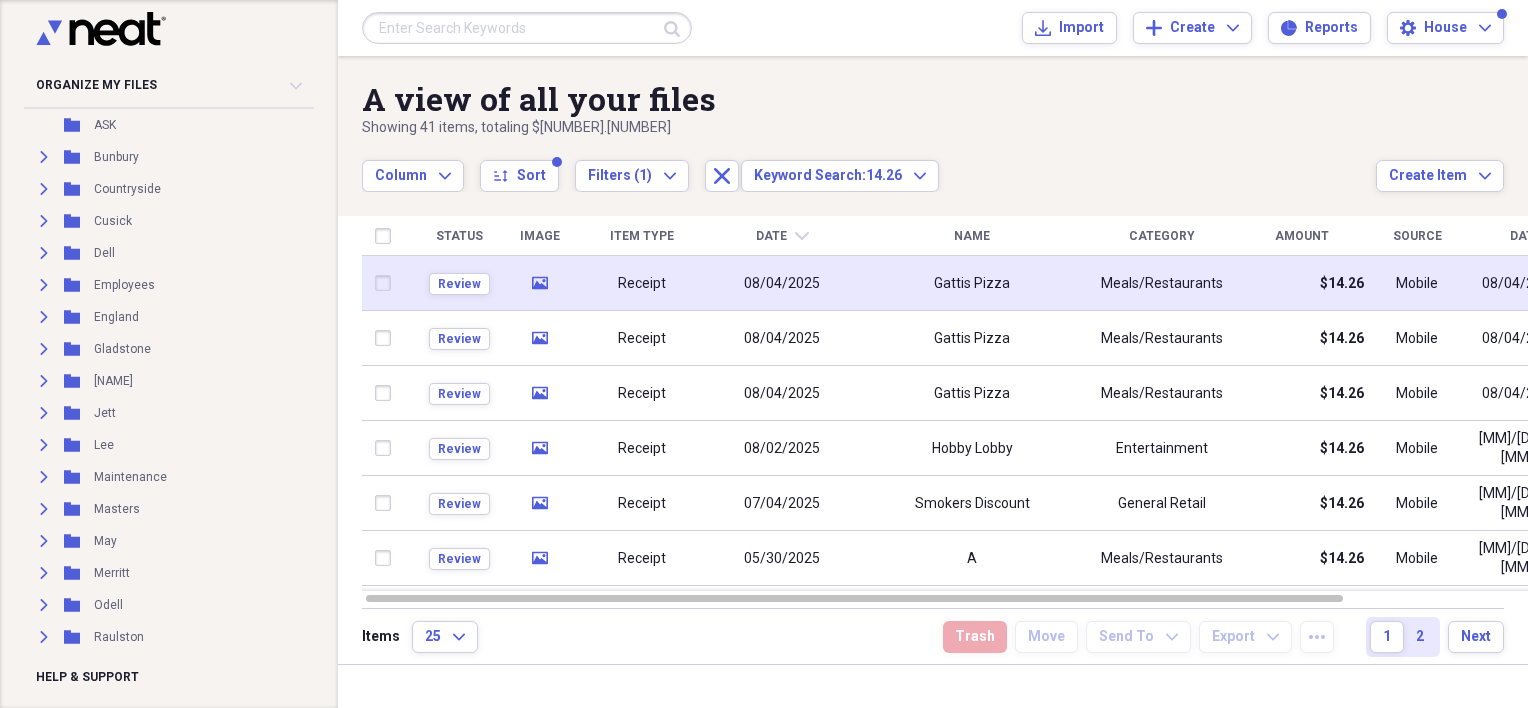 click on "08/04/2025" at bounding box center (782, 284) 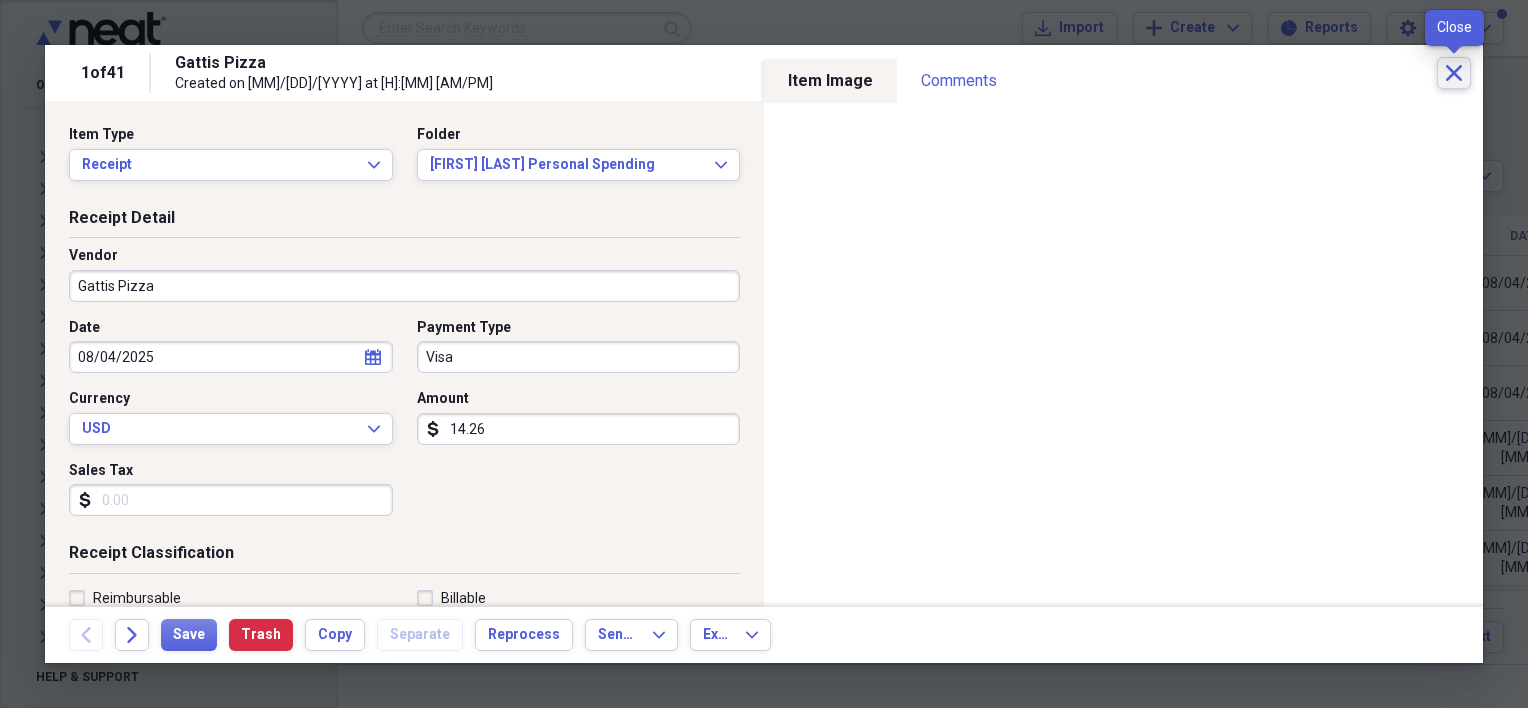 click on "Close" 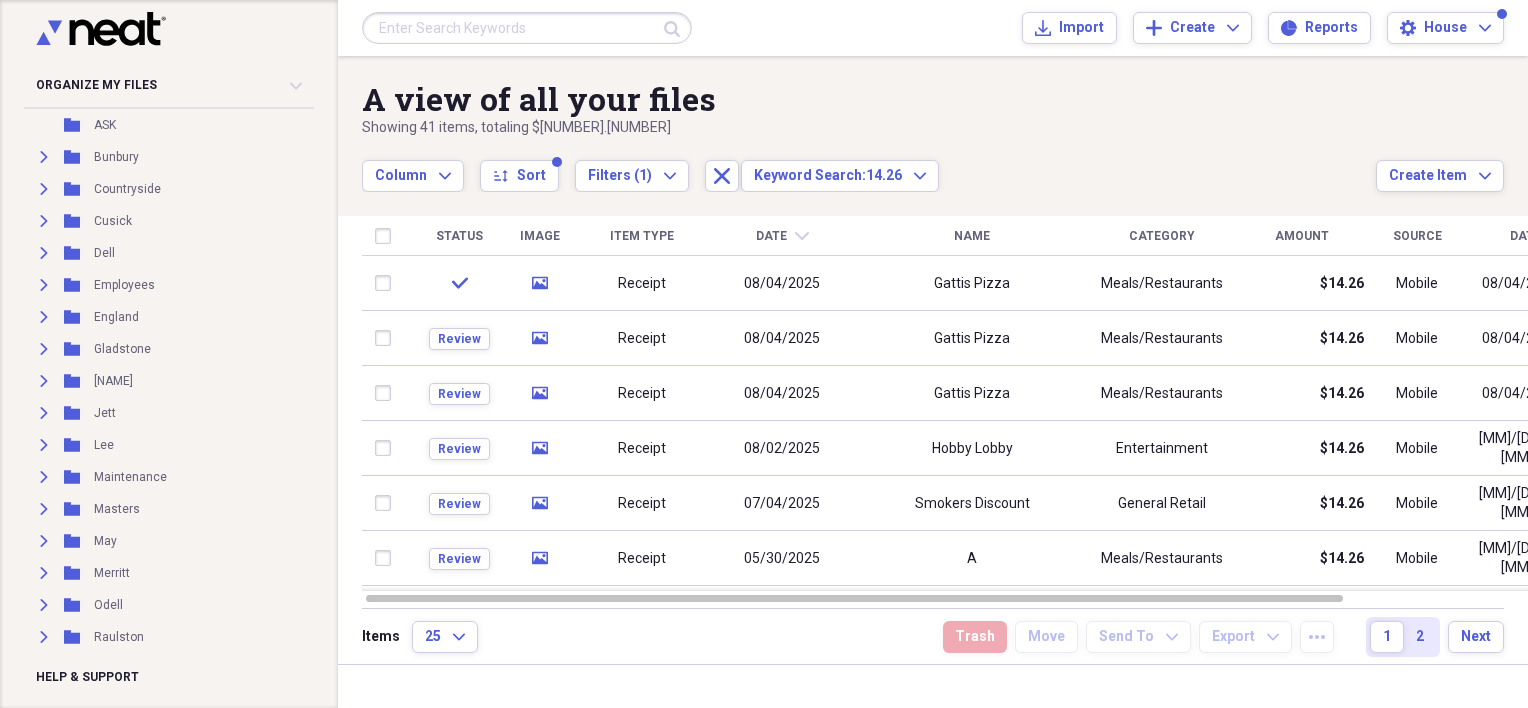 click at bounding box center (527, 28) 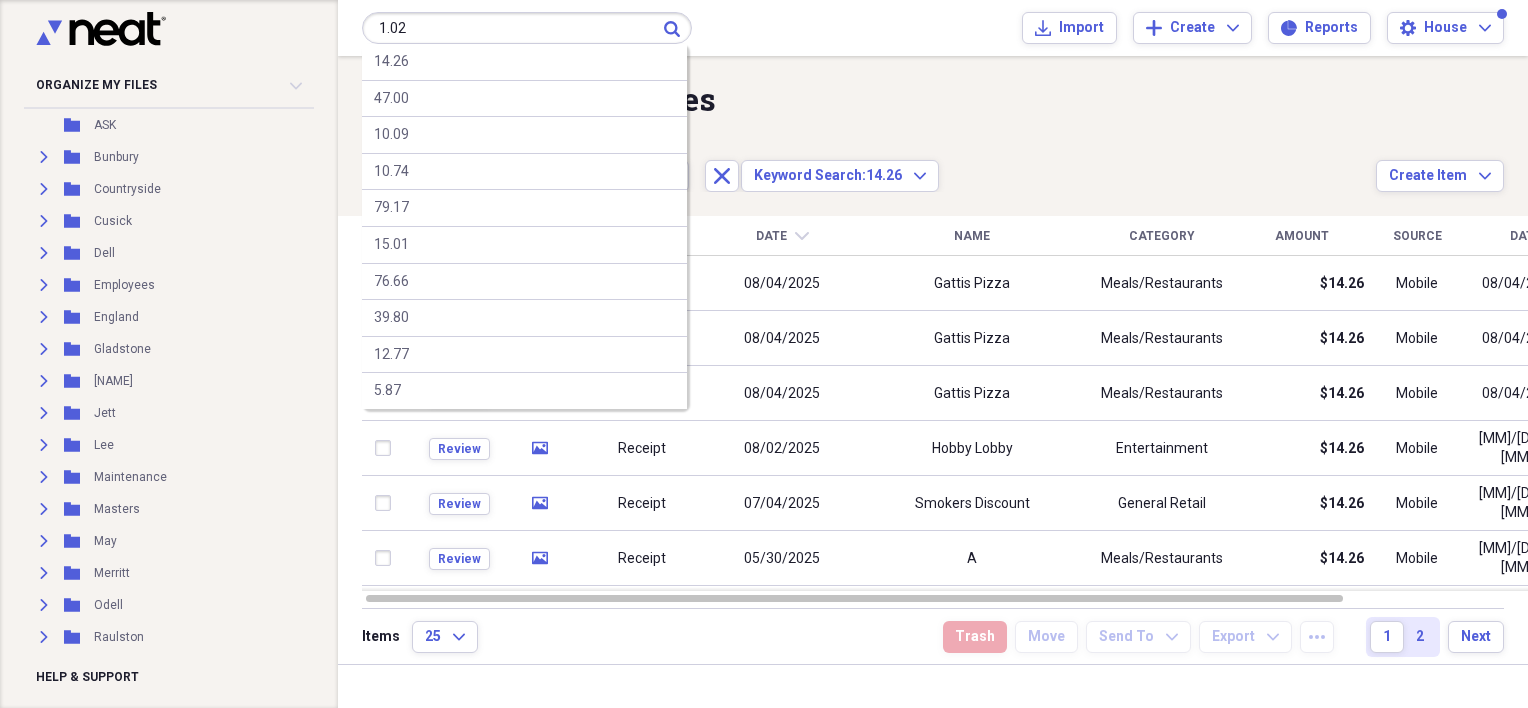 type on "1.02" 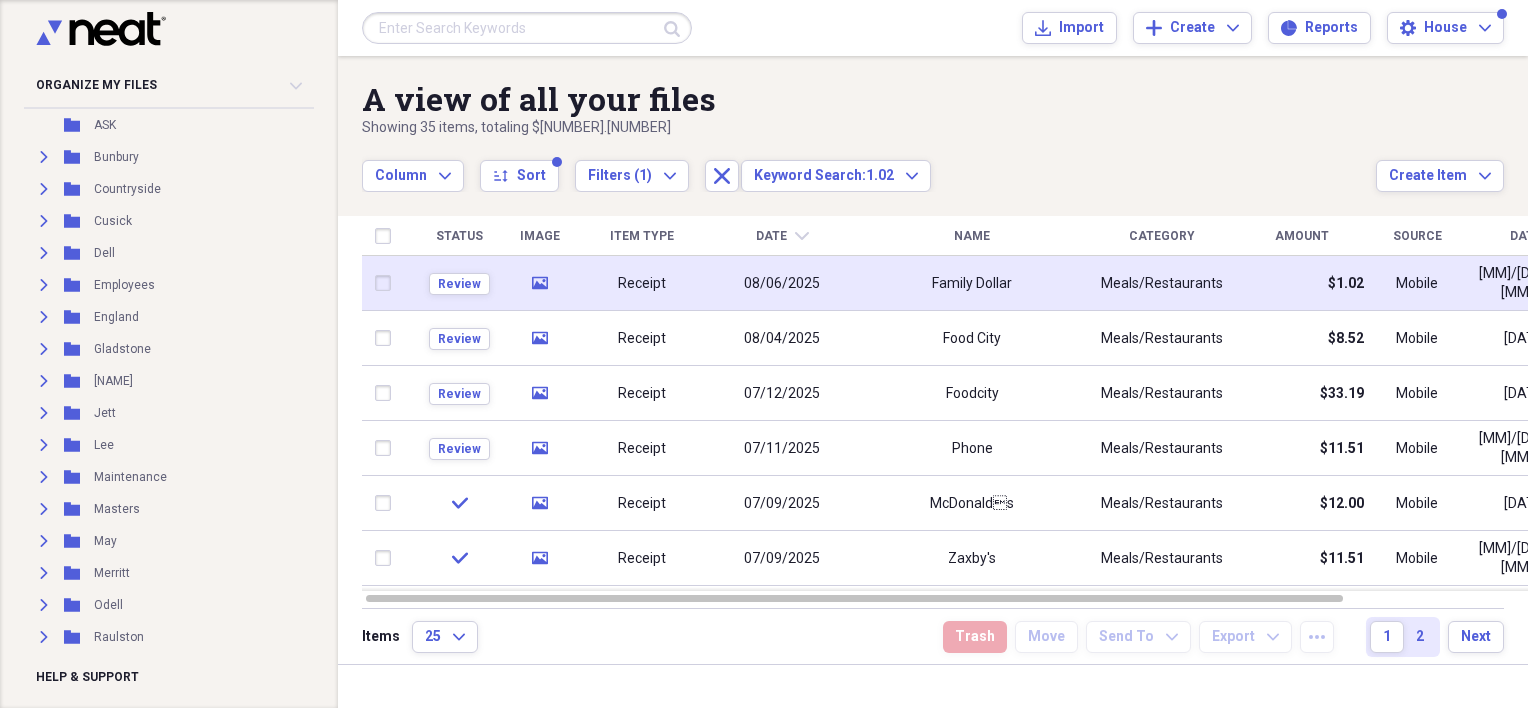 click on "Receipt" at bounding box center [642, 283] 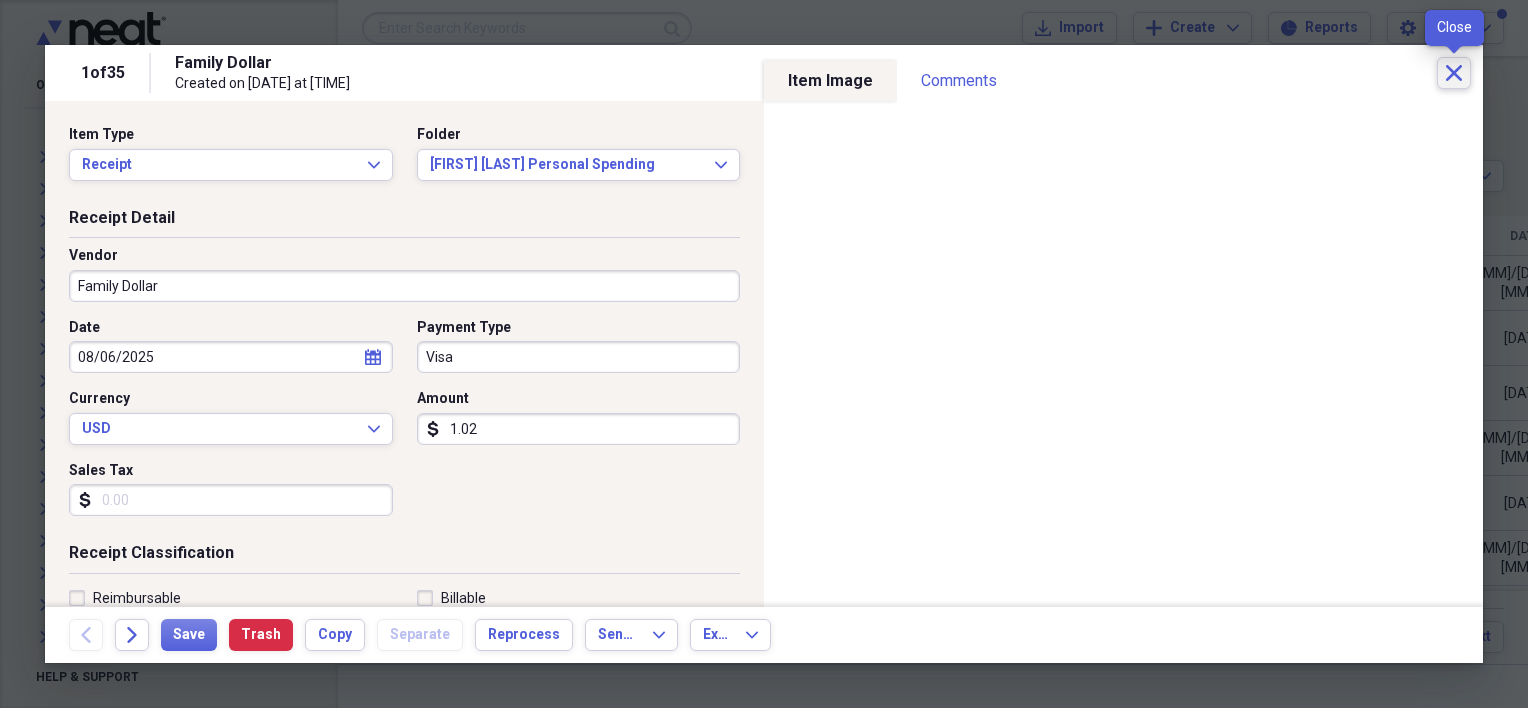 click 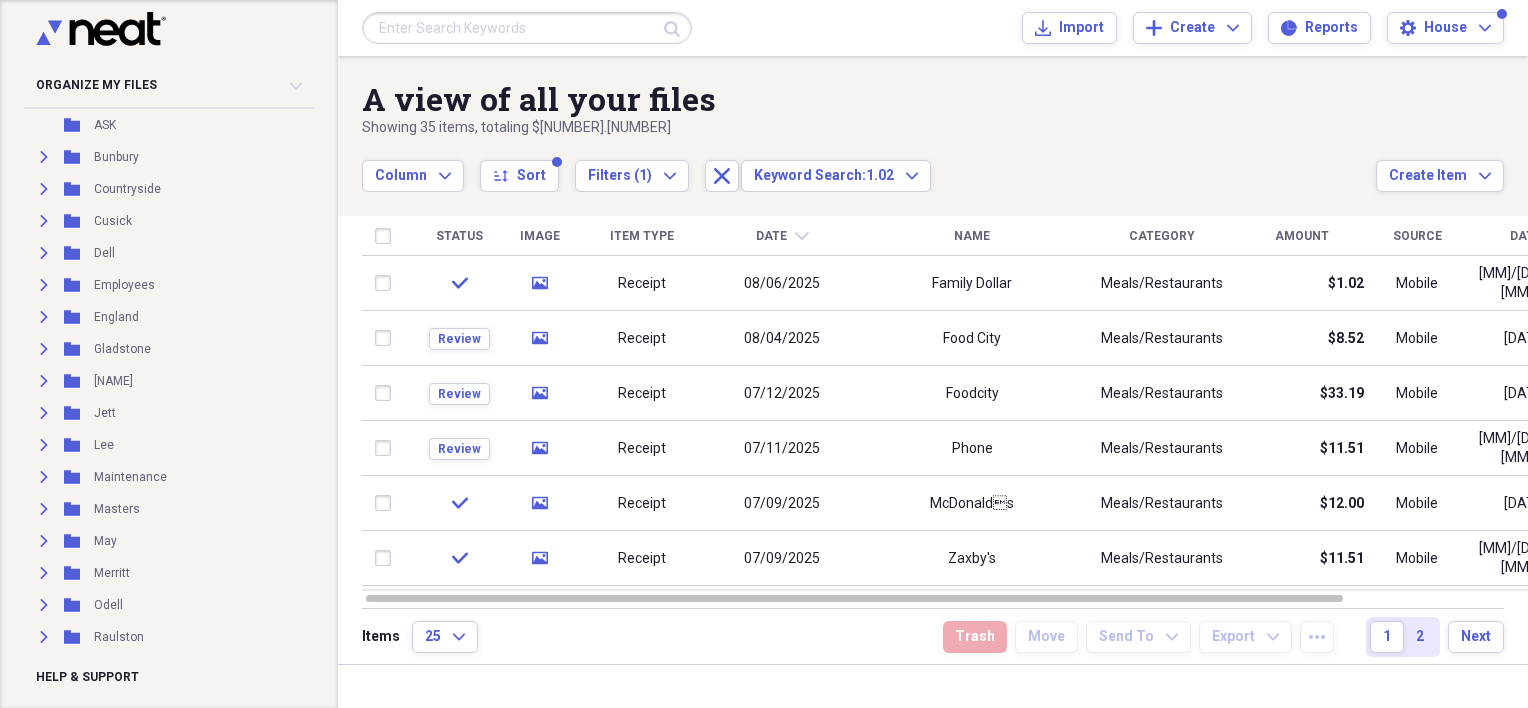 click on "Showing 35 items , totaling $[NUMBER].[NUMBER]" at bounding box center (869, 128) 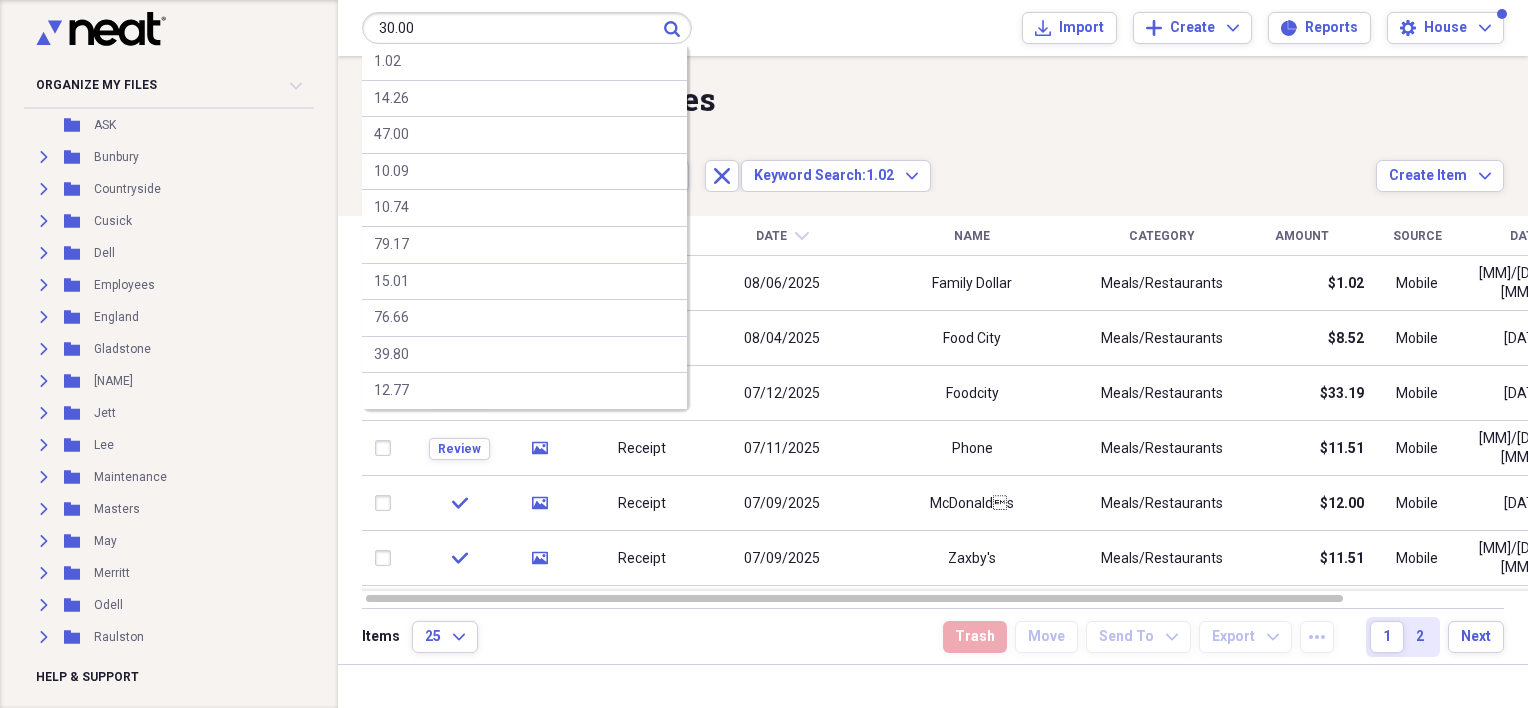 type on "30.00" 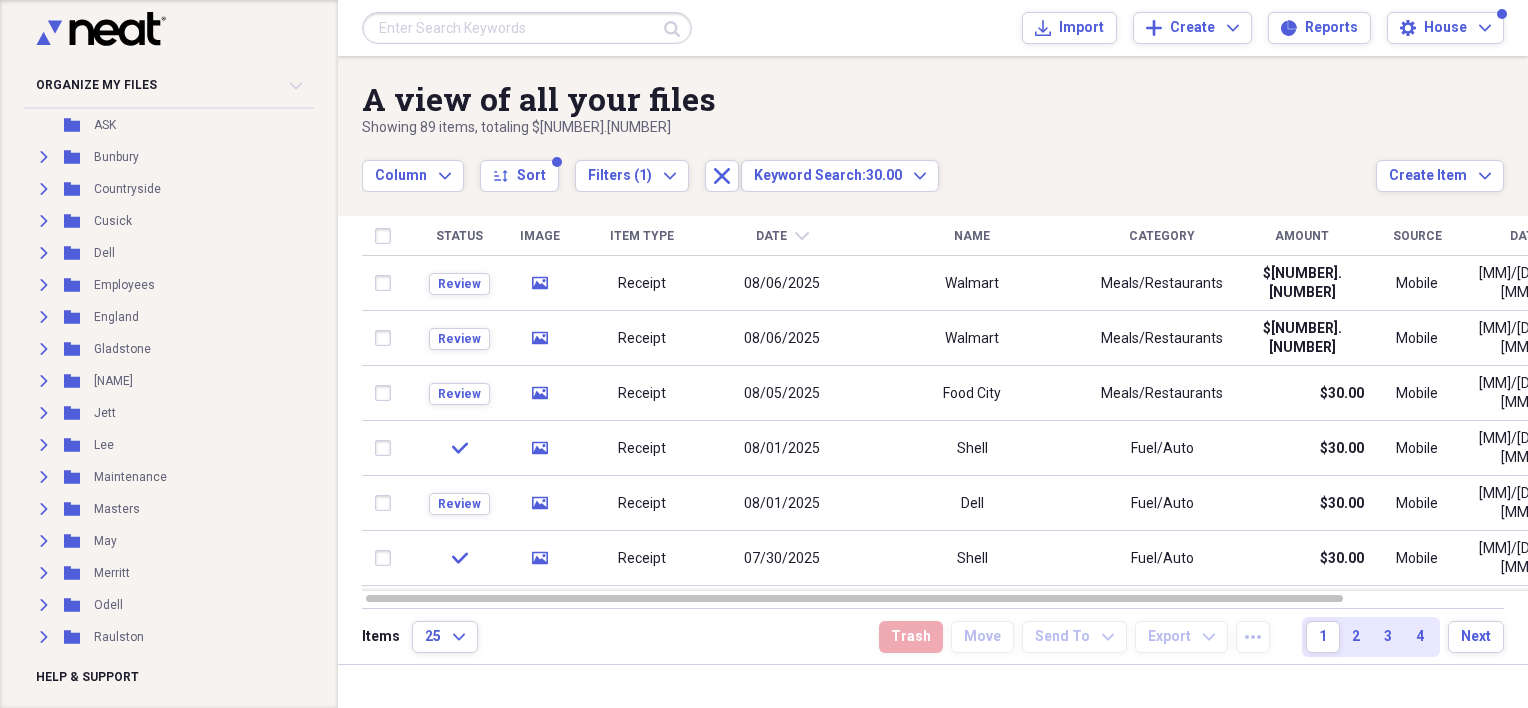 click at bounding box center (527, 28) 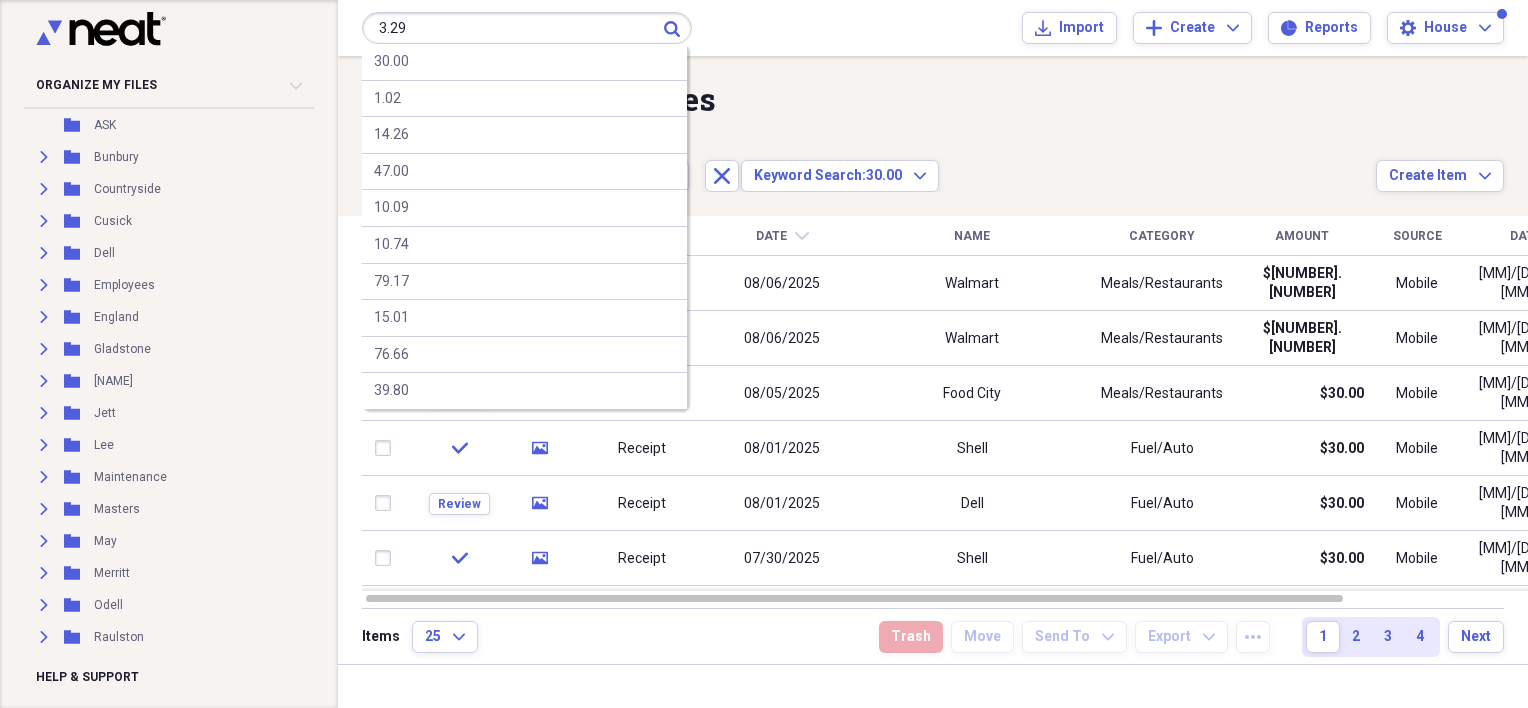 type on "3.29" 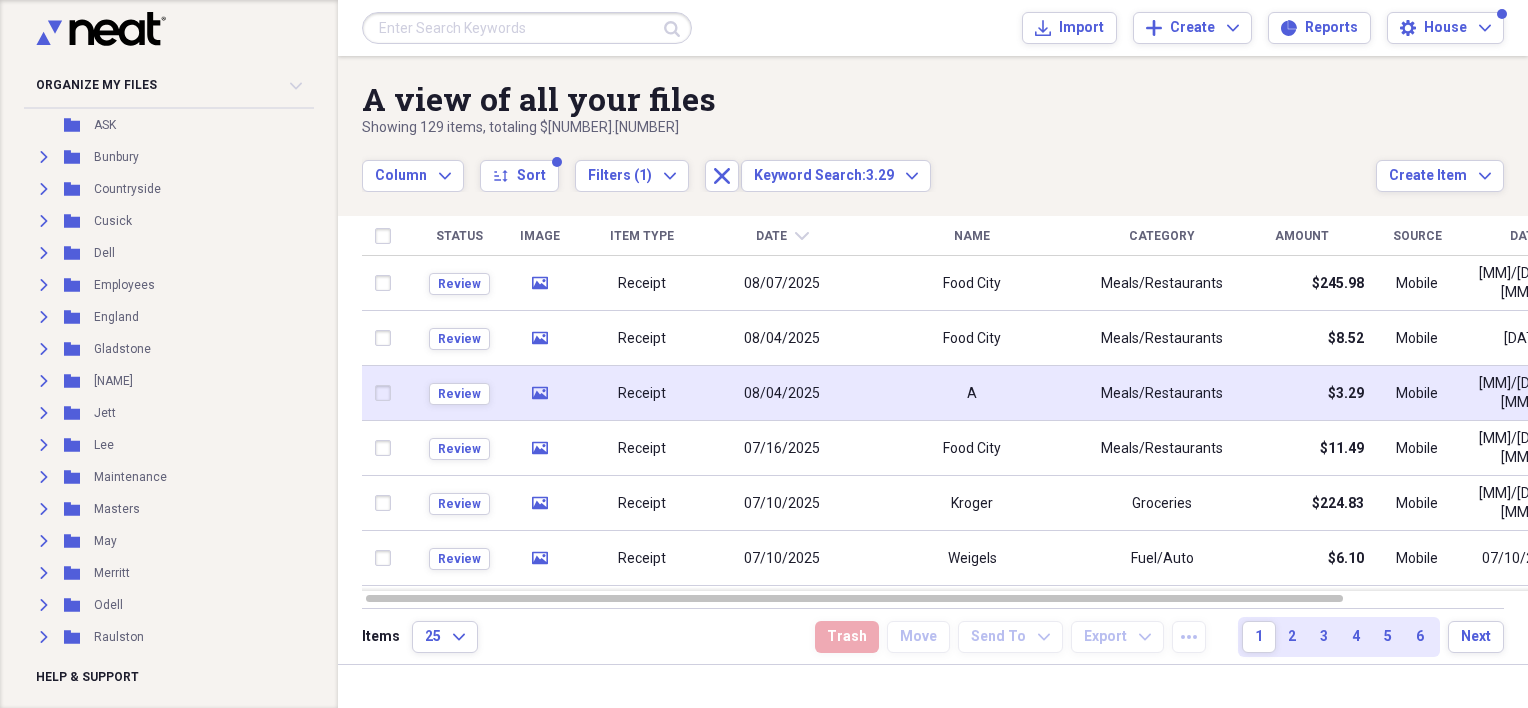 click on "Receipt" at bounding box center (642, 393) 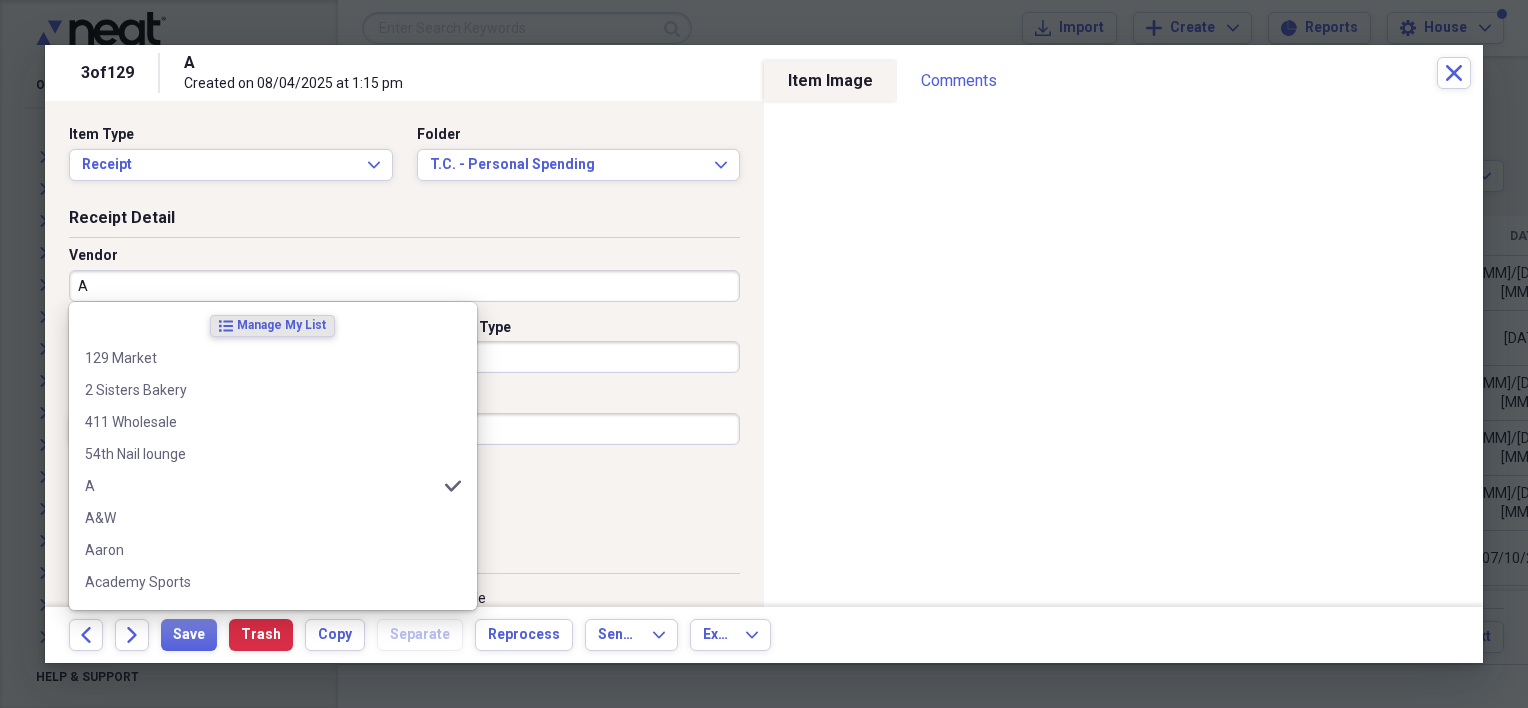 click on "A" at bounding box center [404, 286] 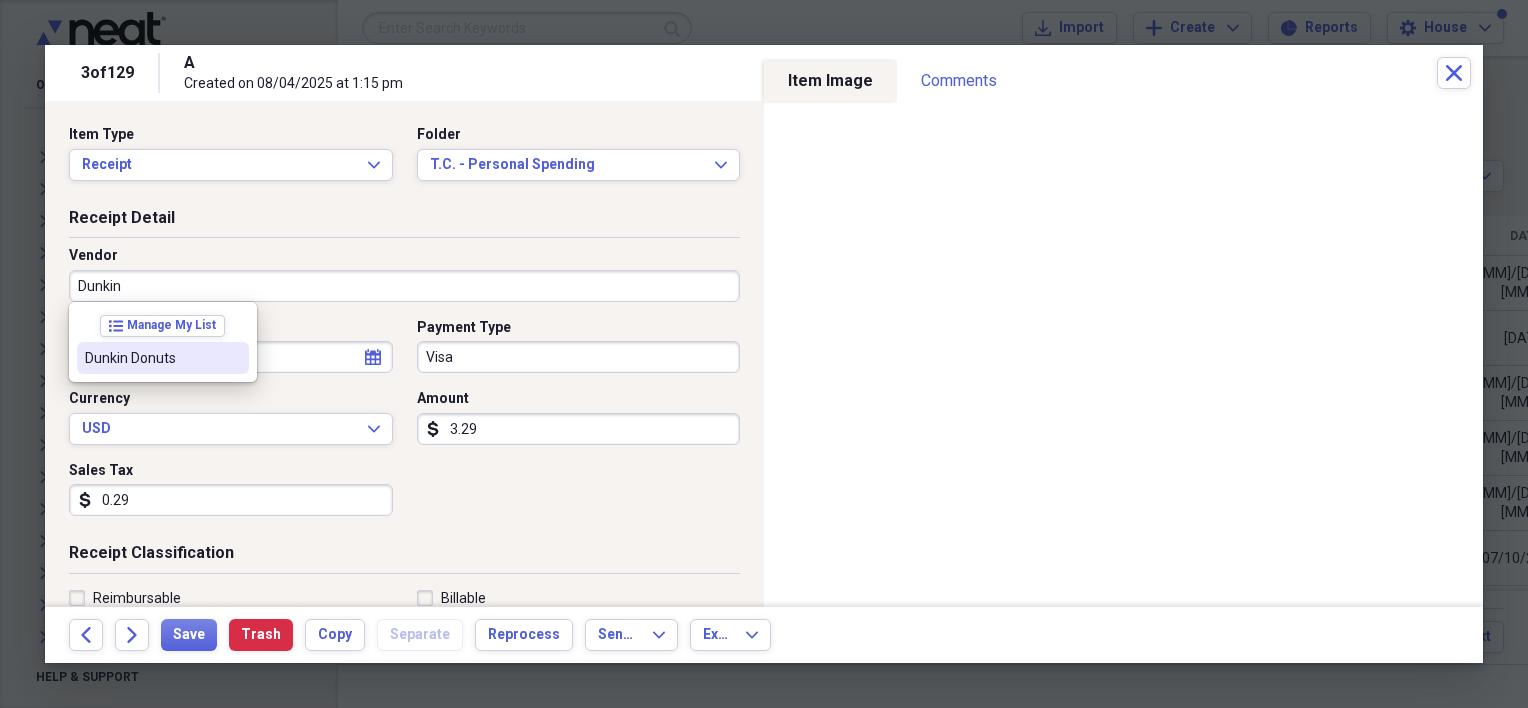 click on "Dunkin Donuts" at bounding box center [151, 358] 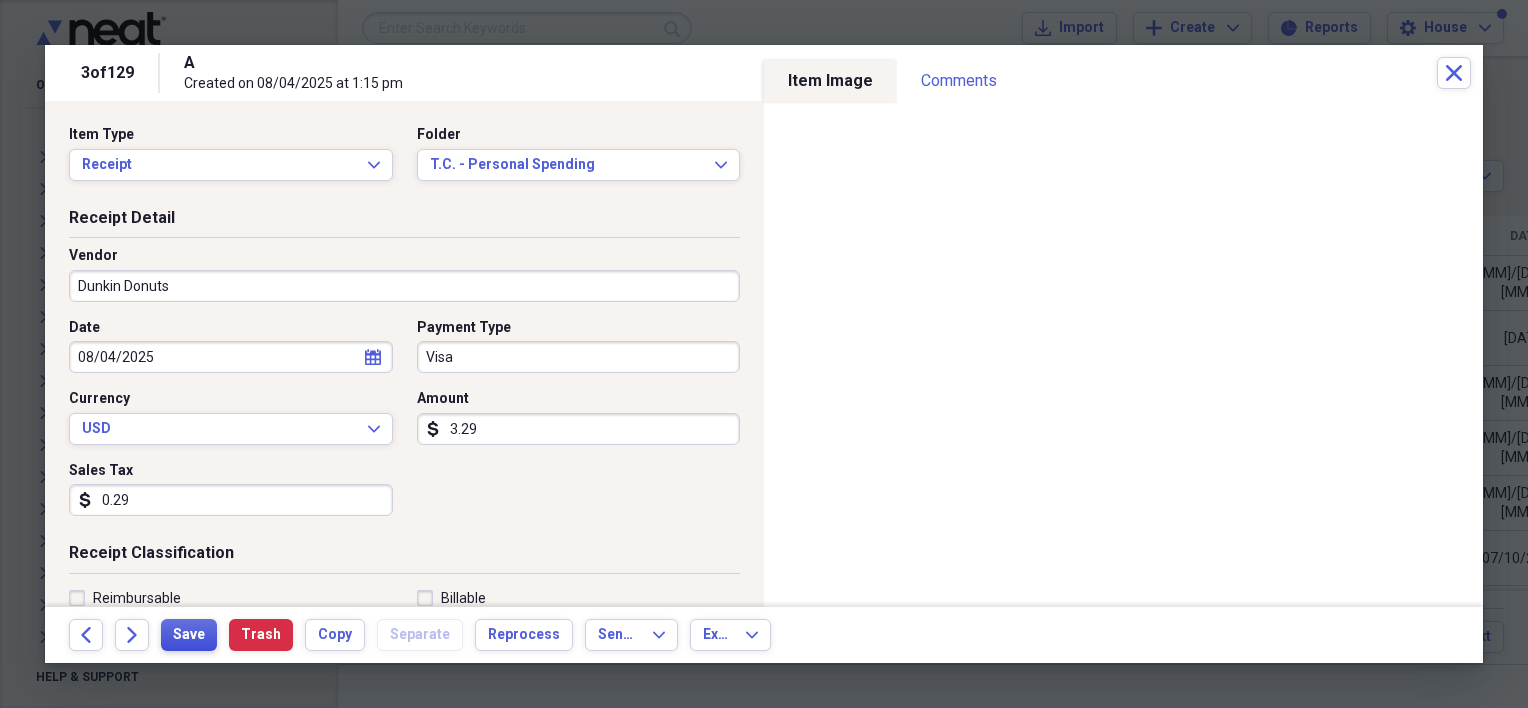 click on "Save" at bounding box center [189, 635] 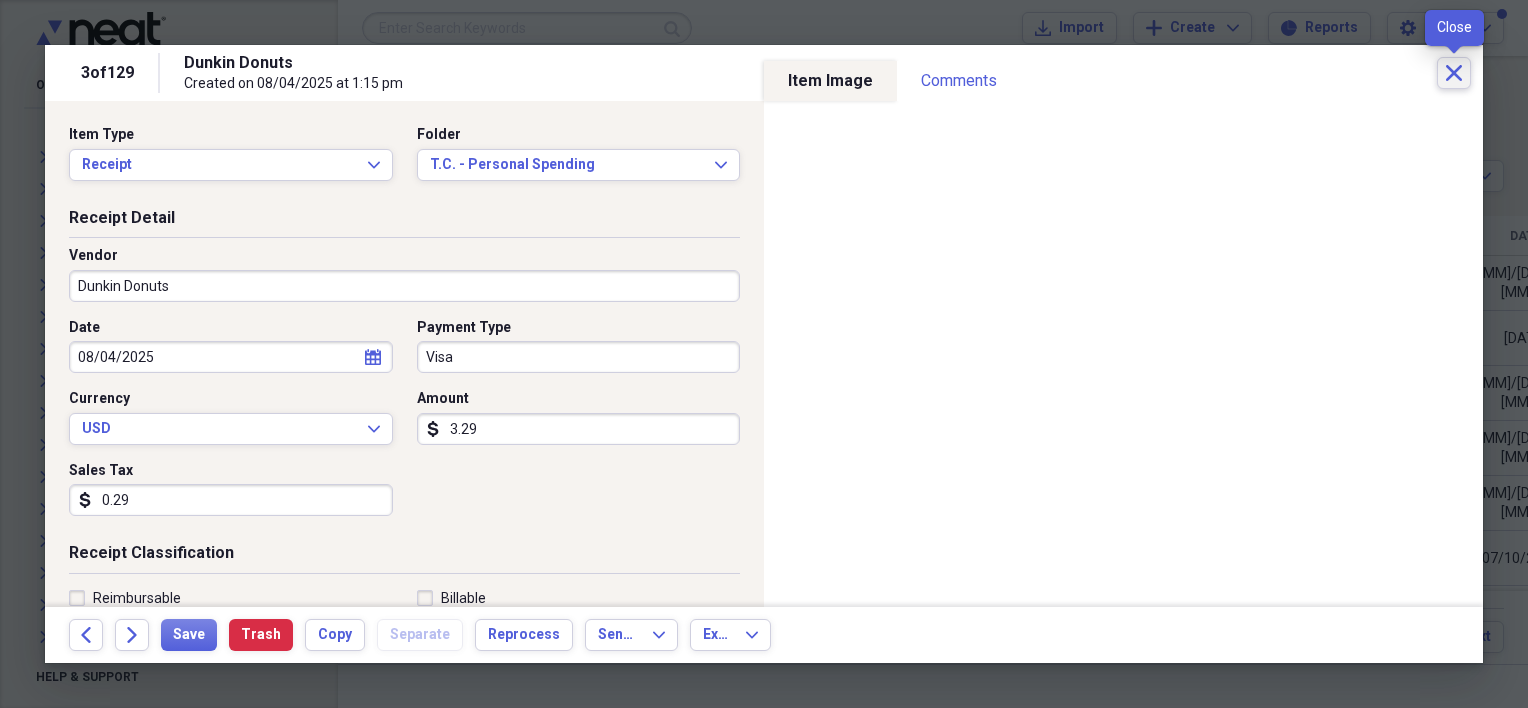 click on "Close" at bounding box center [1454, 73] 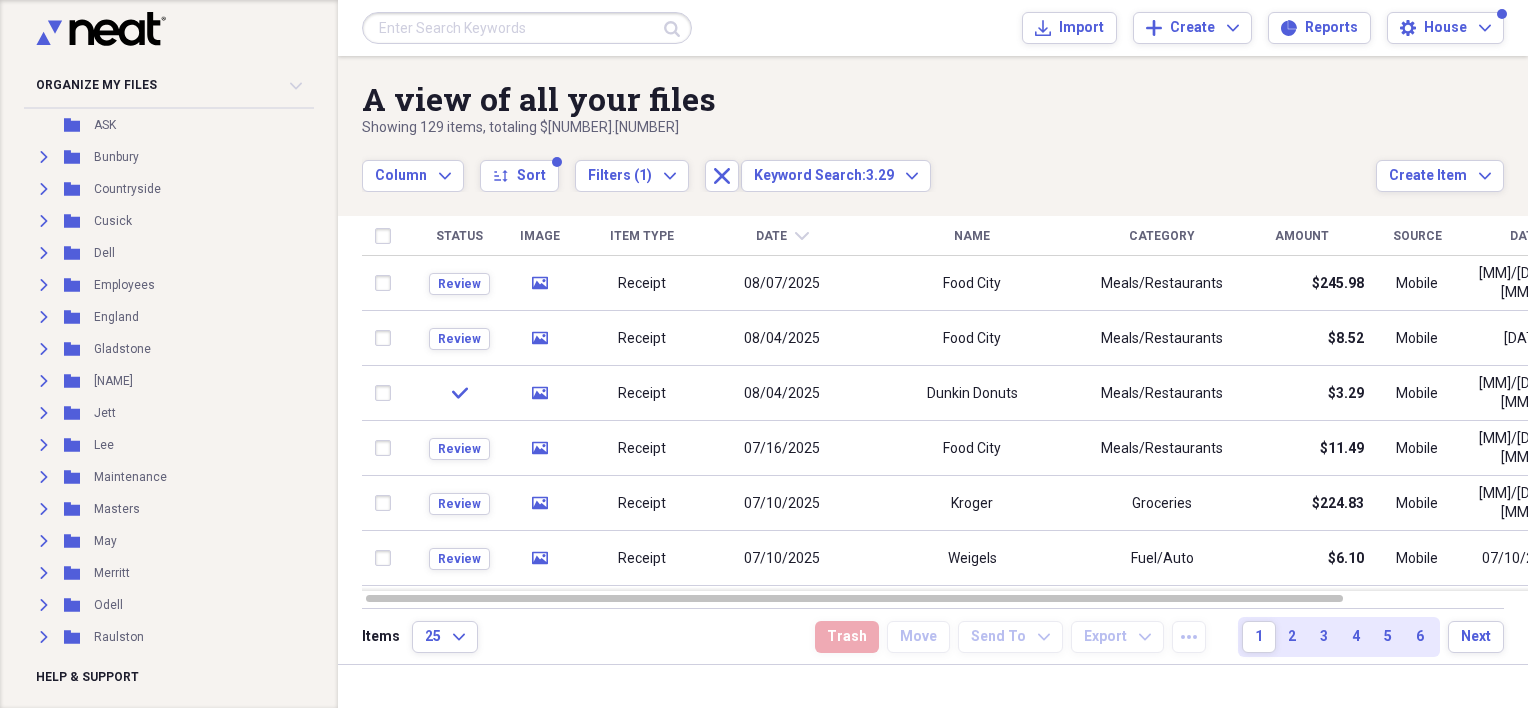 click at bounding box center [527, 28] 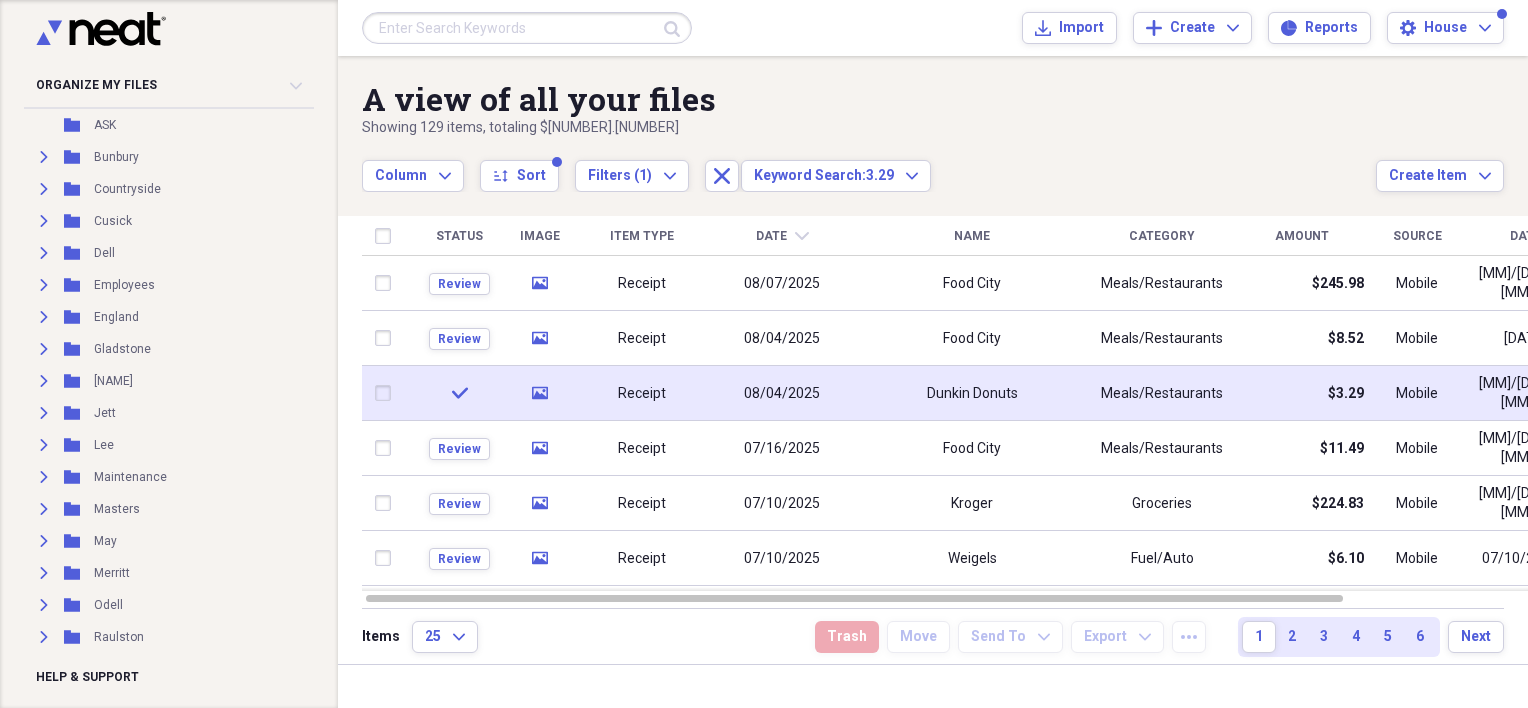 click on "08/04/2025" at bounding box center (782, 394) 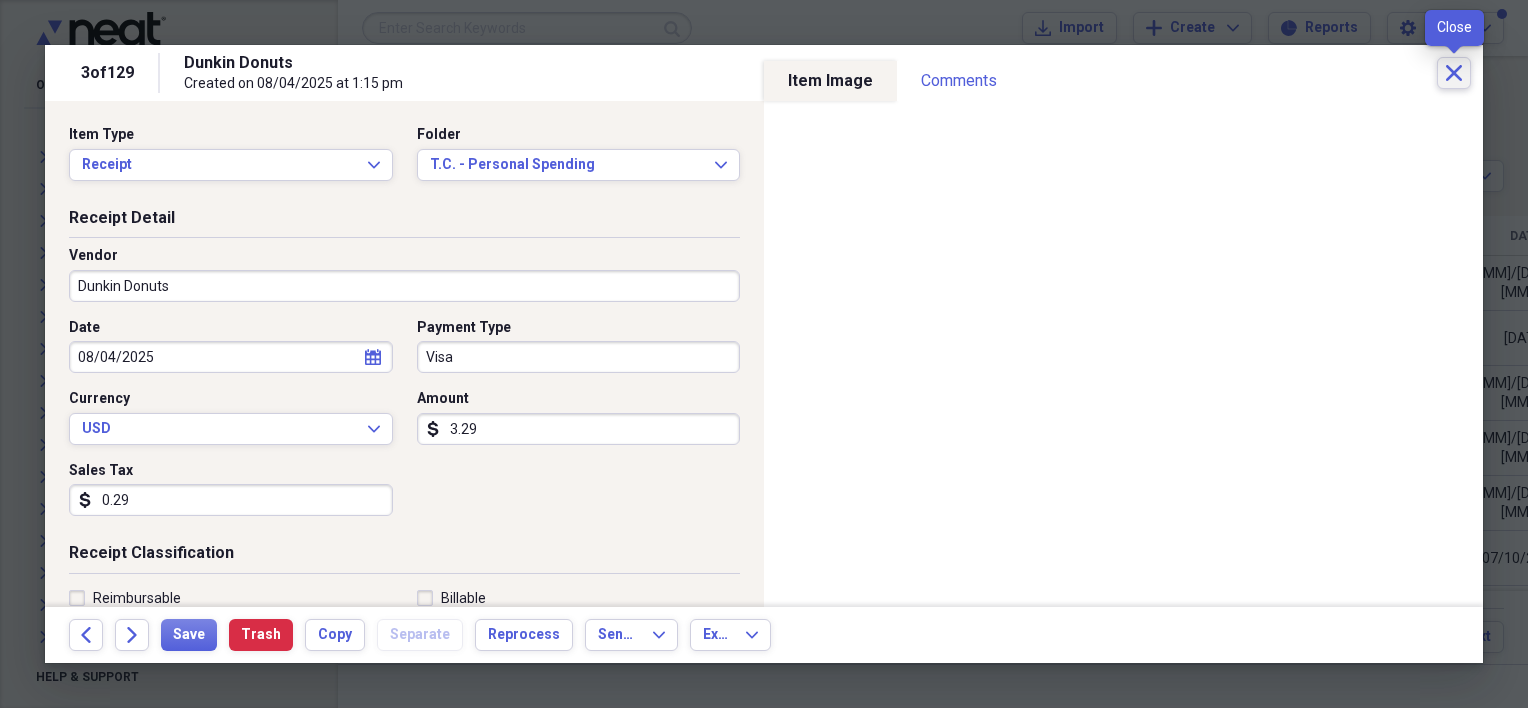 click on "Close" 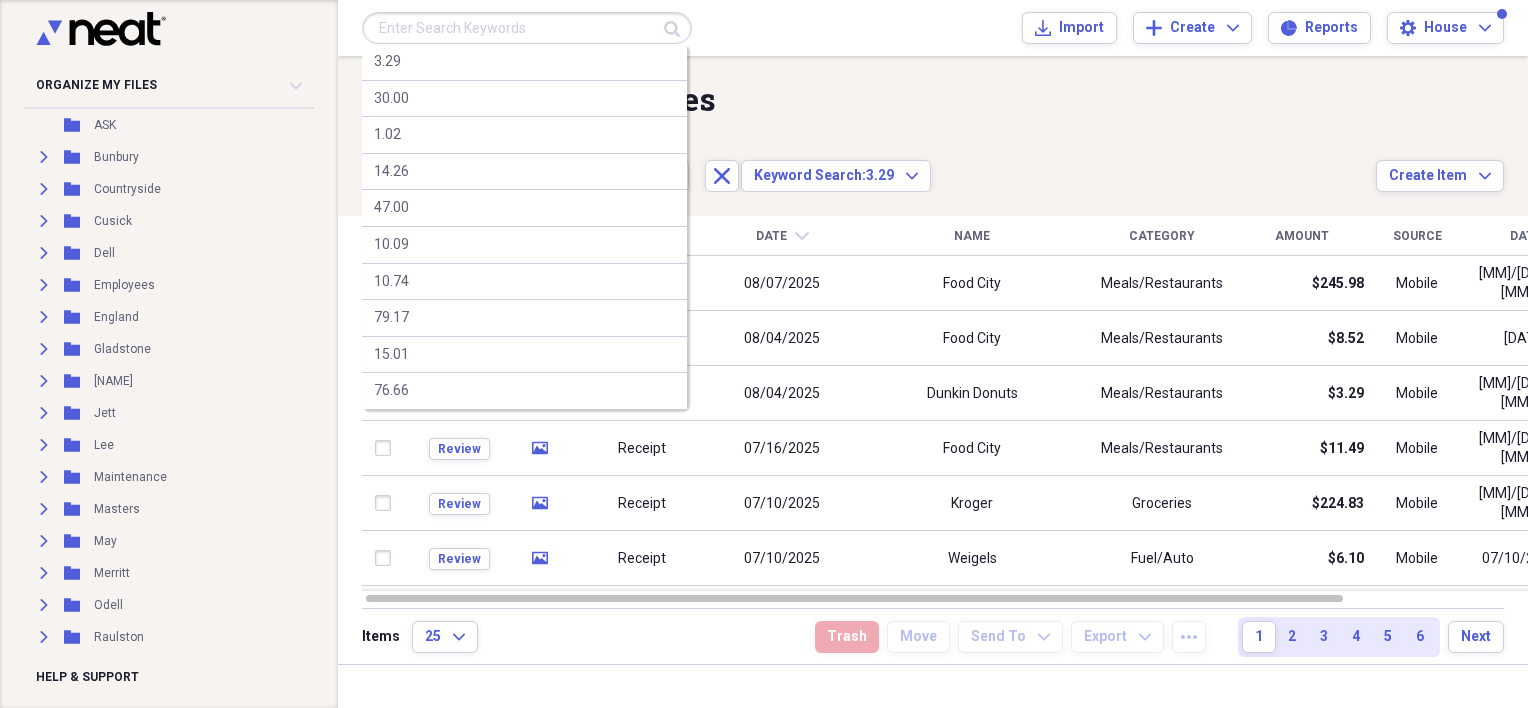 click at bounding box center (527, 28) 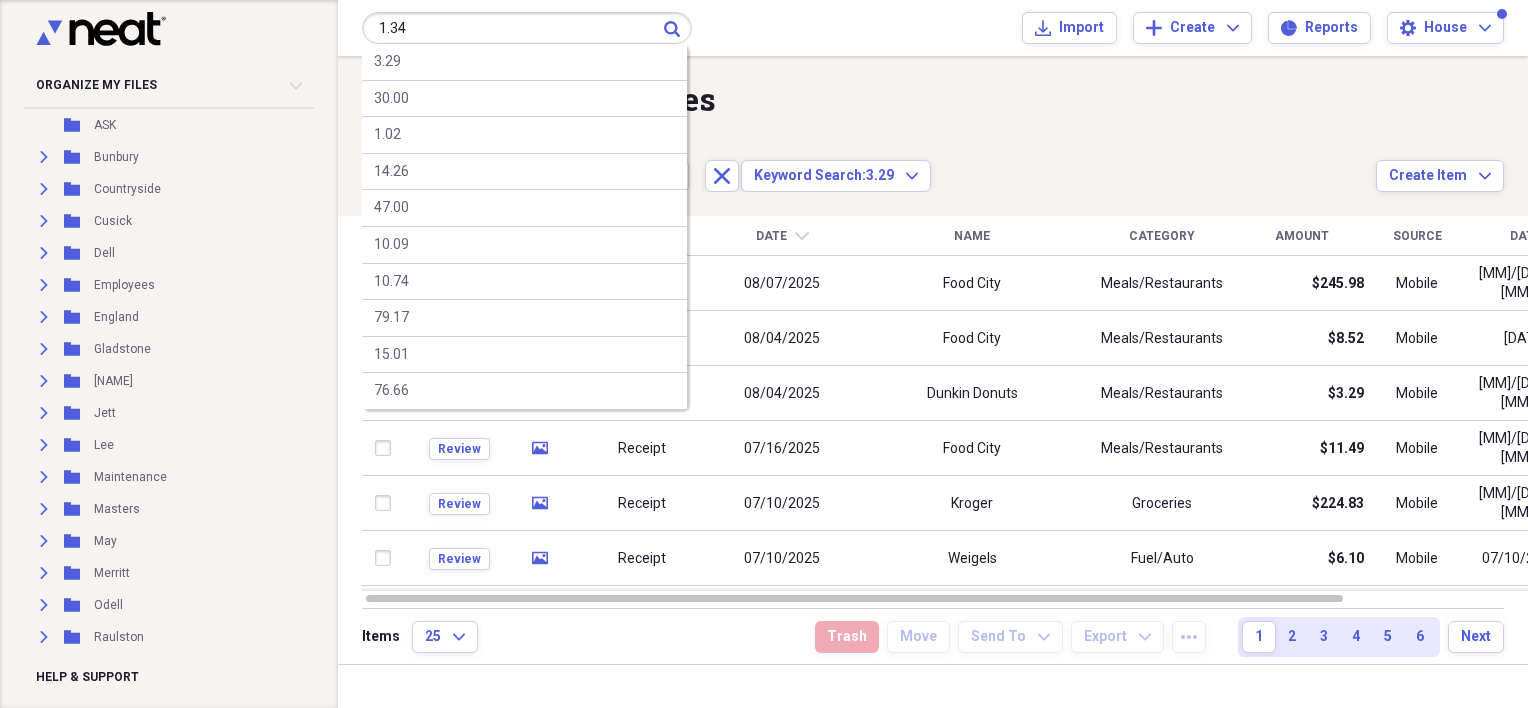type on "1.34" 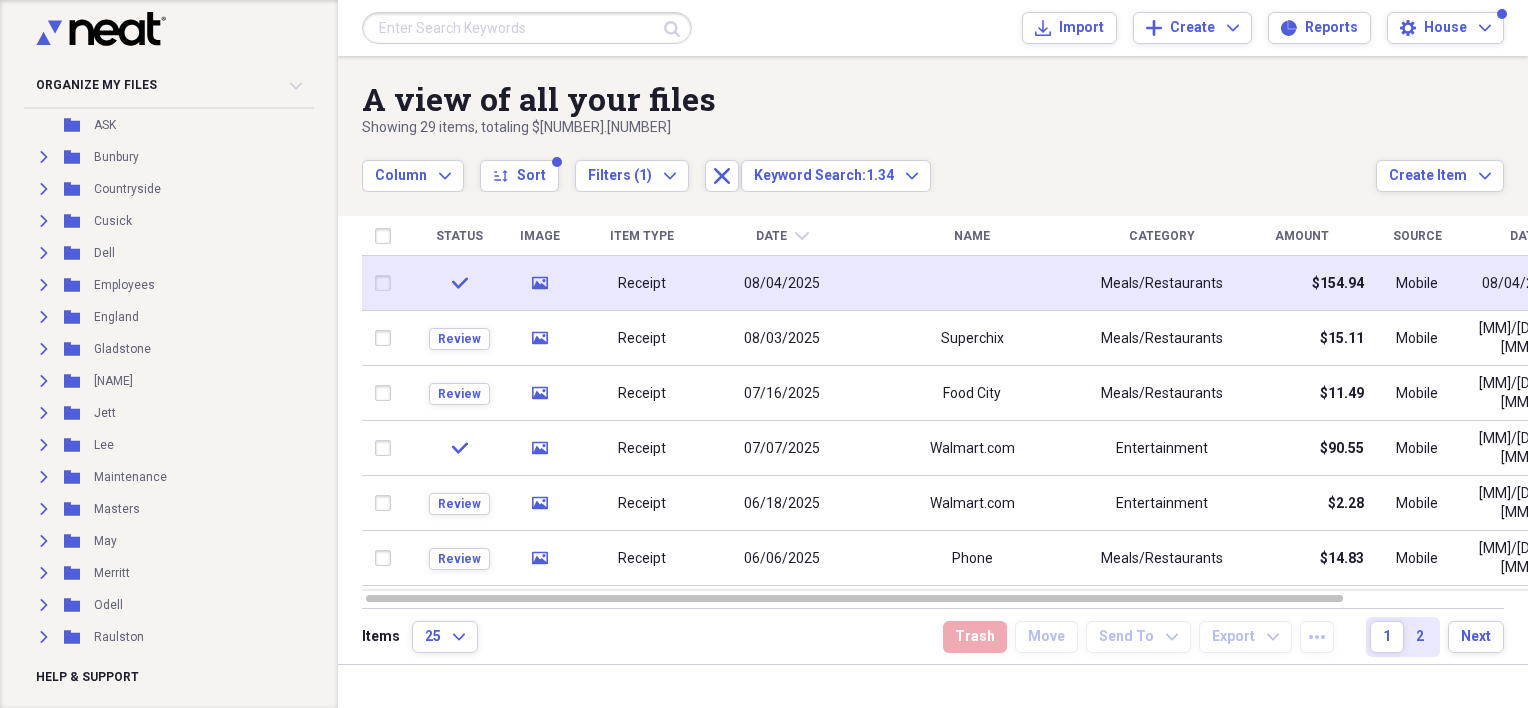 click at bounding box center [972, 283] 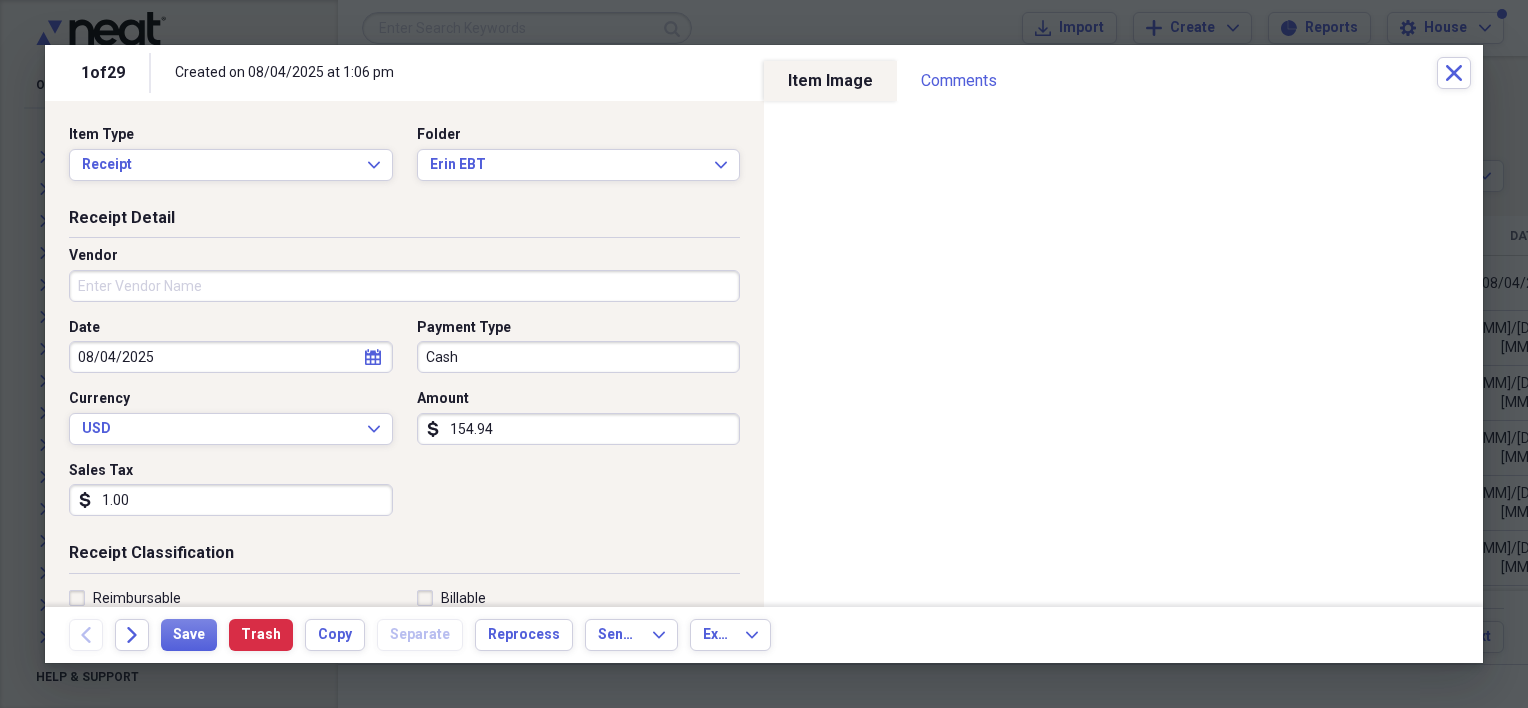click on "Vendor" at bounding box center [404, 286] 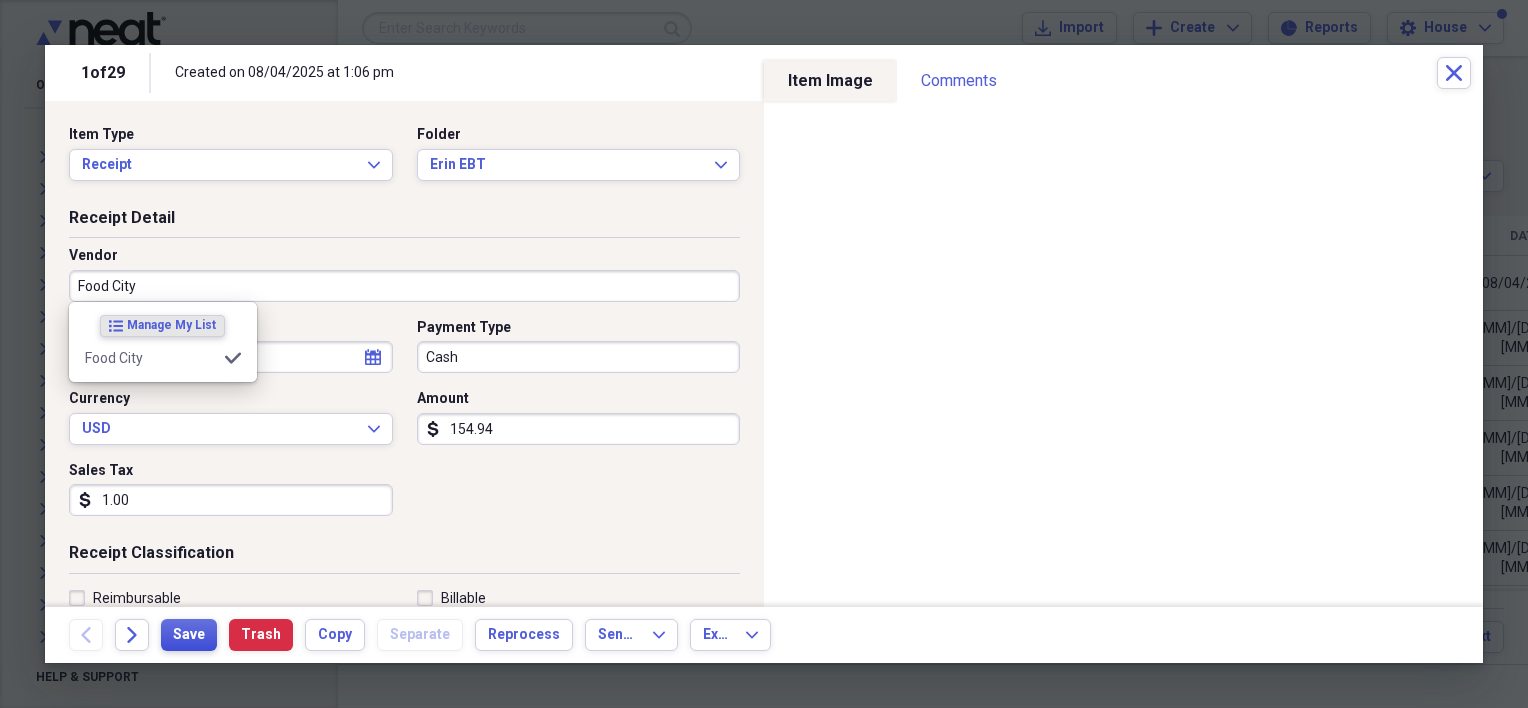 type on "Food City" 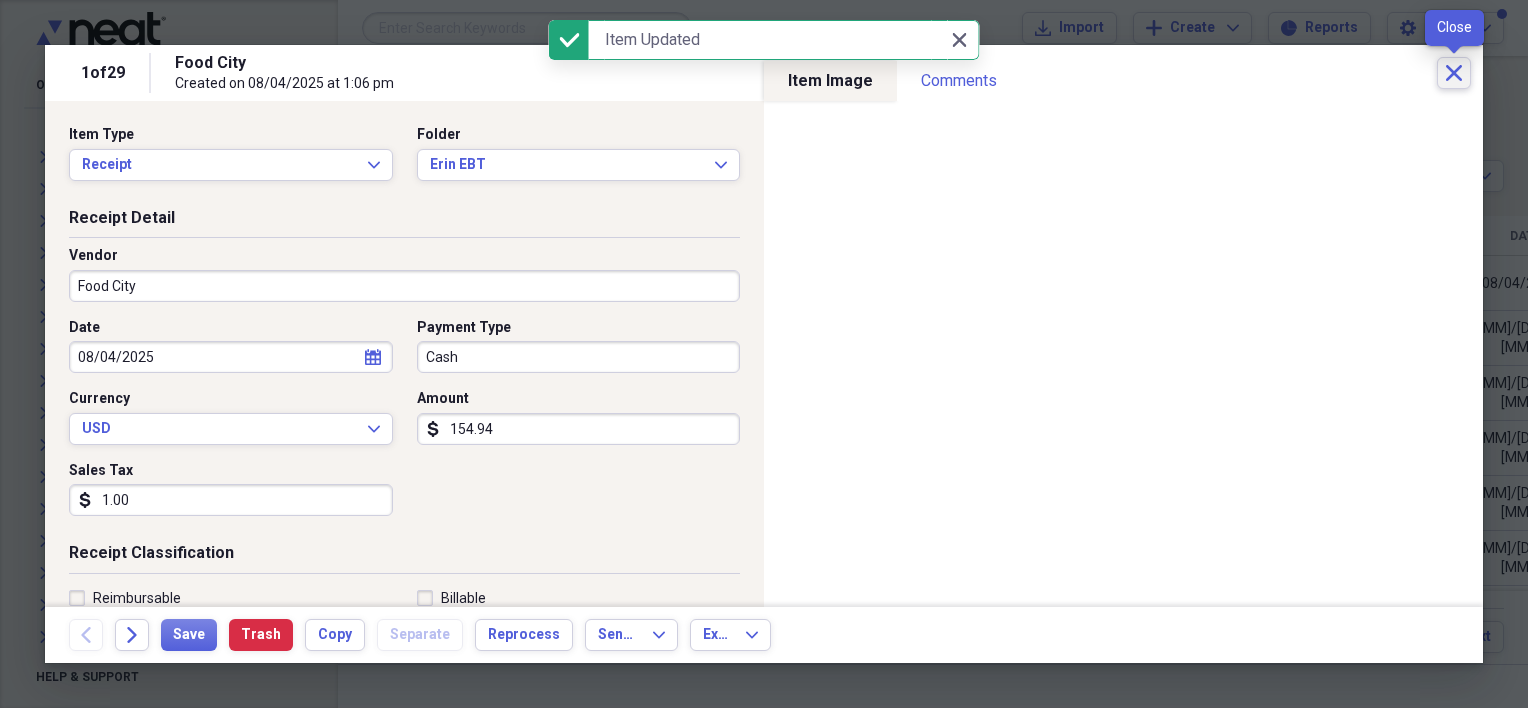 click on "Close" at bounding box center (1454, 73) 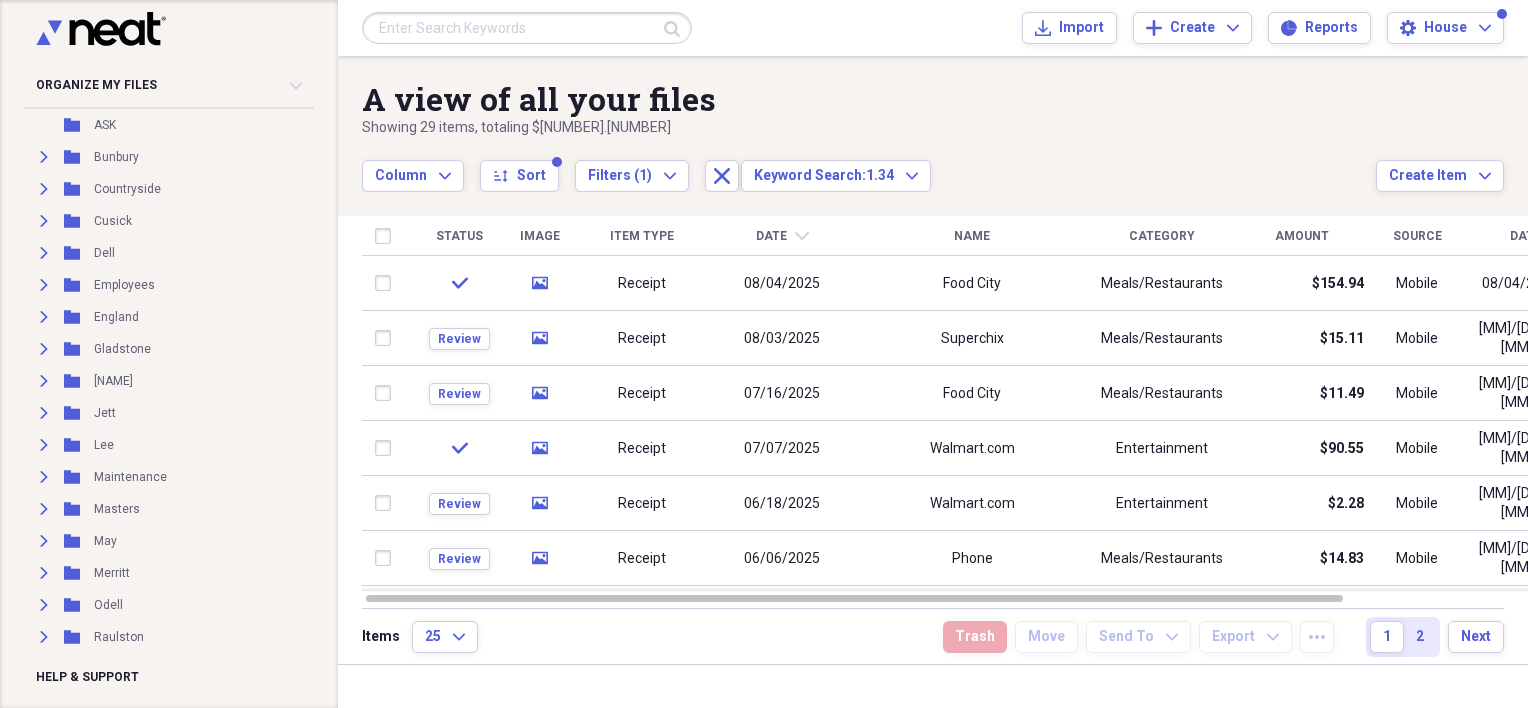 click at bounding box center [527, 28] 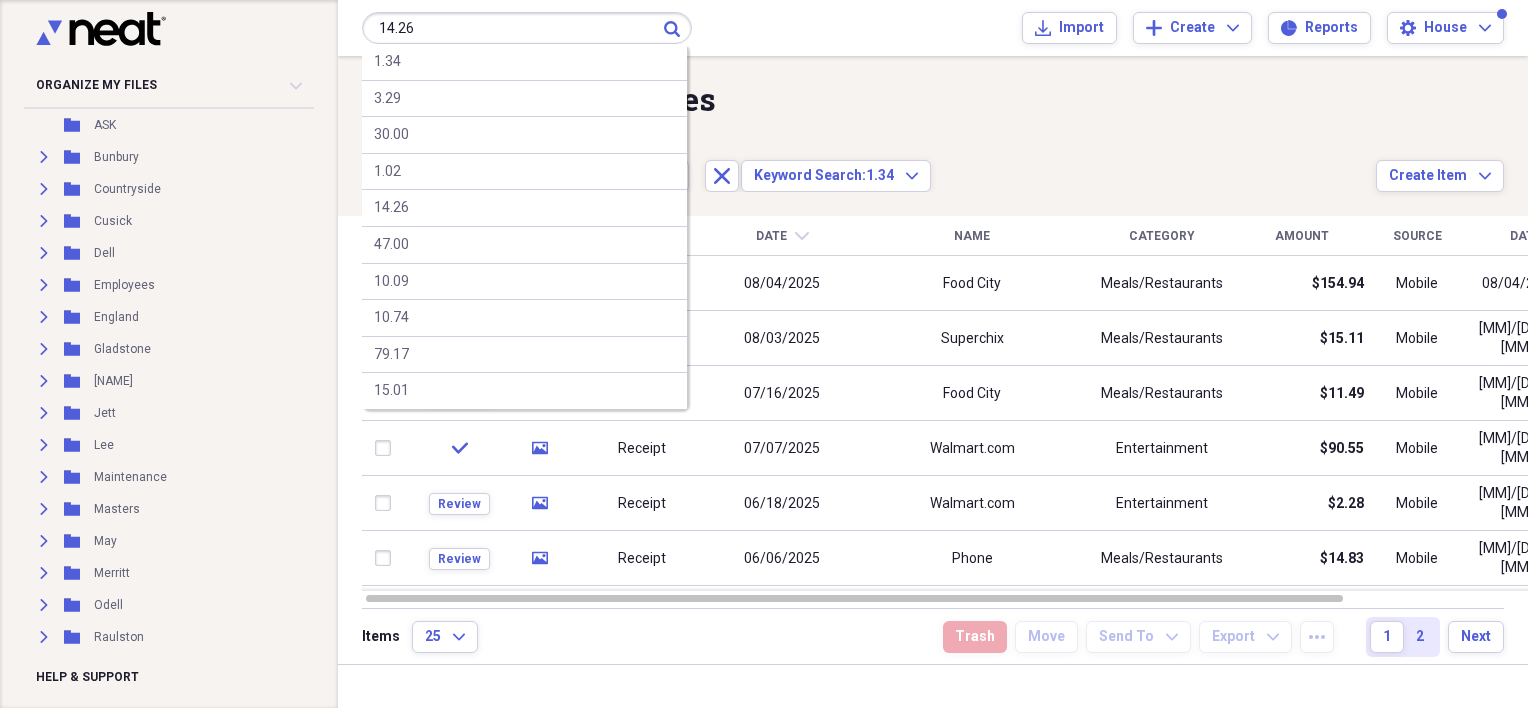 type on "14.26" 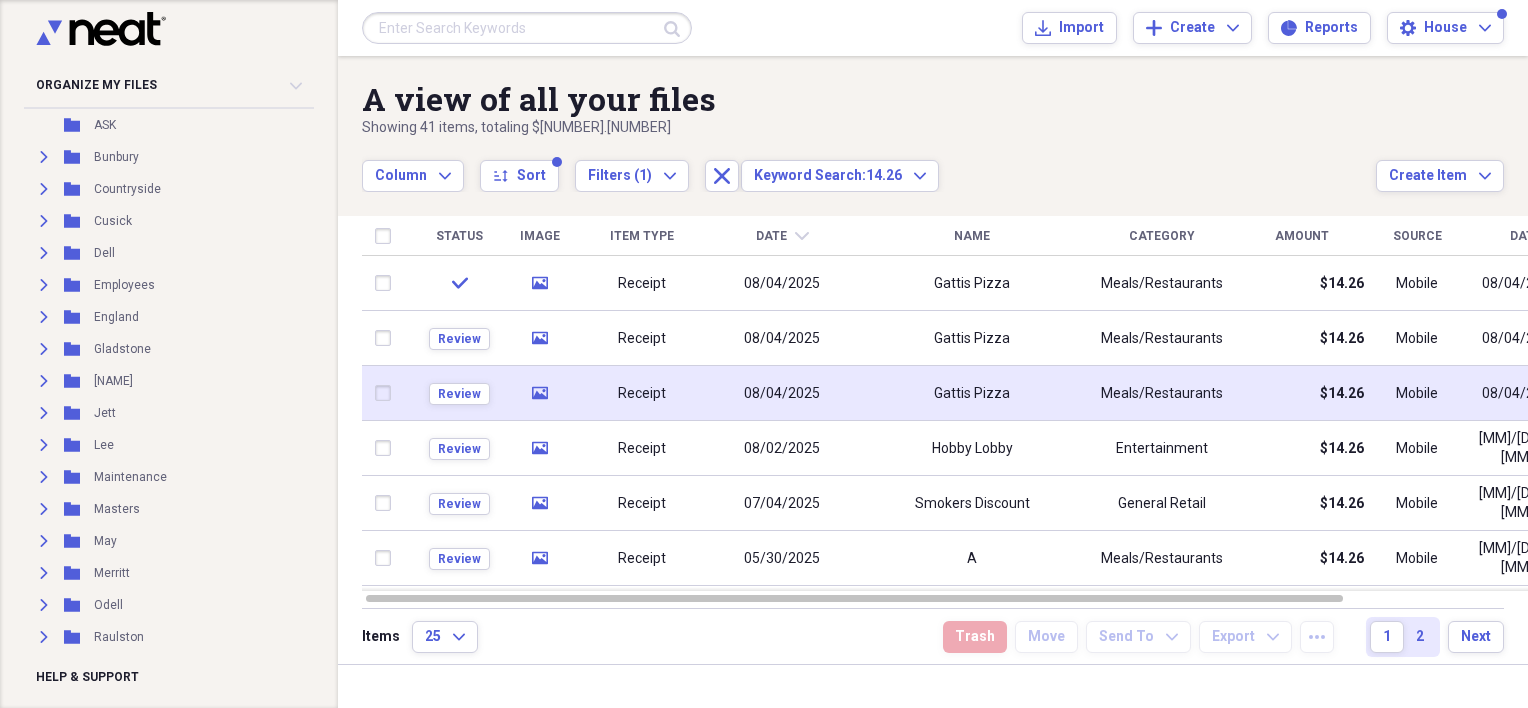 click on "08/04/2025" at bounding box center (782, 393) 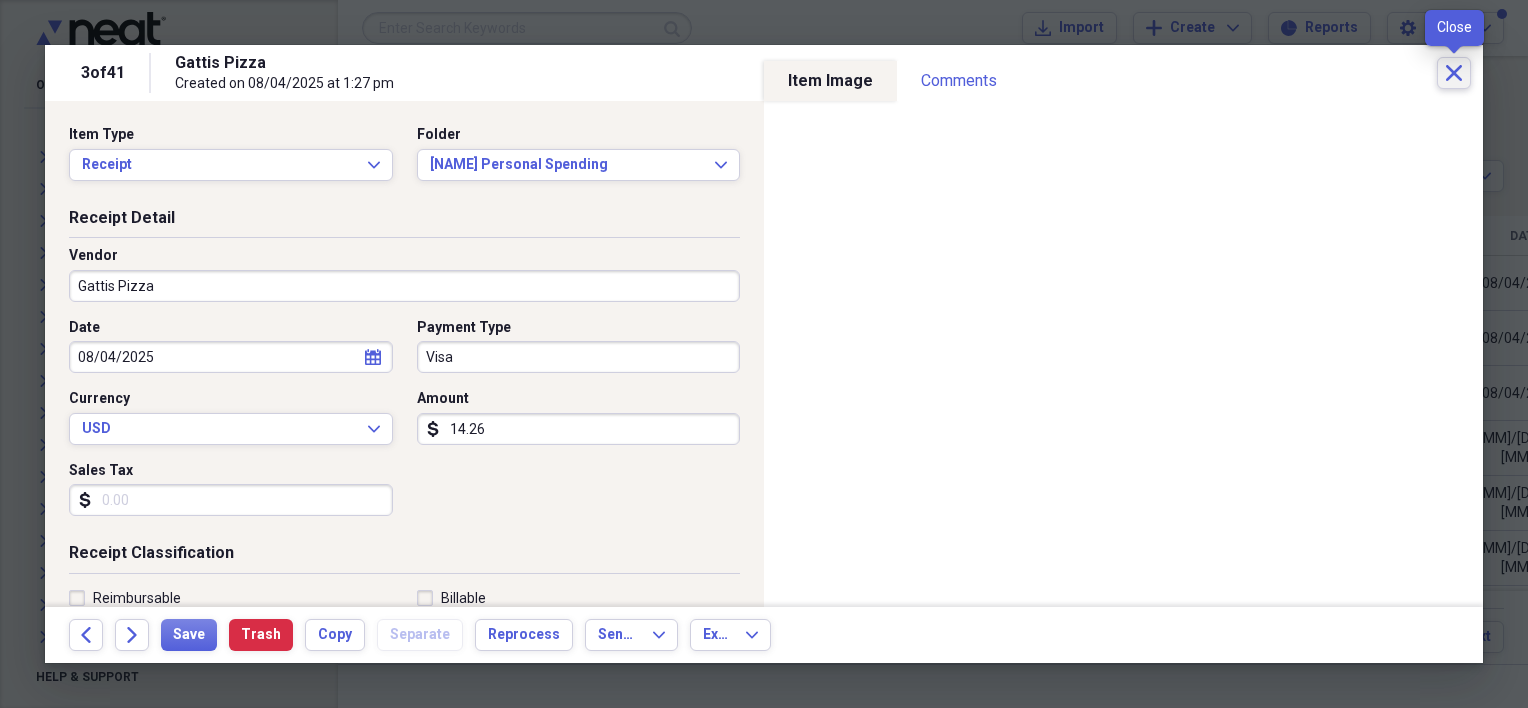click on "Close" 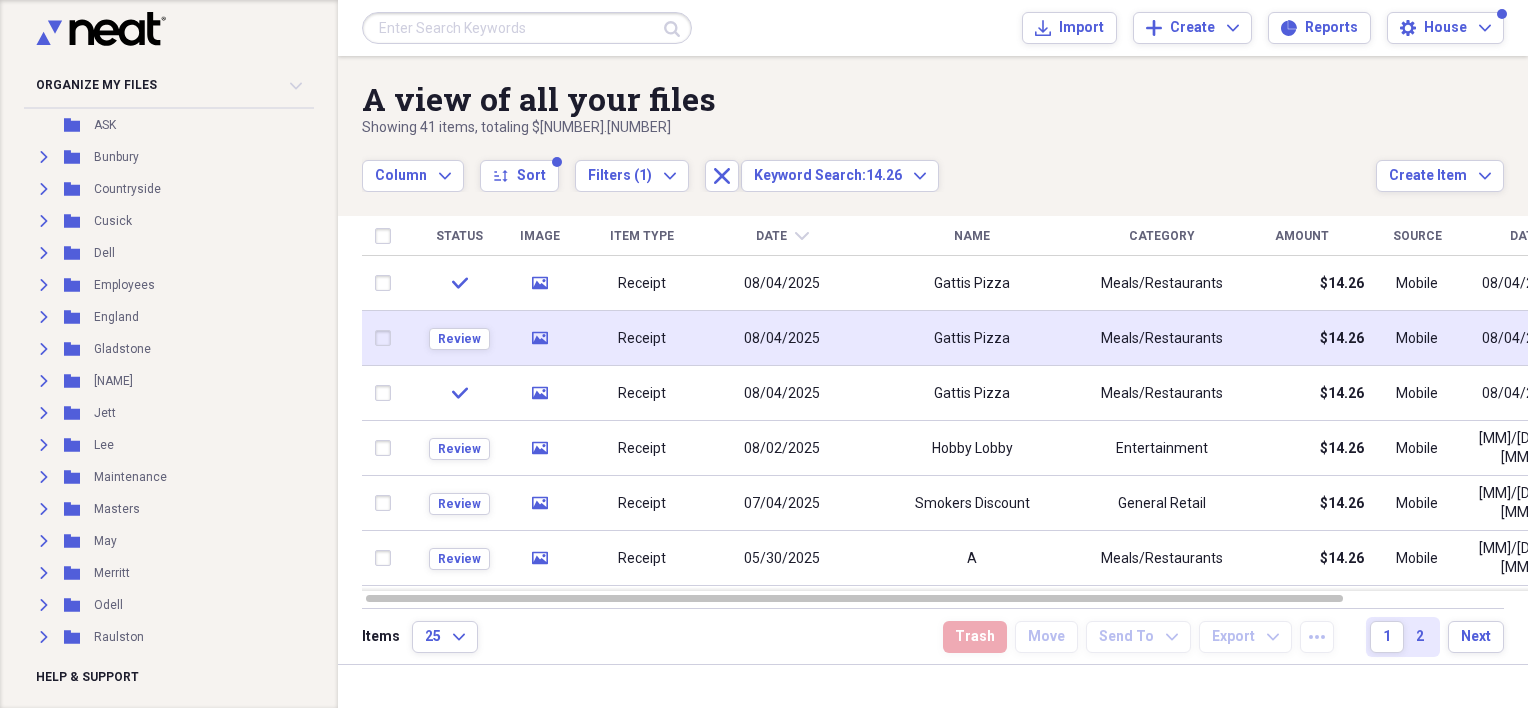 click on "media" at bounding box center (539, 338) 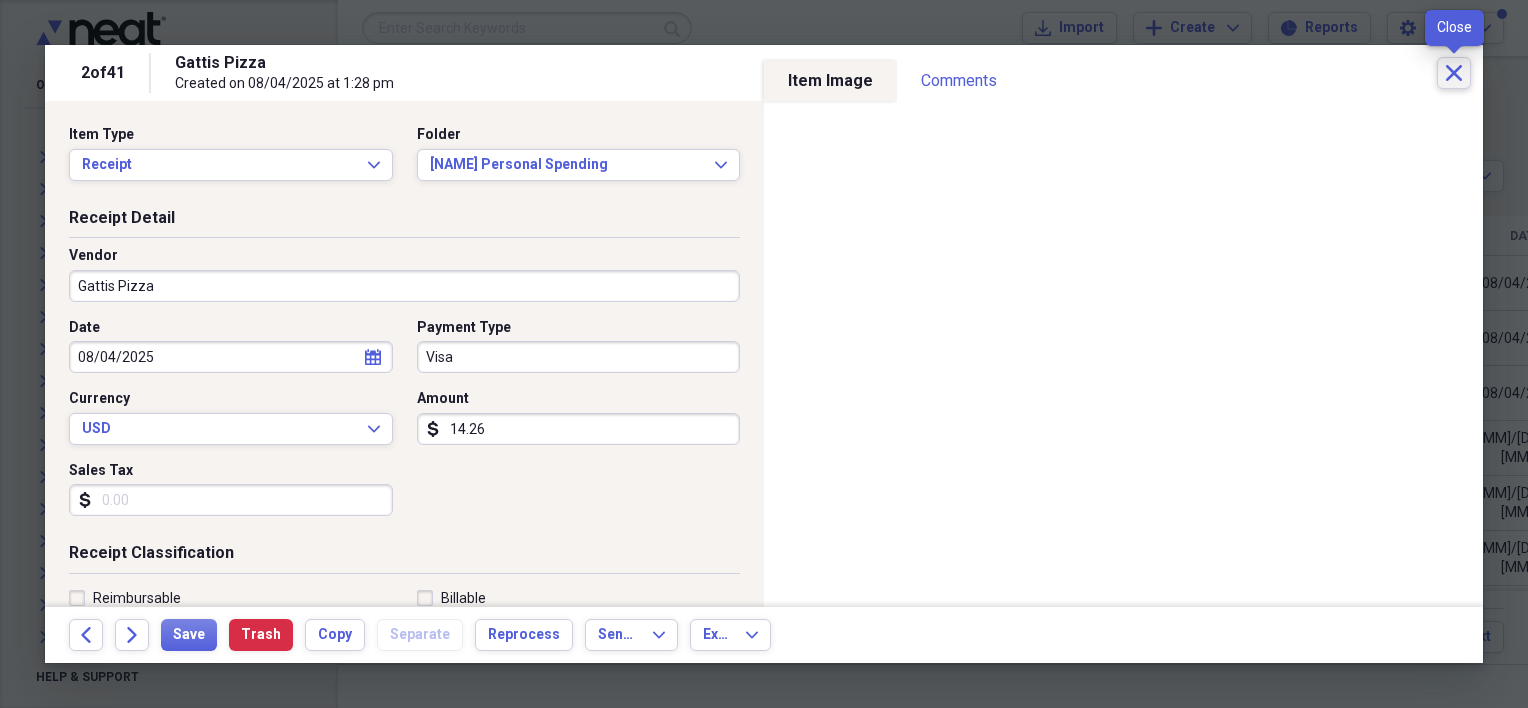 click on "Close" at bounding box center [1454, 73] 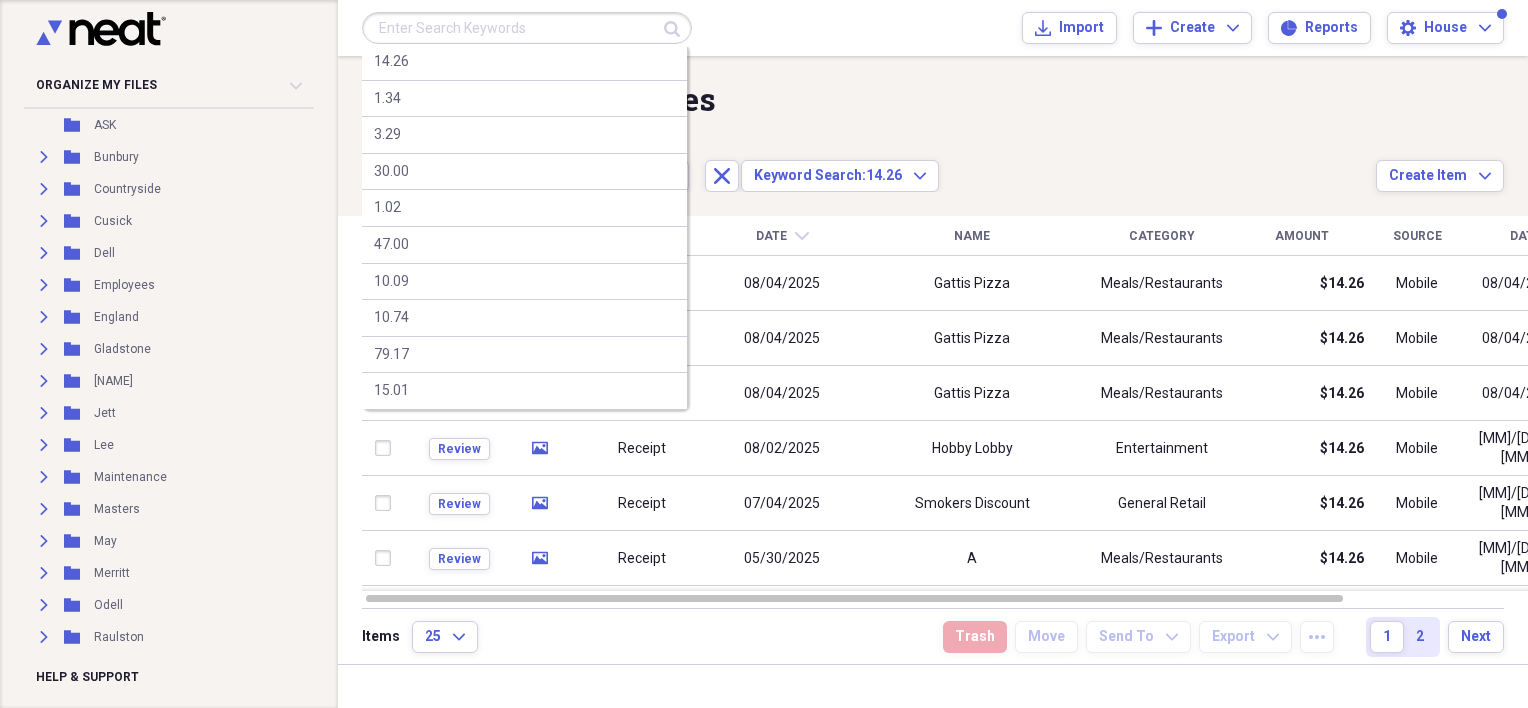 click at bounding box center [527, 28] 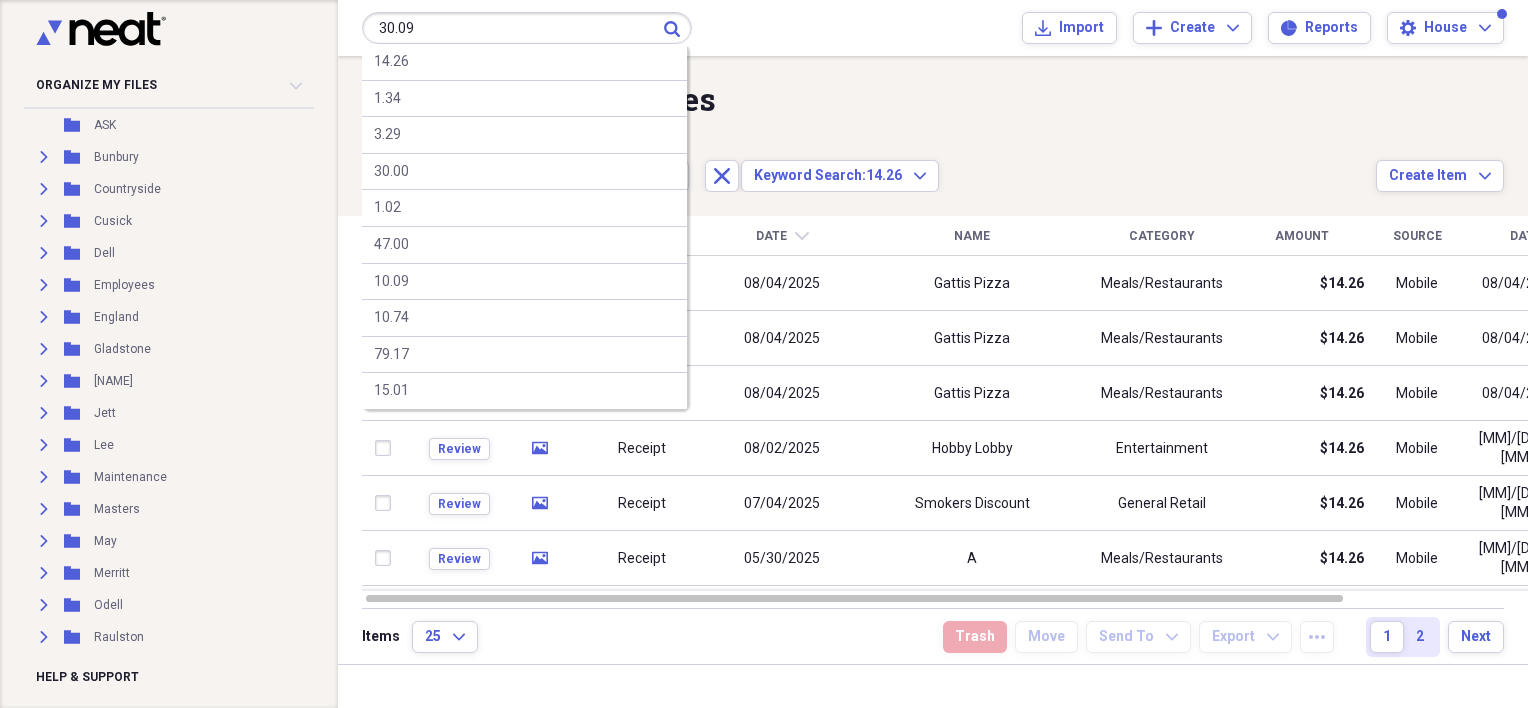 type on "30.09" 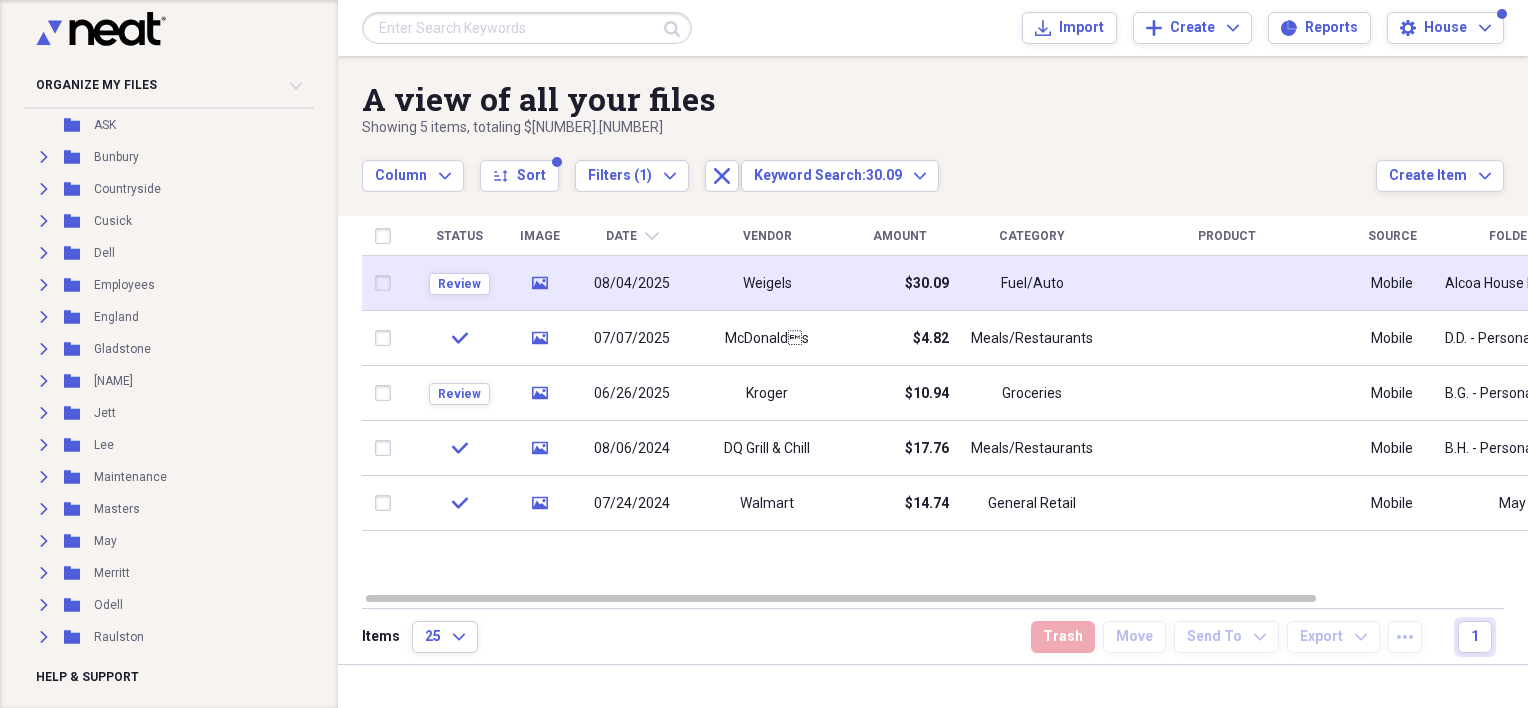 click on "08/04/2025" at bounding box center (632, 283) 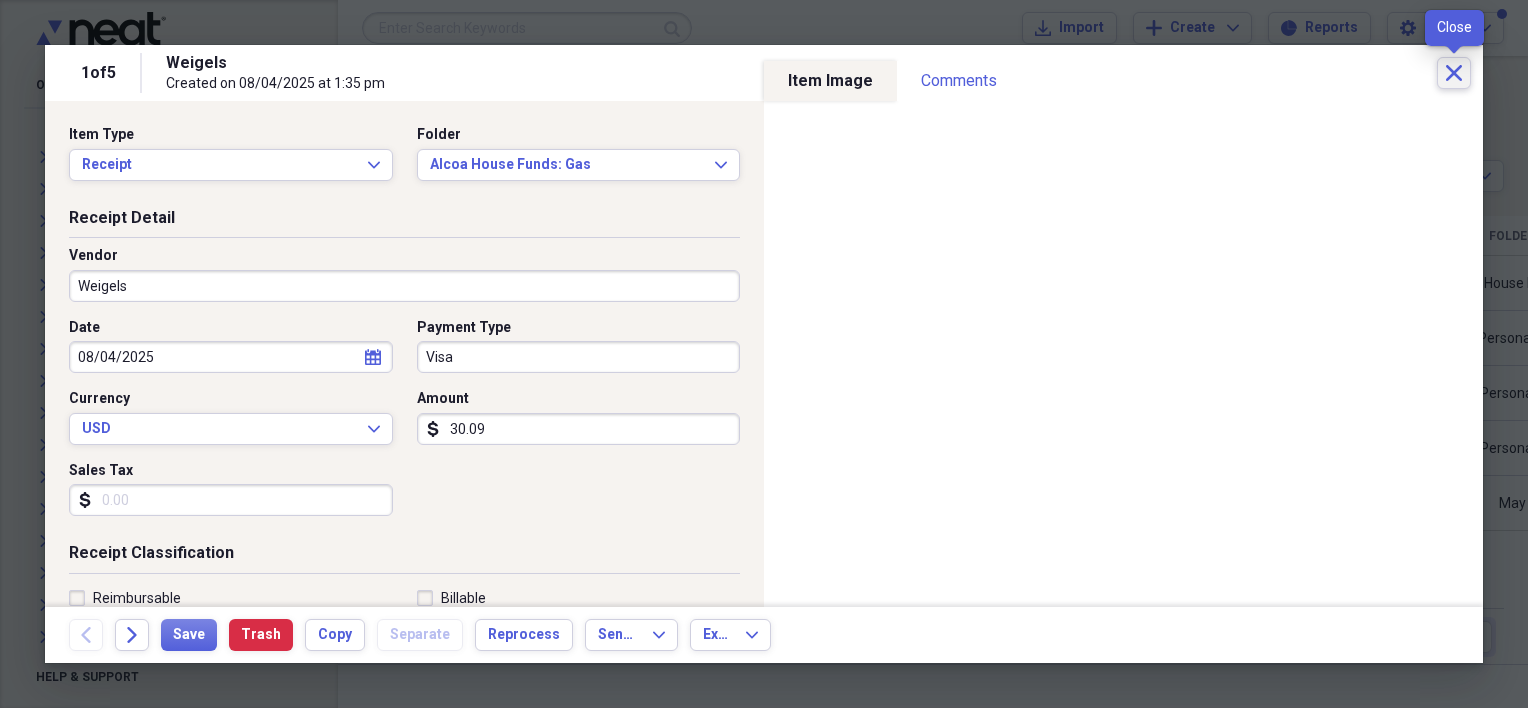 click 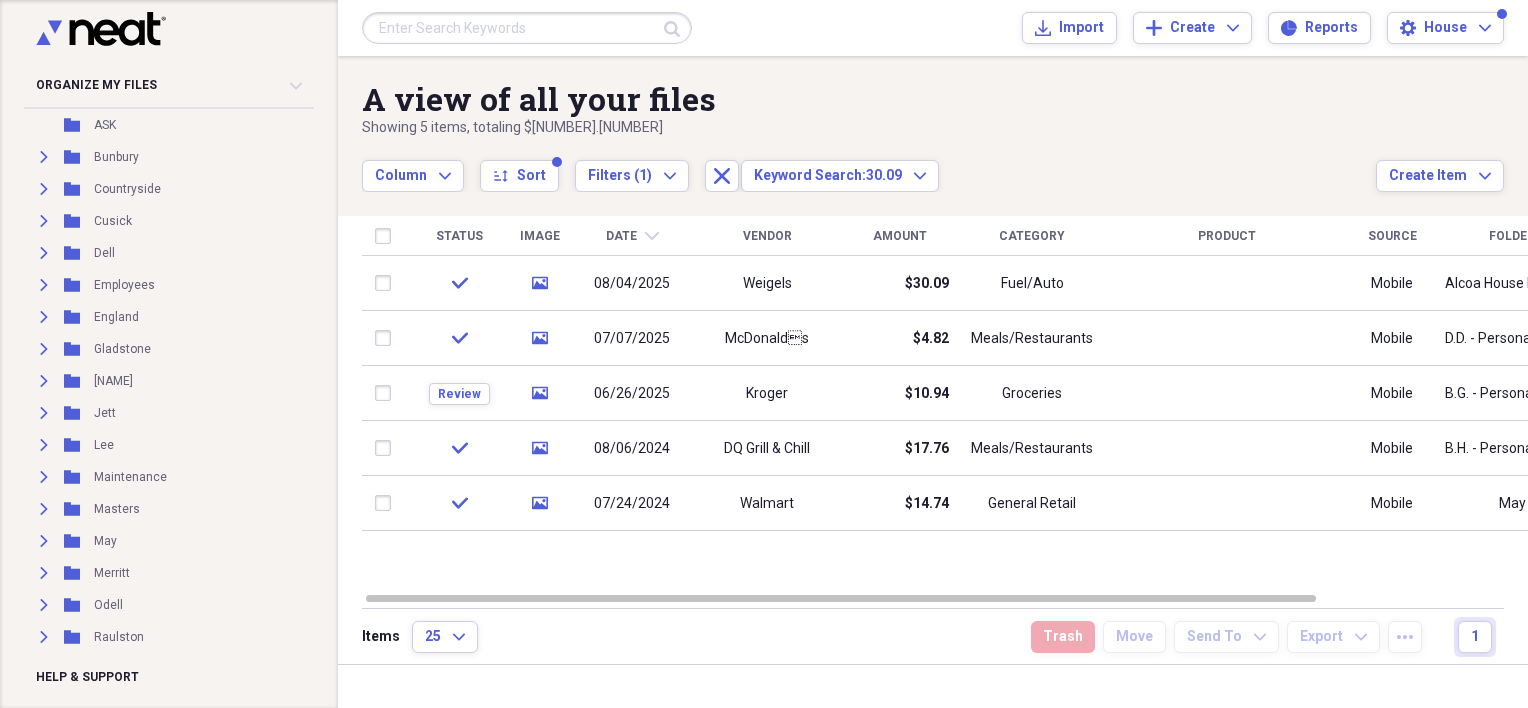 click on "Showing 5 items , totaling $[NUMBER].[NUMBER]" at bounding box center (869, 128) 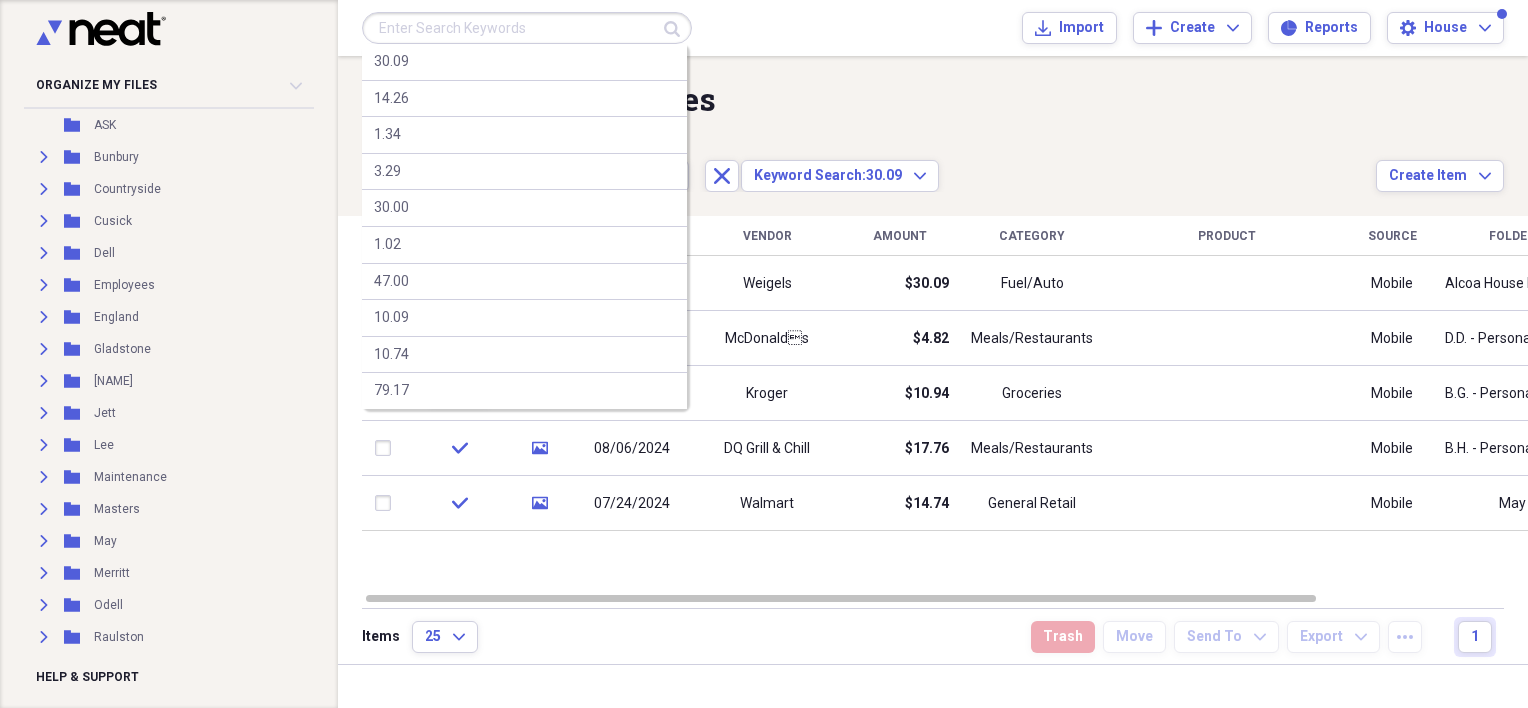 click at bounding box center (527, 28) 